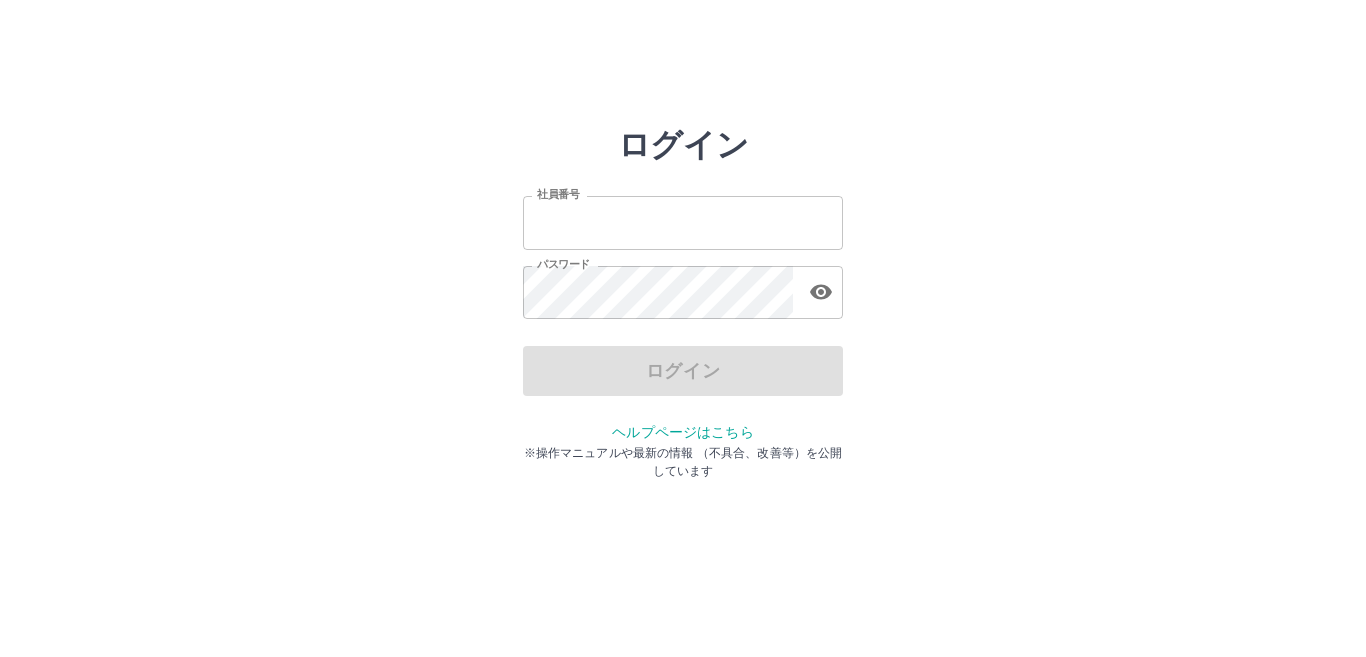 scroll, scrollTop: 0, scrollLeft: 0, axis: both 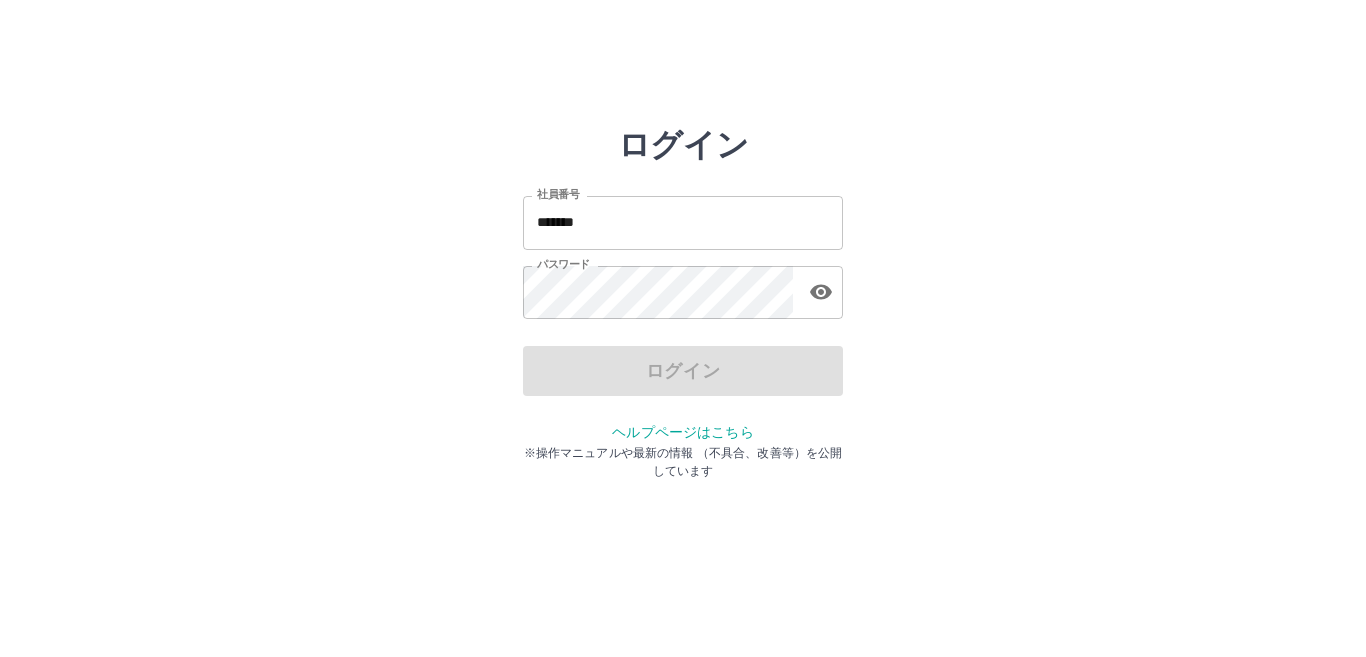 click on "ログイン" at bounding box center [683, 371] 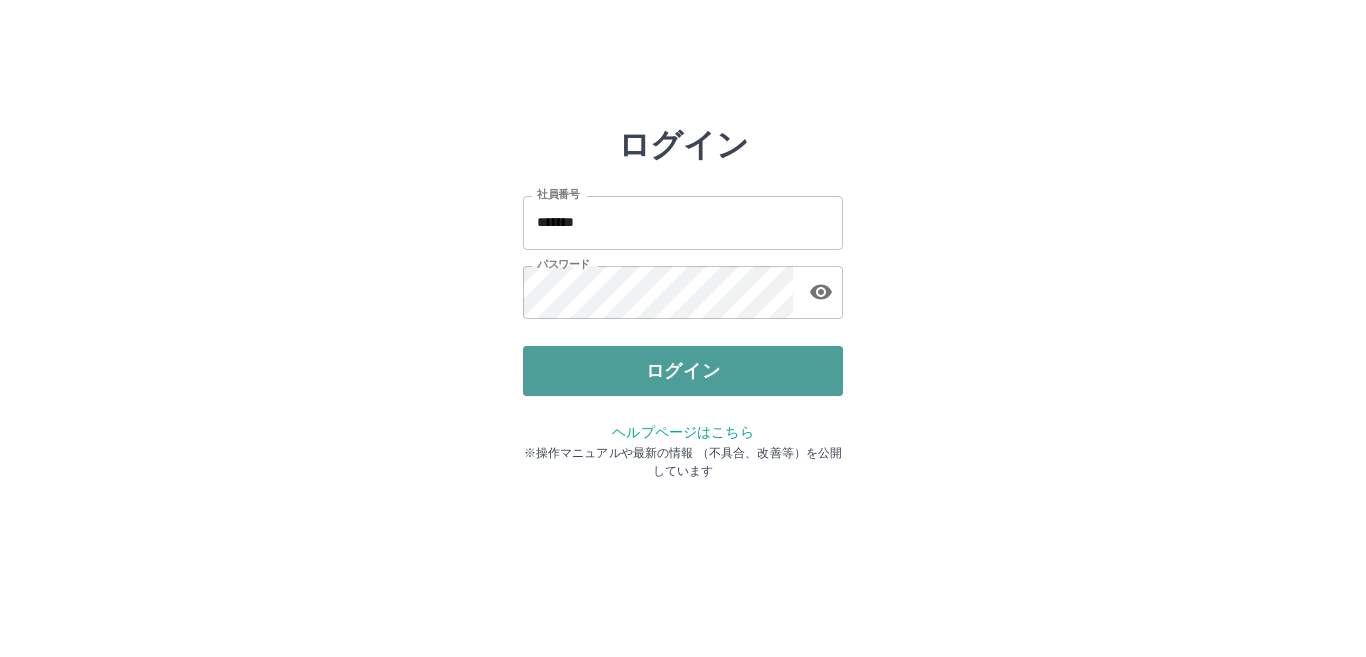 click on "ログイン" at bounding box center (683, 371) 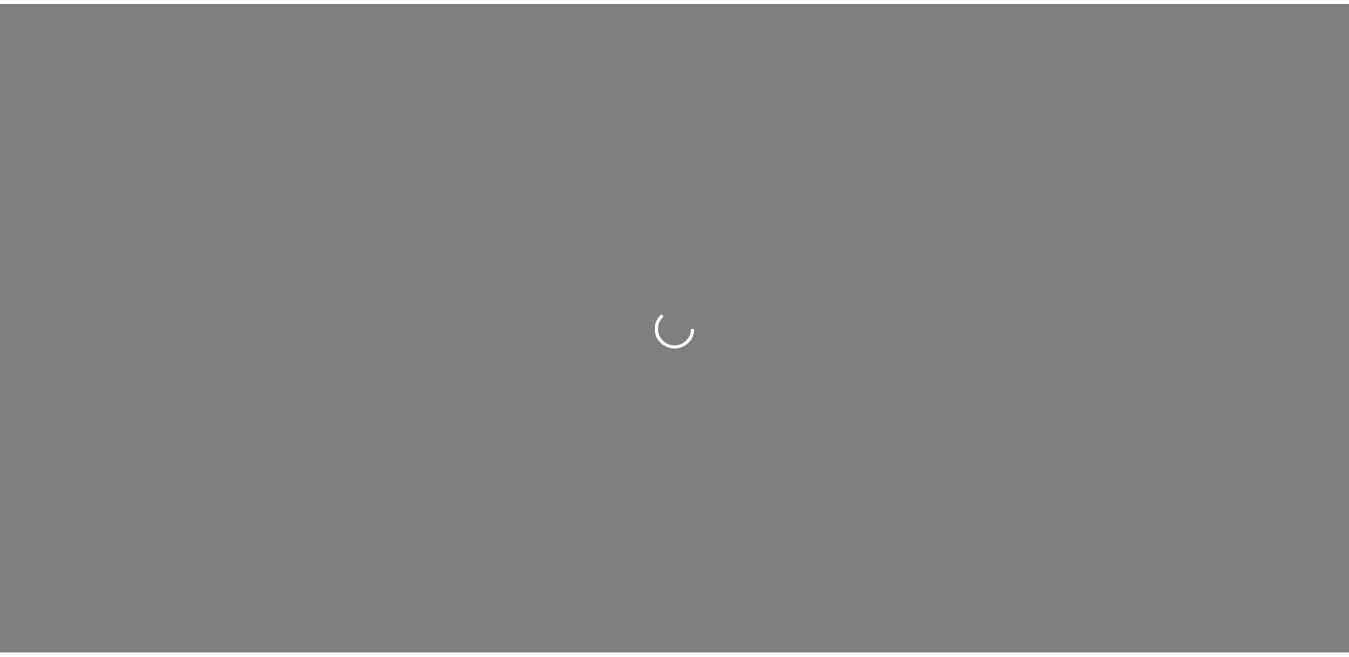 scroll, scrollTop: 0, scrollLeft: 0, axis: both 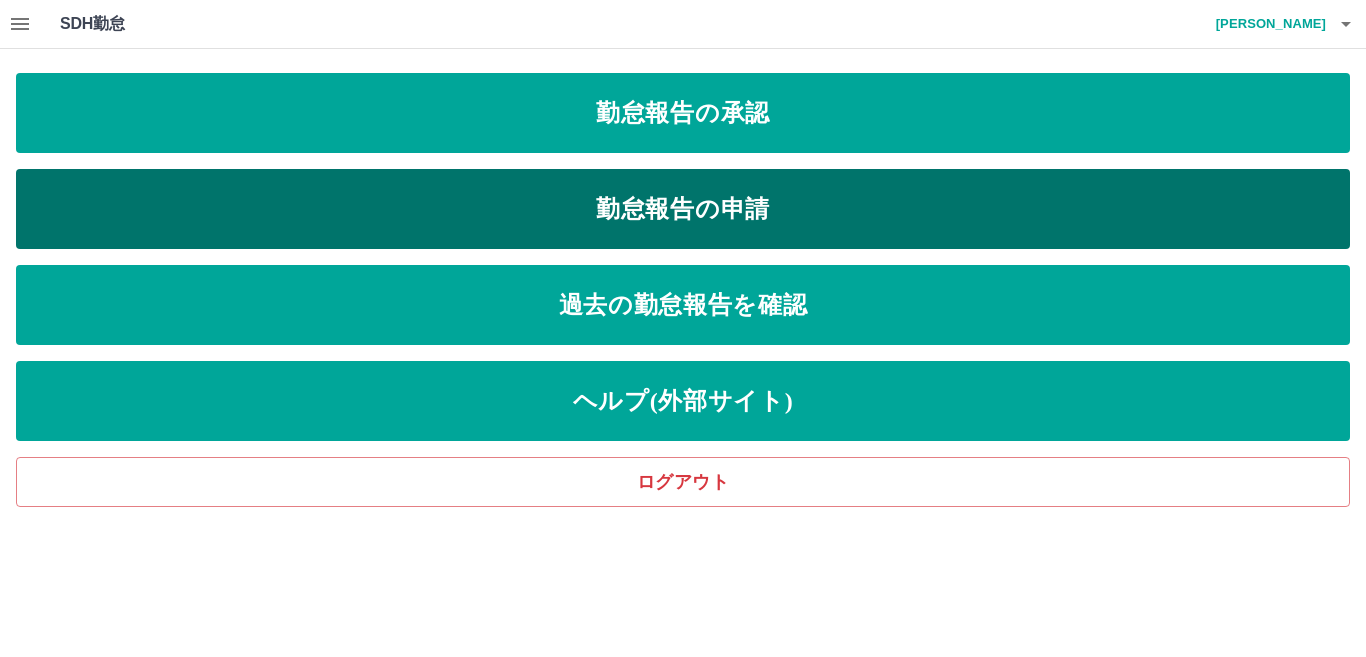 click on "勤怠報告の申請" at bounding box center [683, 209] 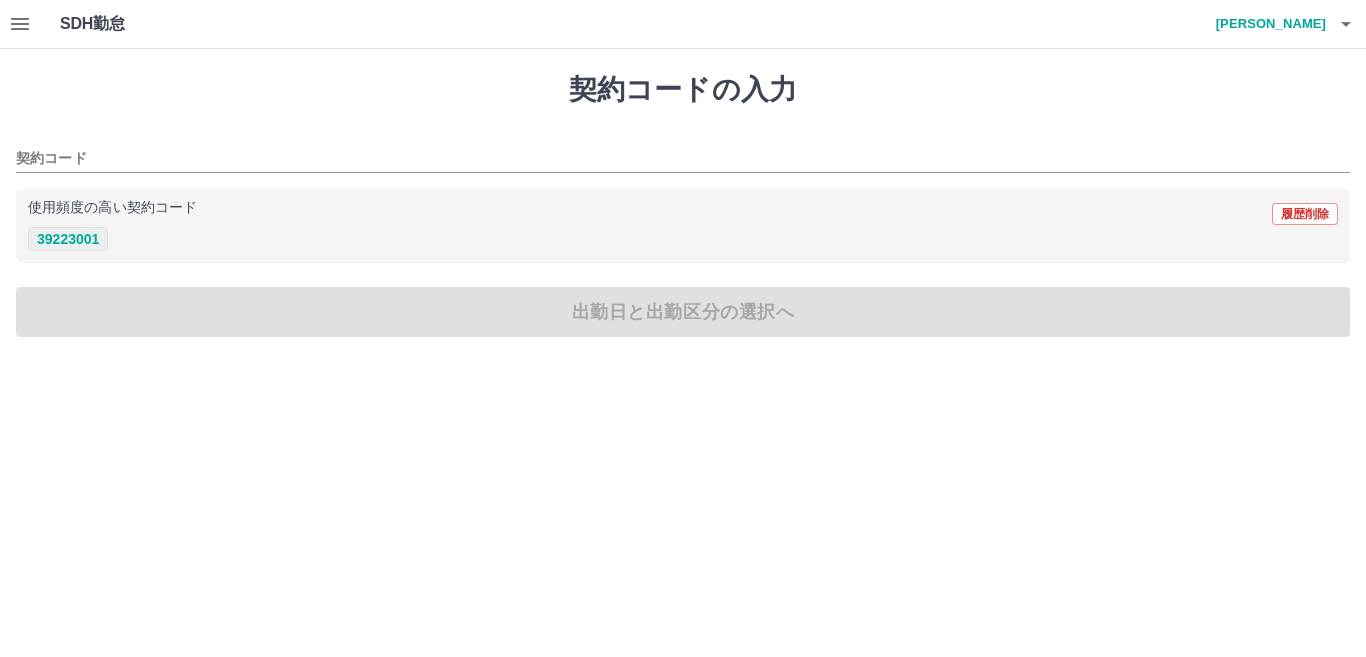 click on "39223001" at bounding box center (68, 239) 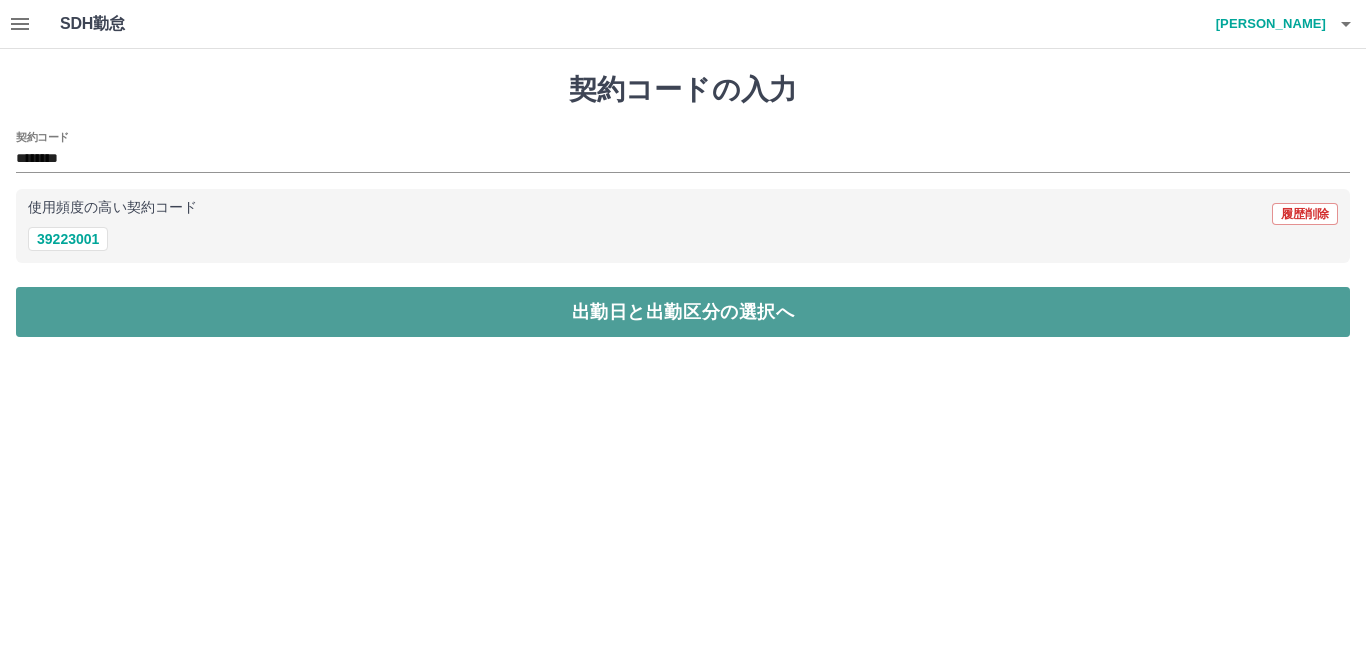 click on "出勤日と出勤区分の選択へ" at bounding box center [683, 312] 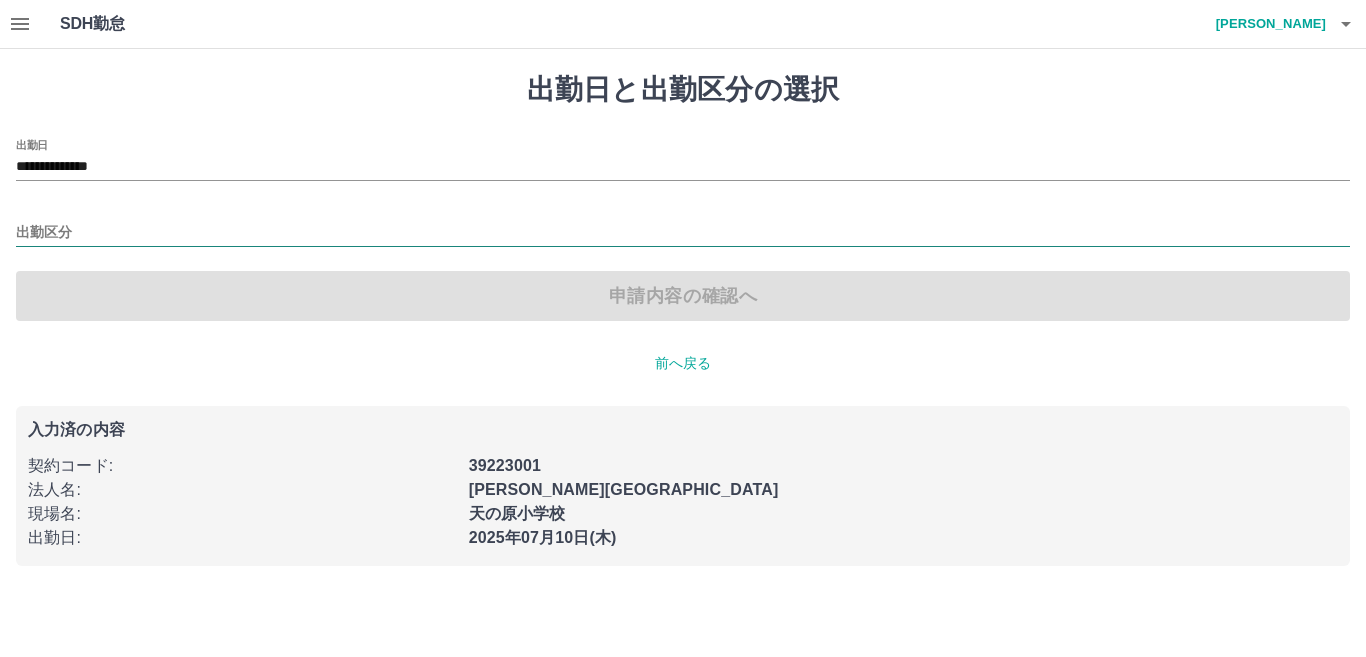 drag, startPoint x: 95, startPoint y: 231, endPoint x: 94, endPoint y: 242, distance: 11.045361 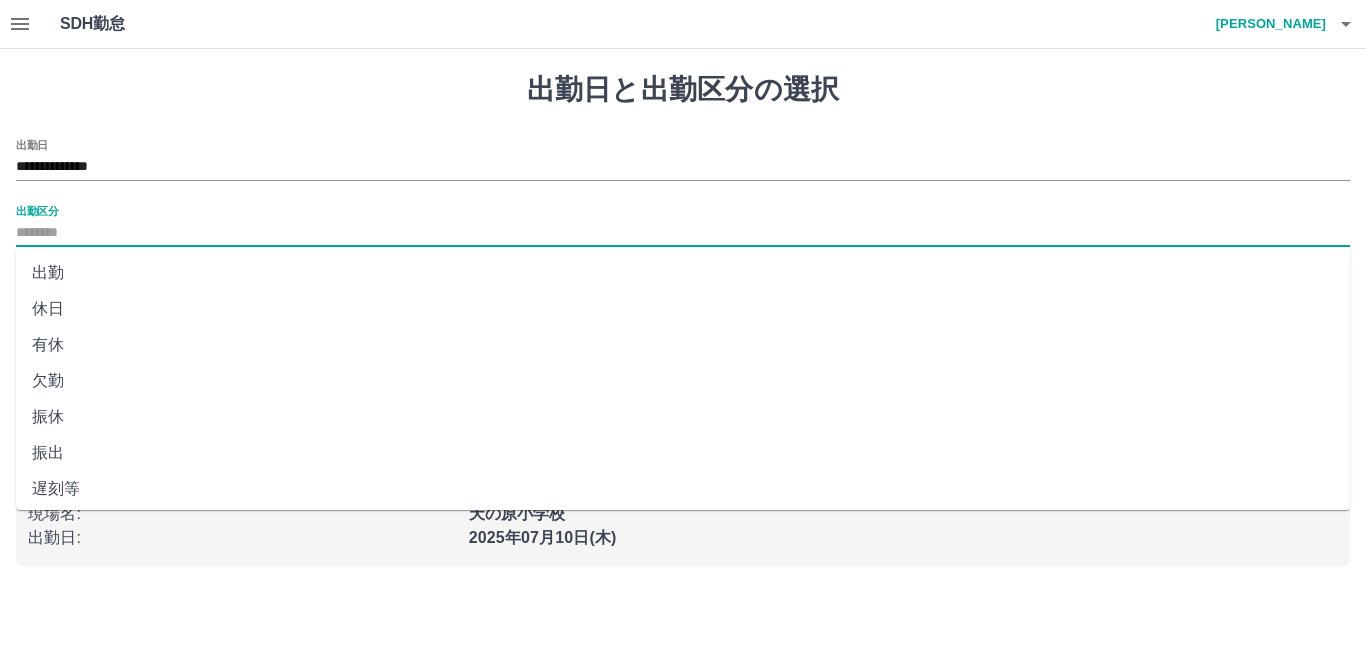 click on "出勤" at bounding box center (683, 273) 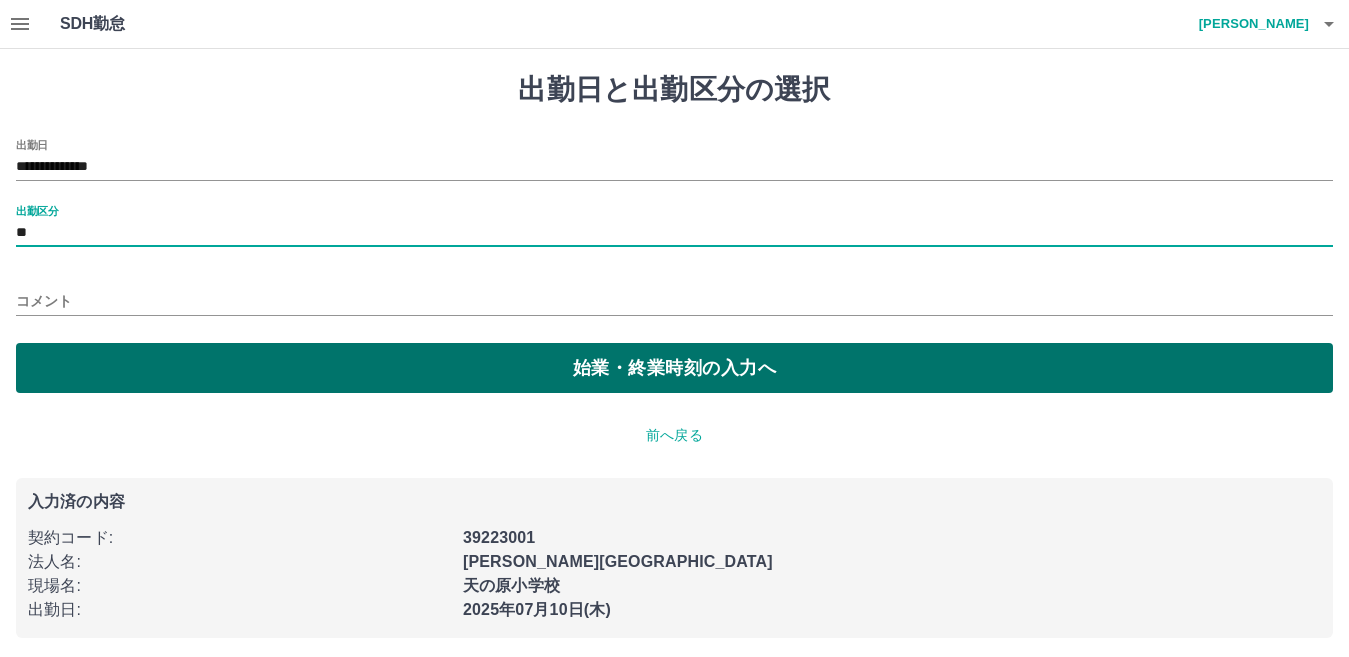 click on "始業・終業時刻の入力へ" at bounding box center [674, 368] 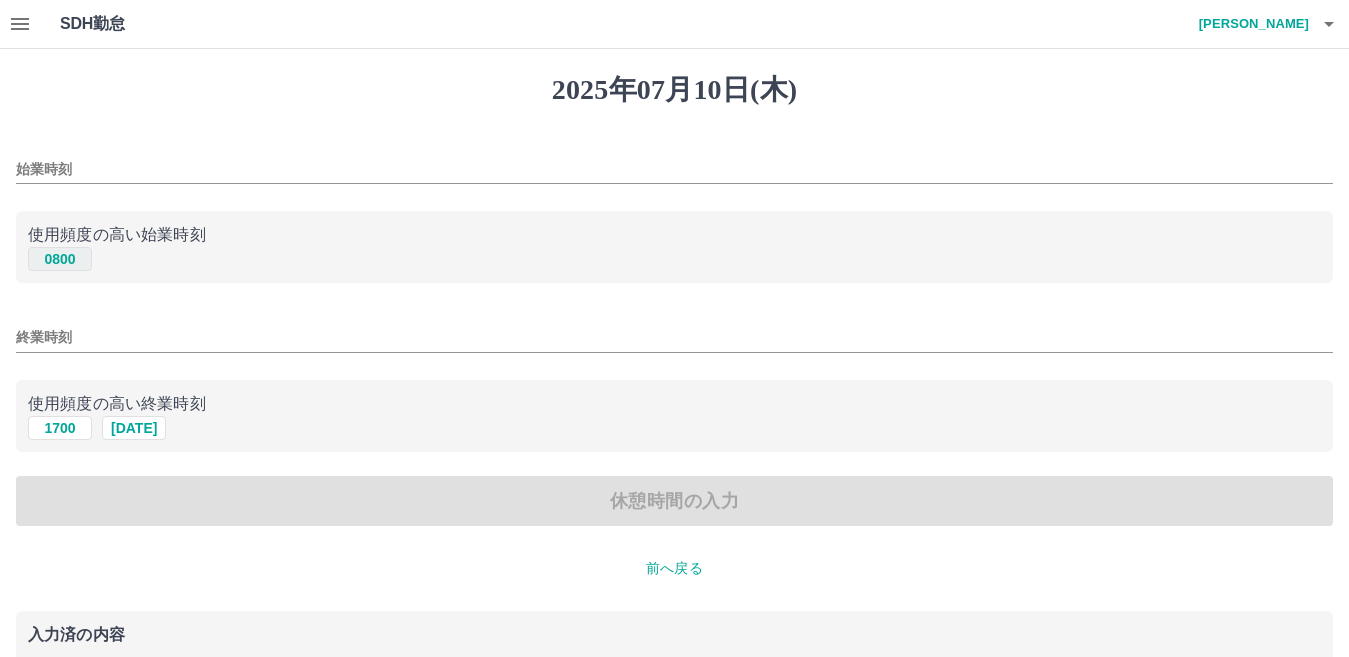 click on "0800" at bounding box center [60, 259] 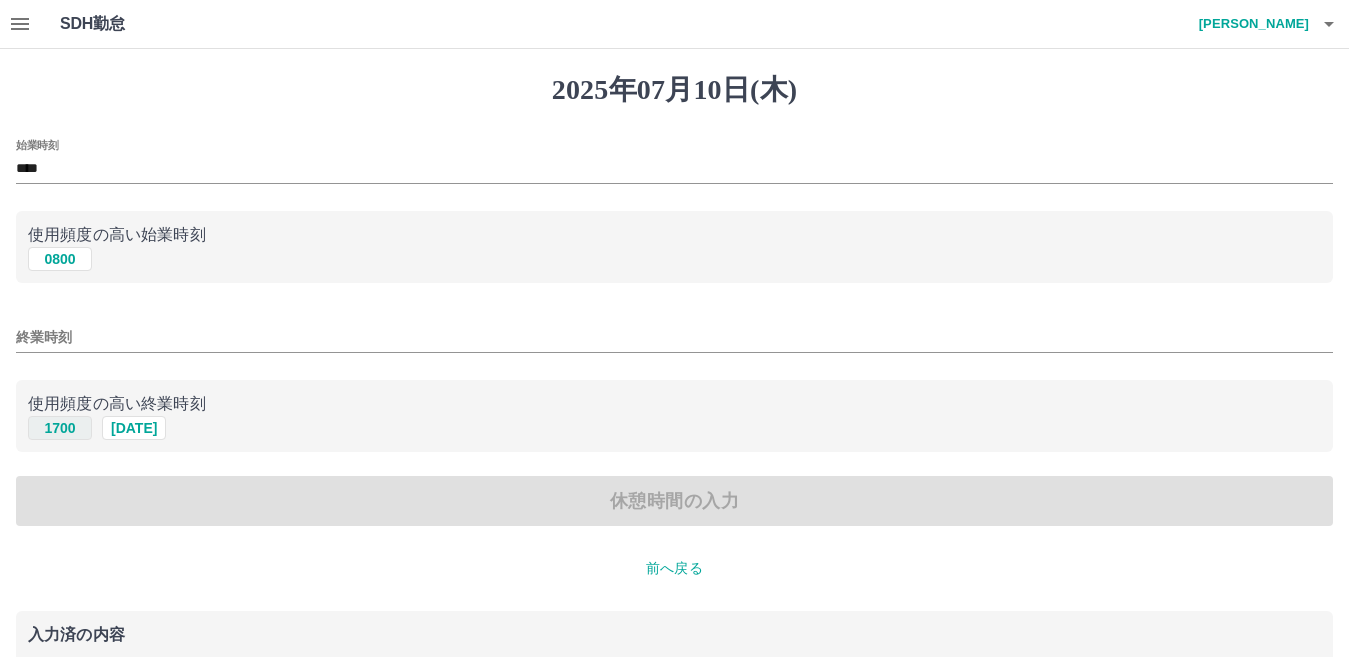 click on "1700" at bounding box center (60, 428) 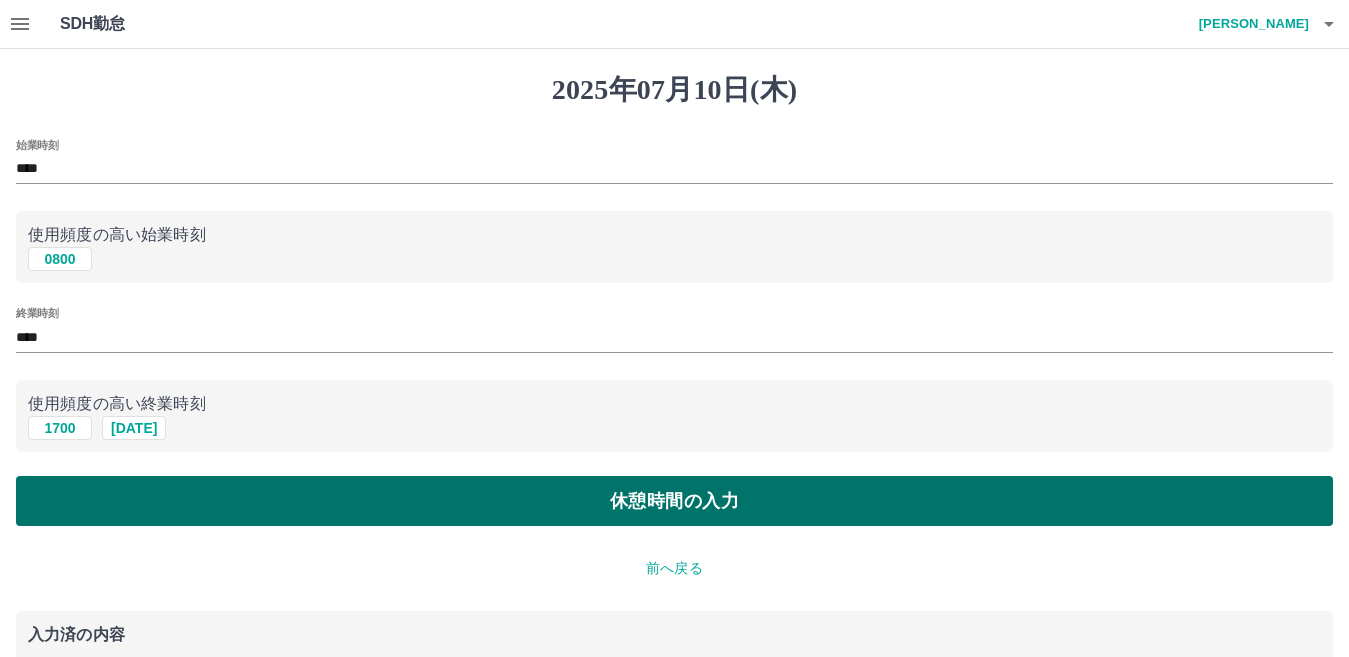 drag, startPoint x: 149, startPoint y: 509, endPoint x: 147, endPoint y: 498, distance: 11.18034 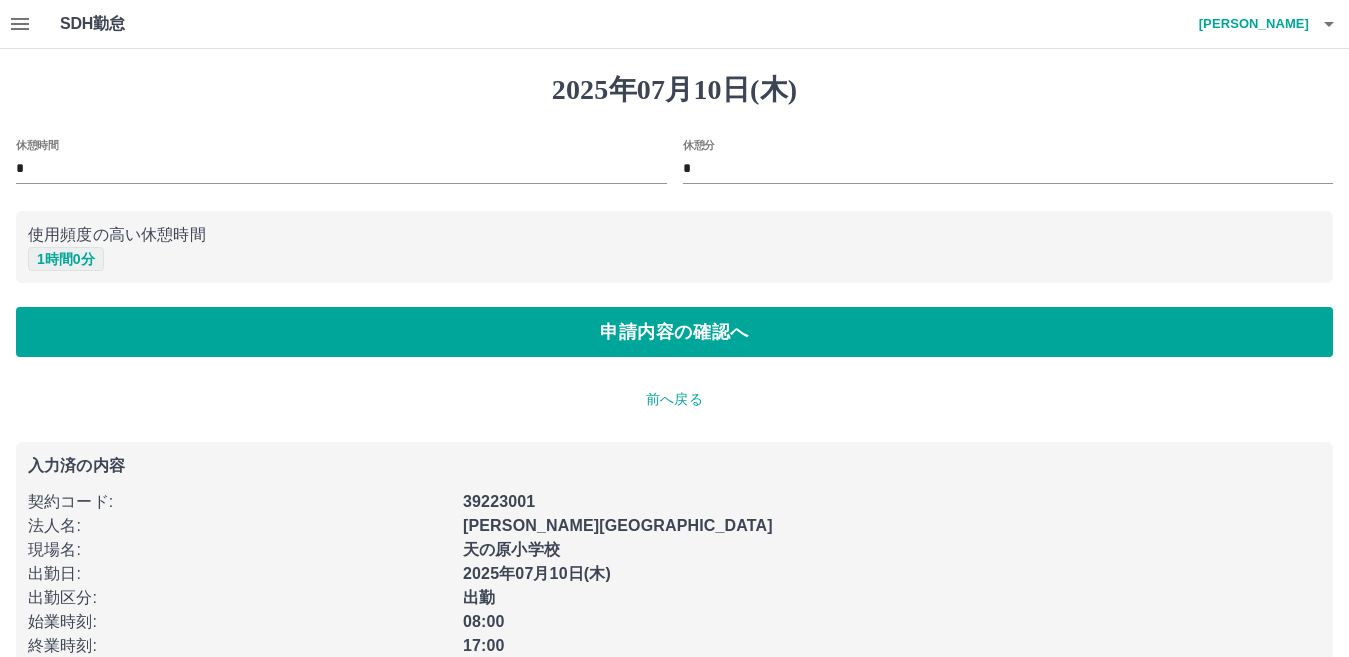 click on "1 時間 0 分" at bounding box center [66, 259] 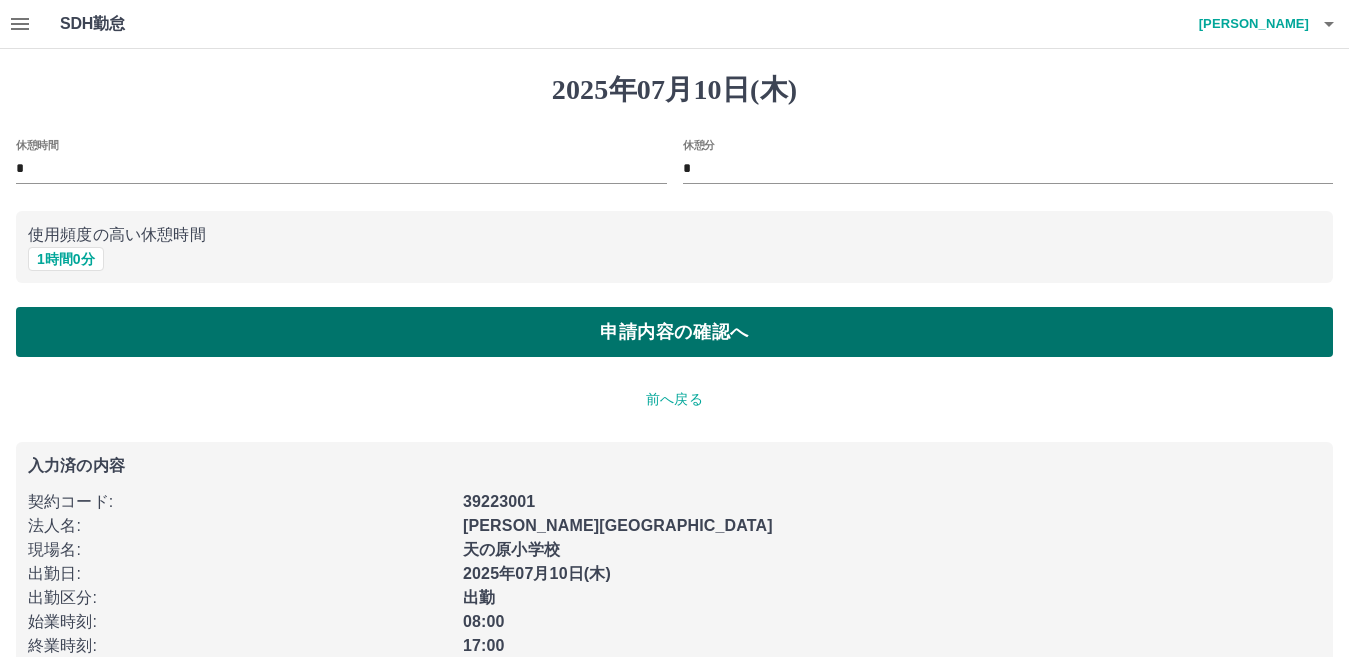 click on "申請内容の確認へ" at bounding box center [674, 332] 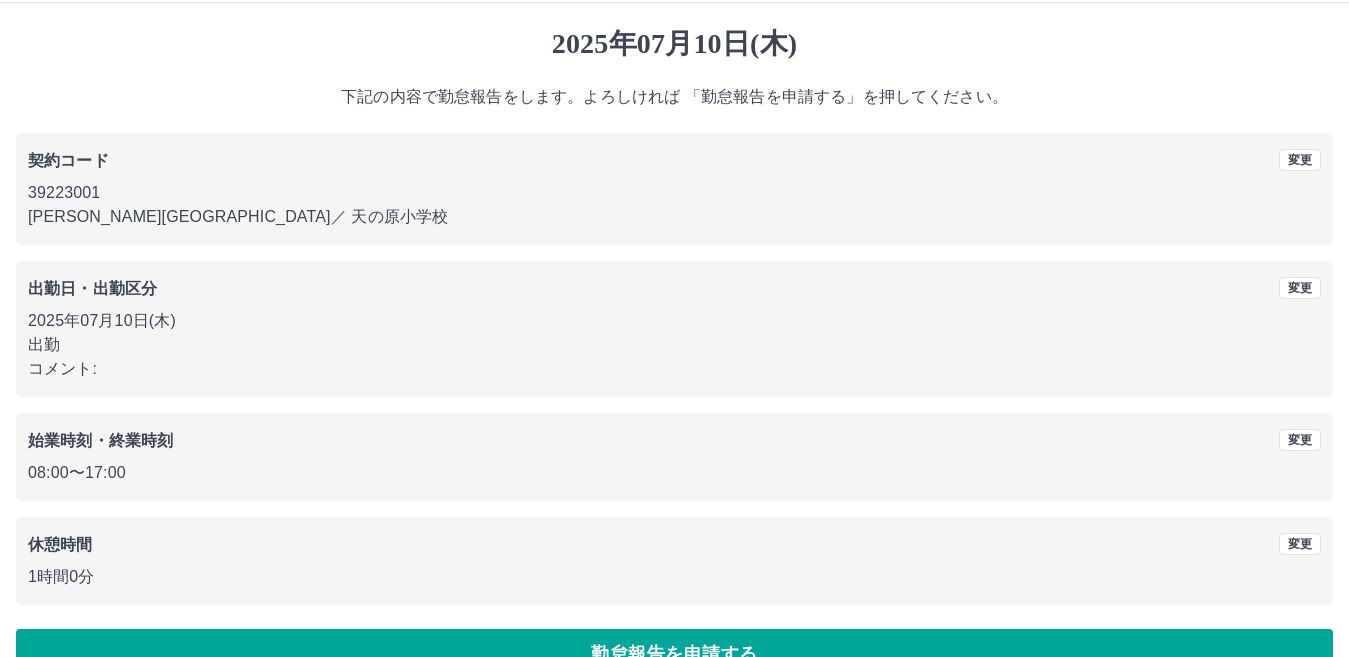 scroll, scrollTop: 92, scrollLeft: 0, axis: vertical 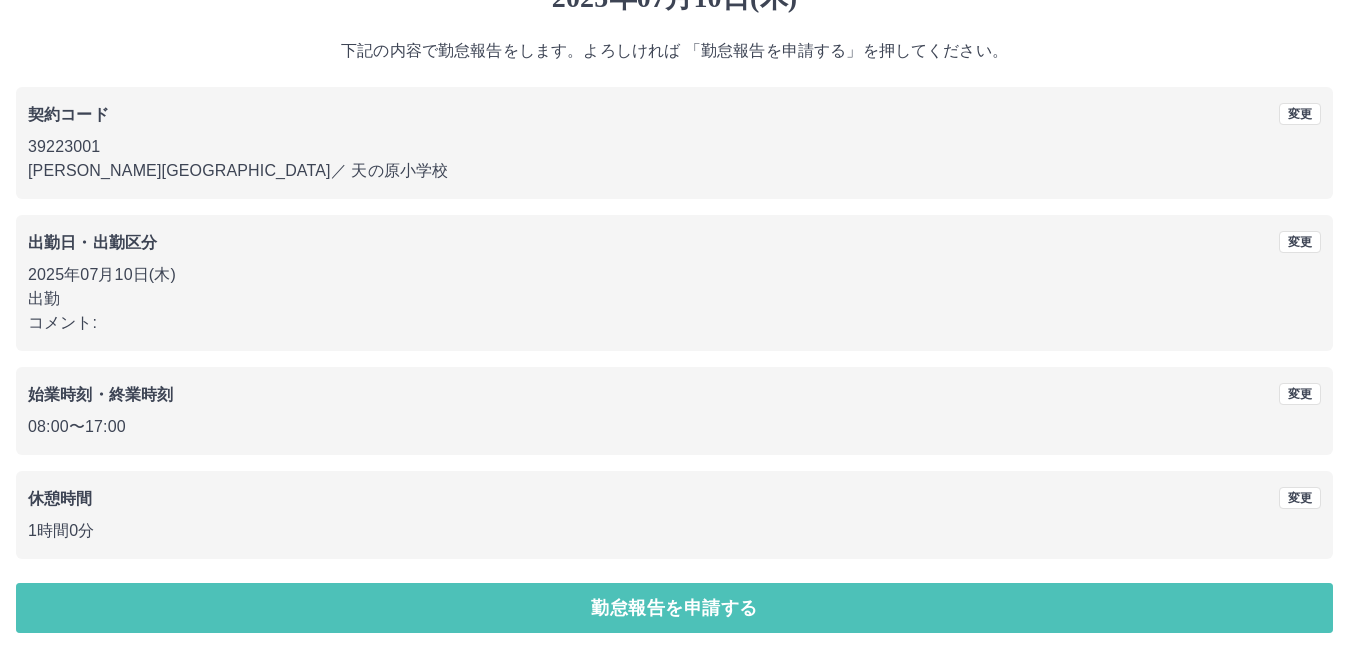 click on "勤怠報告を申請する" at bounding box center (674, 608) 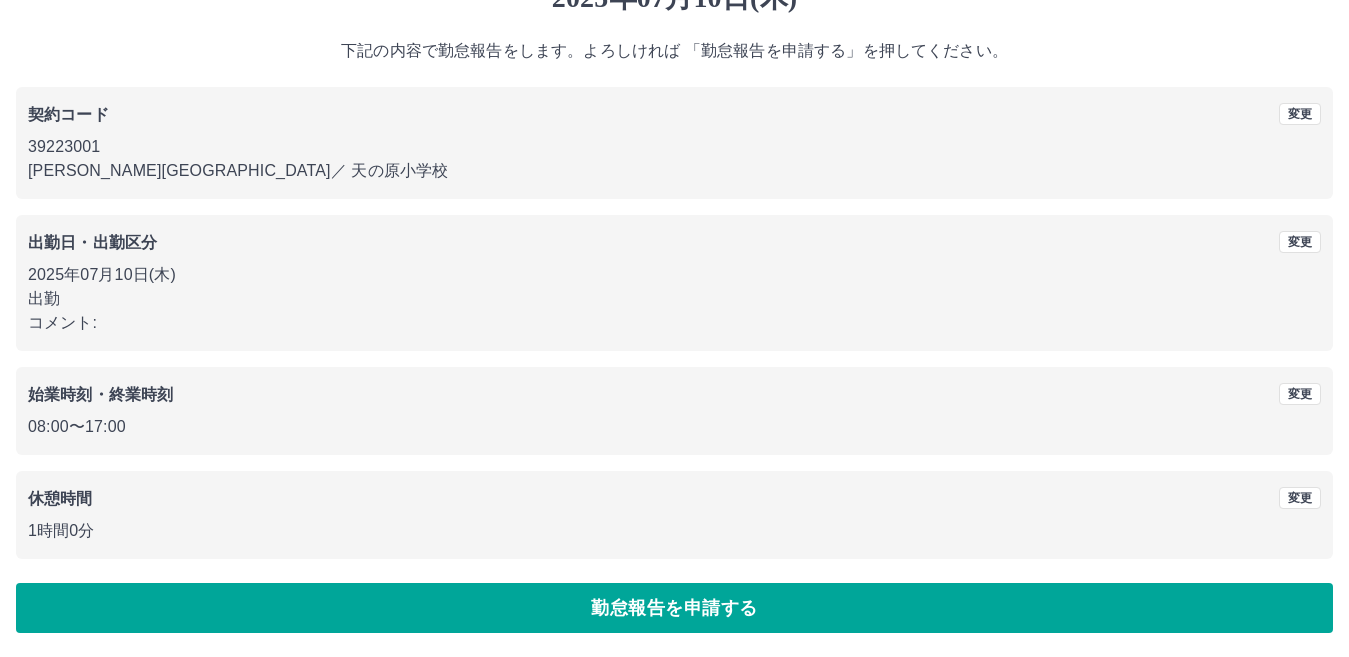 scroll, scrollTop: 0, scrollLeft: 0, axis: both 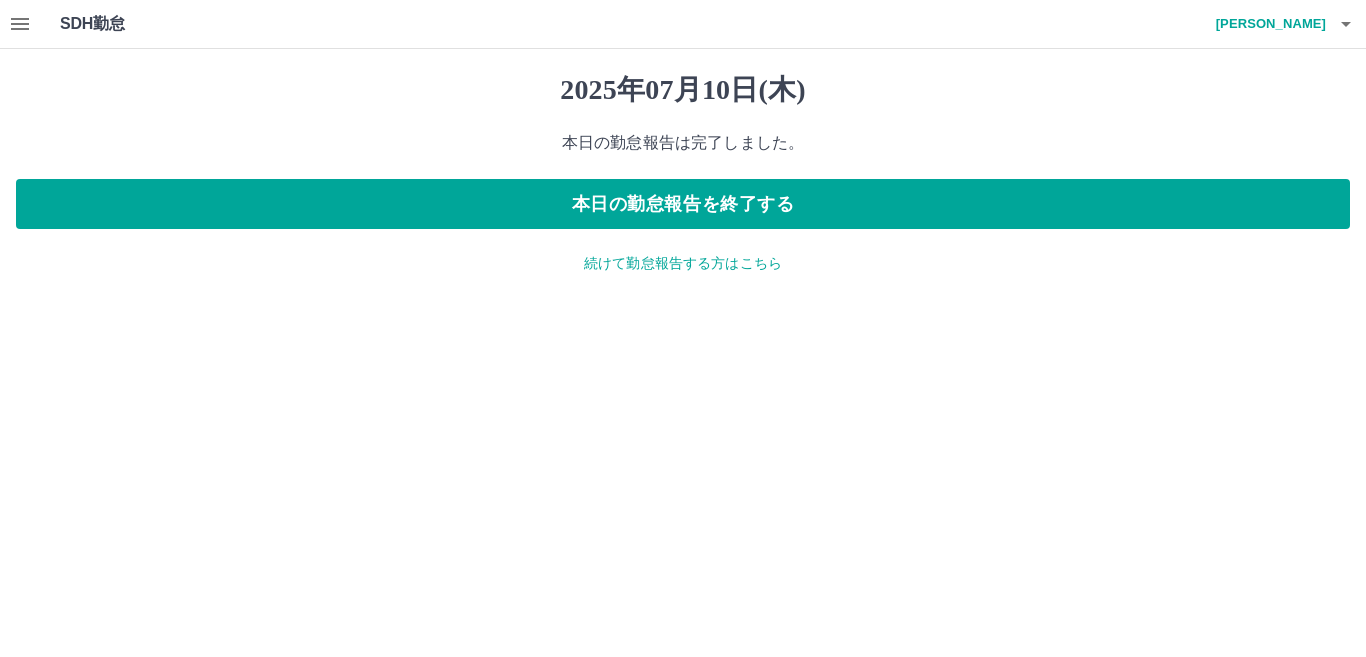 click on "続けて勤怠報告する方はこちら" at bounding box center (683, 263) 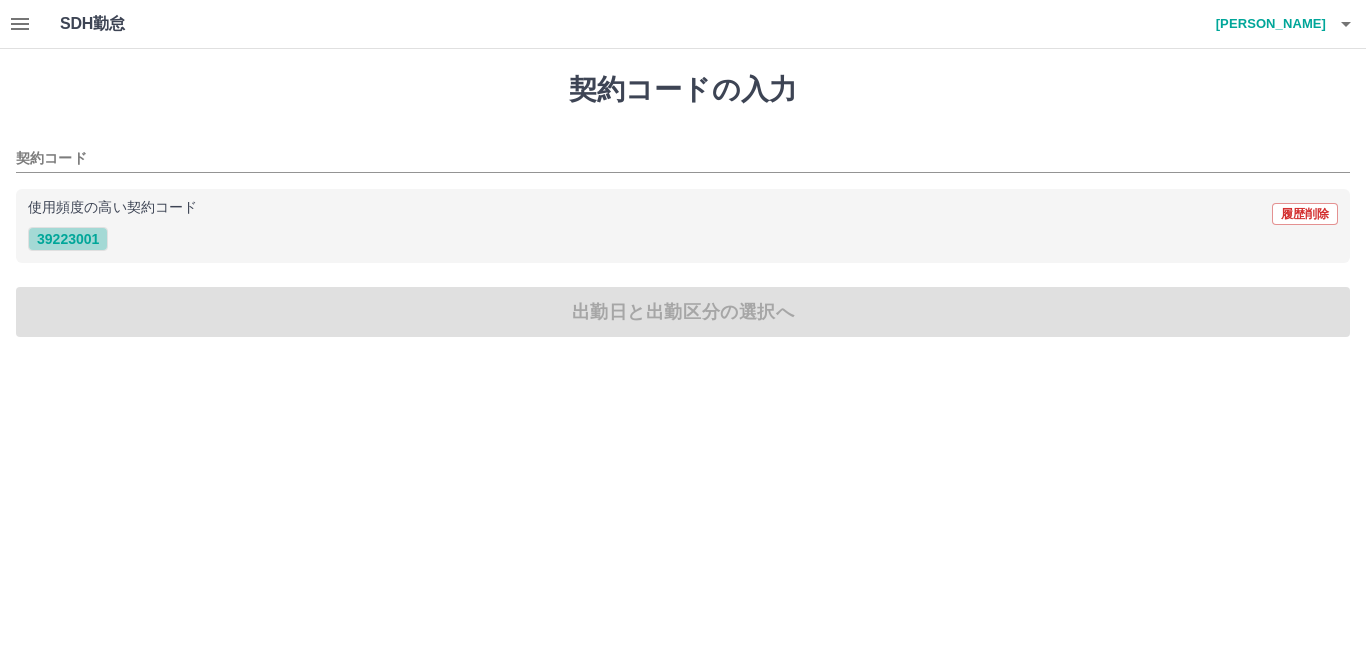 click on "39223001" at bounding box center [68, 239] 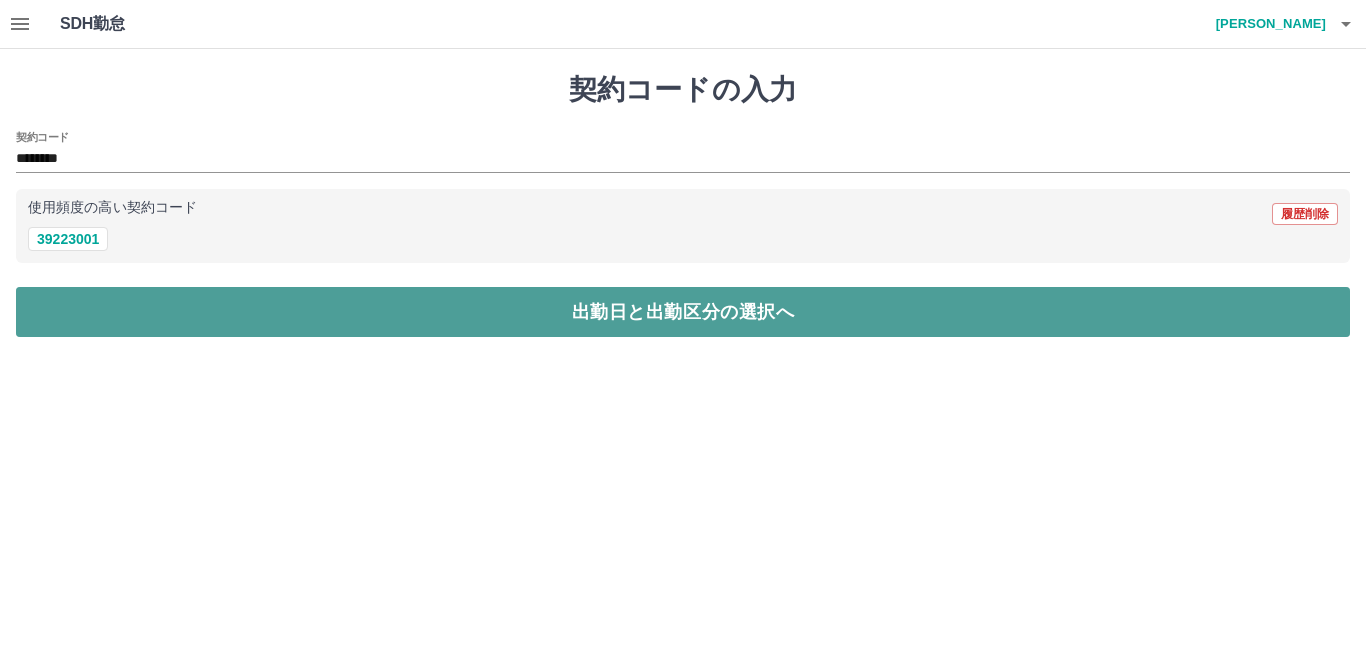 click on "出勤日と出勤区分の選択へ" at bounding box center (683, 312) 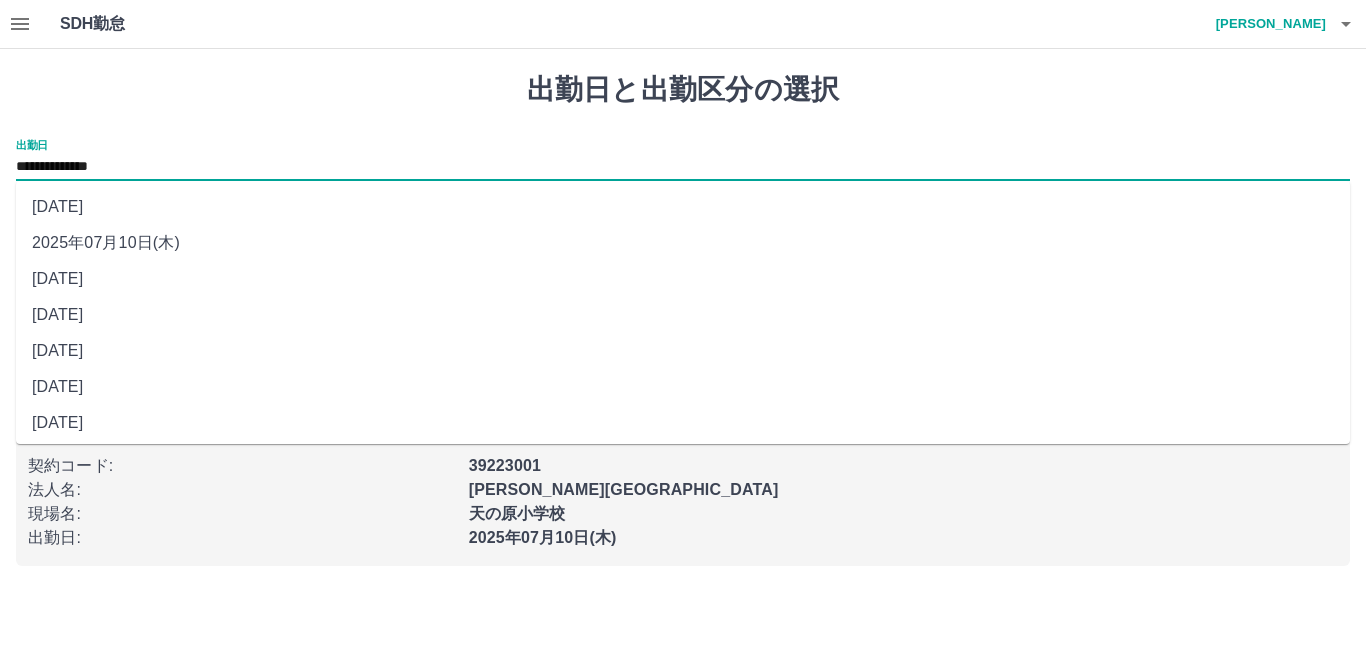 click on "**********" at bounding box center (683, 167) 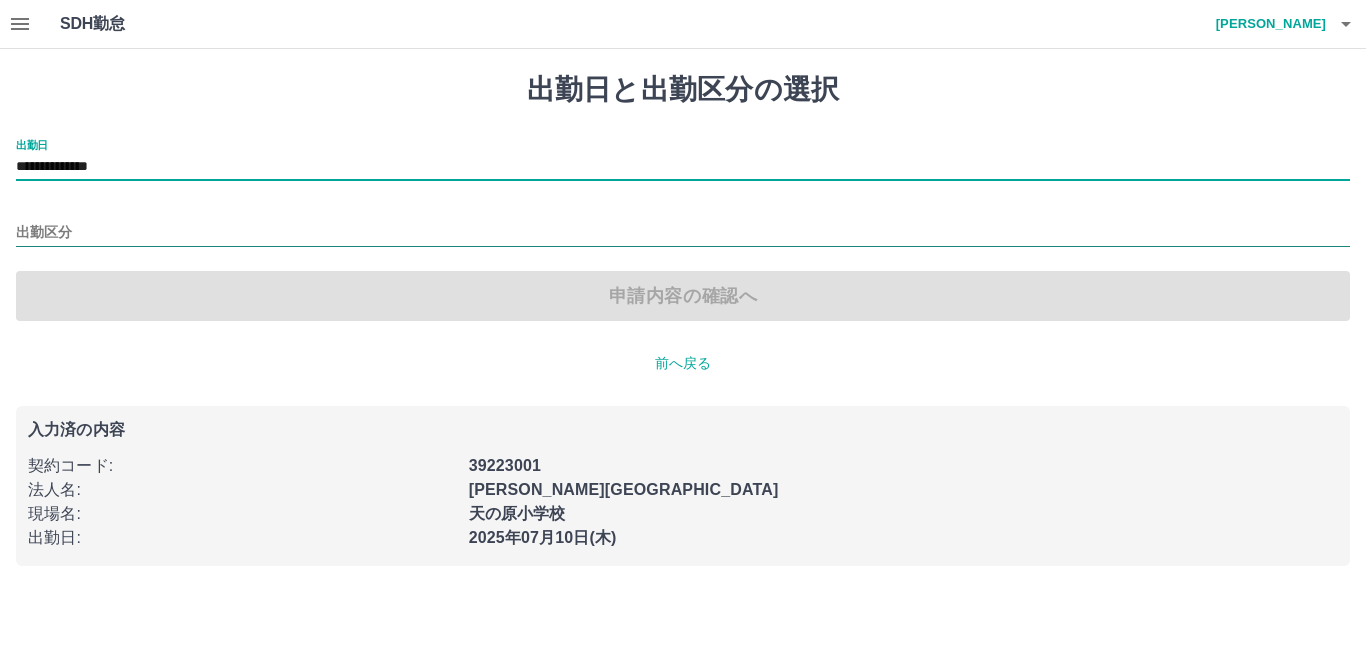 click on "出勤区分" at bounding box center [683, 233] 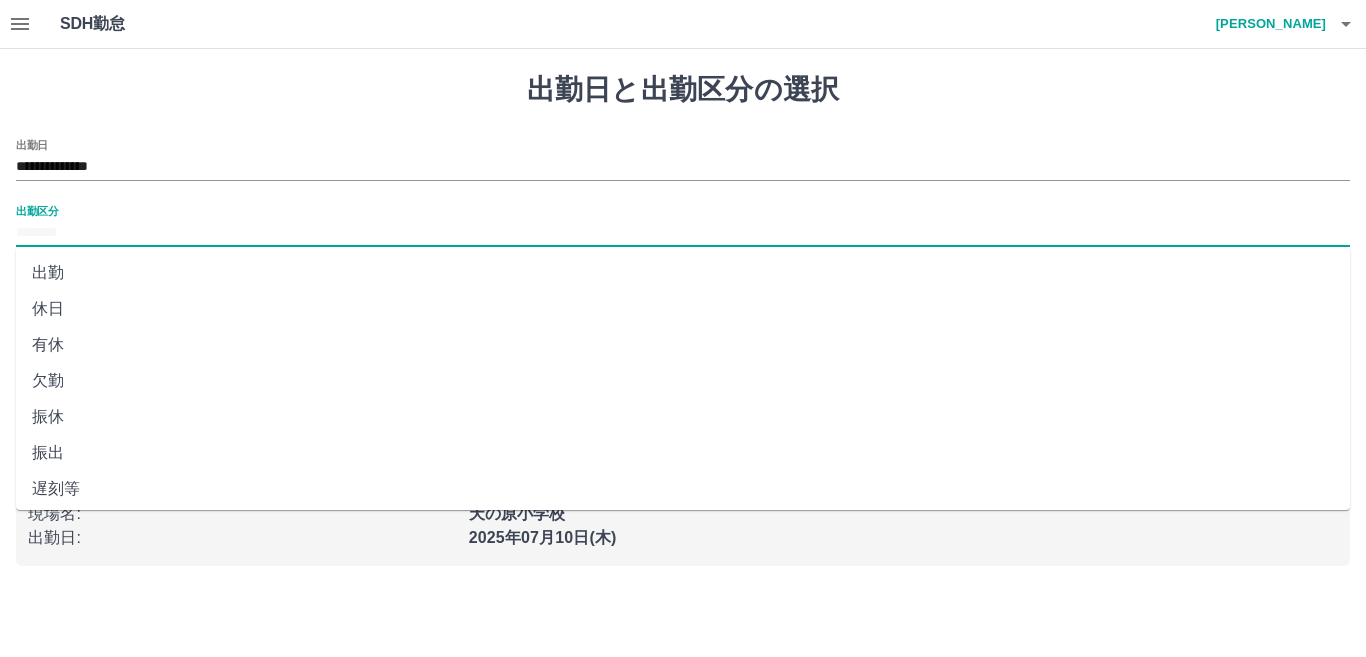 click on "出勤" at bounding box center [683, 273] 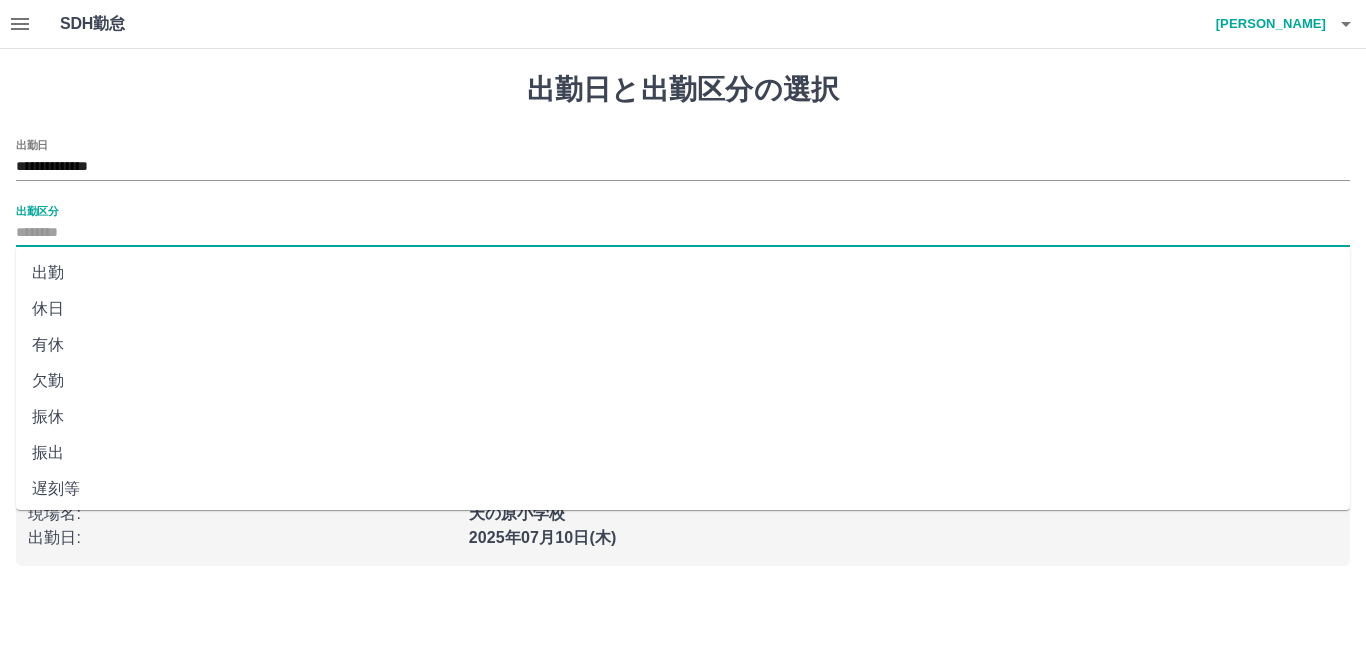 type on "**" 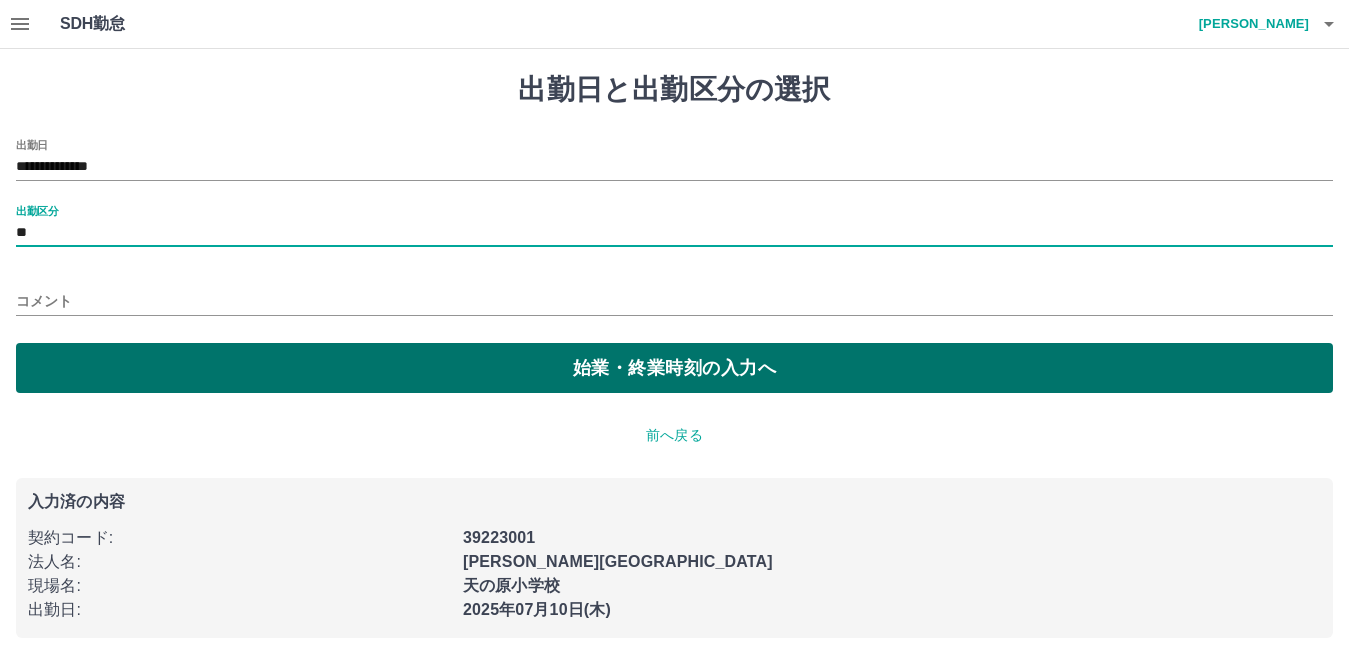 click on "始業・終業時刻の入力へ" at bounding box center (674, 368) 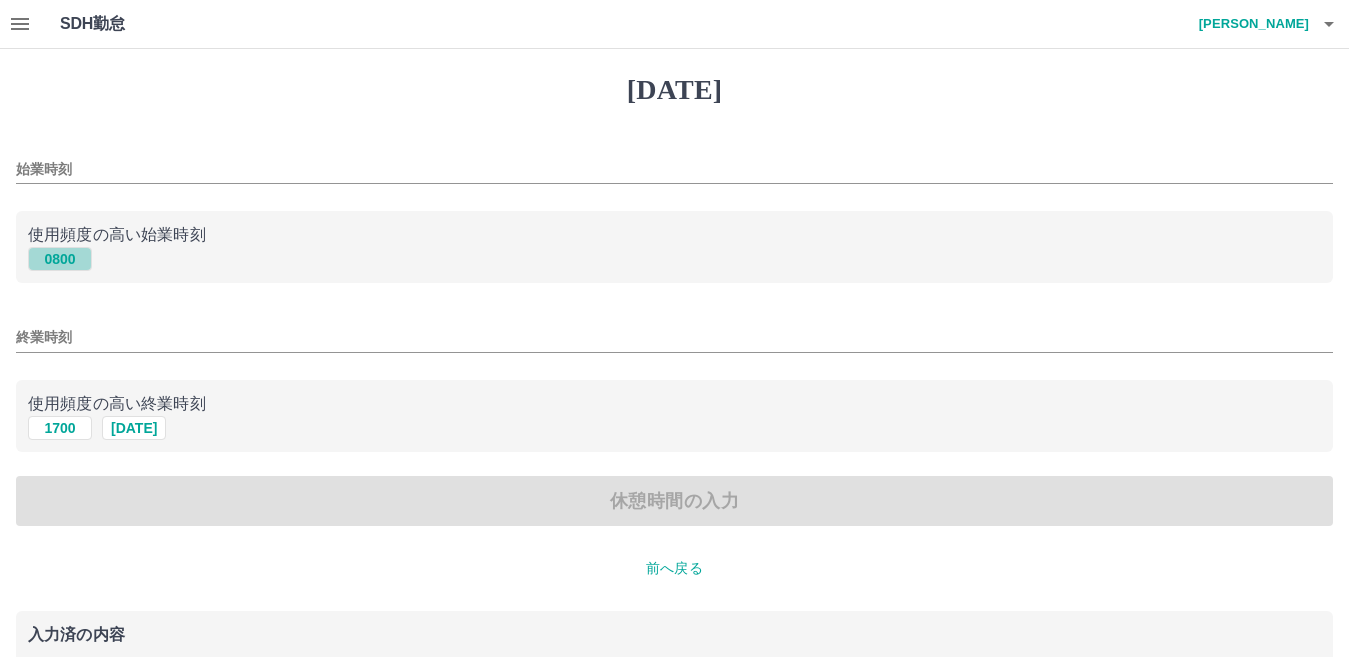 click on "0800" at bounding box center (60, 259) 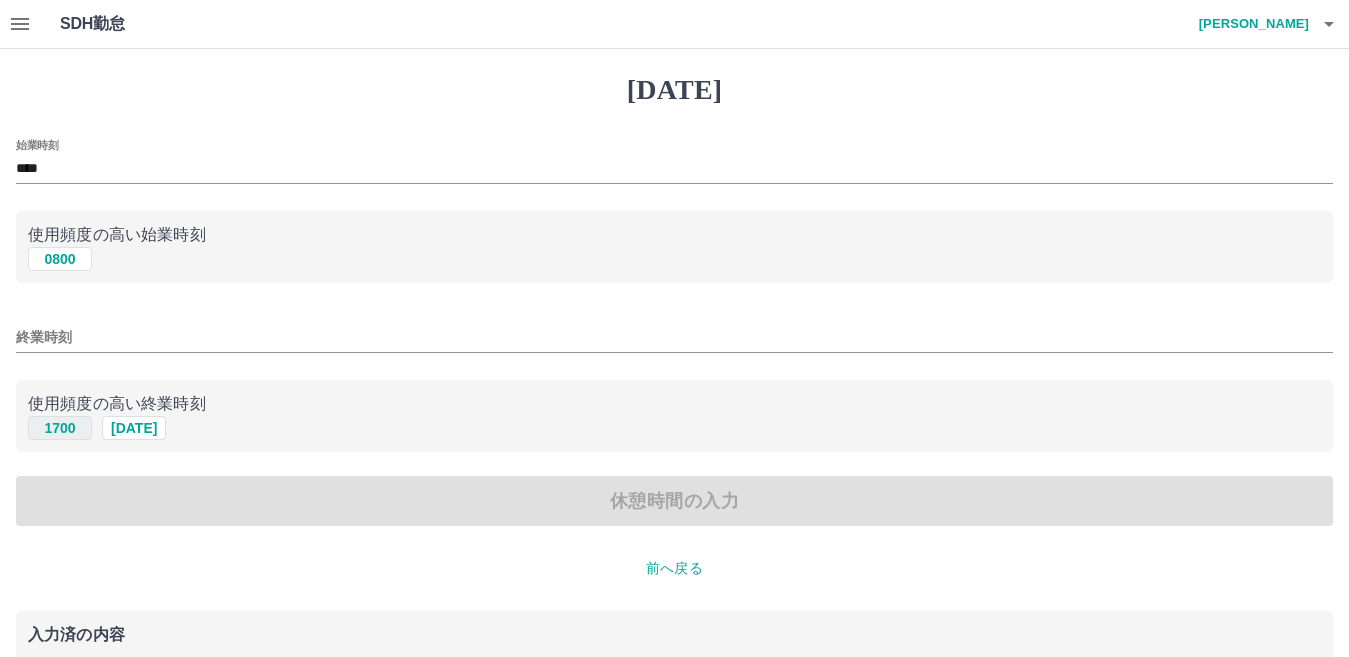 click on "1700" at bounding box center (60, 428) 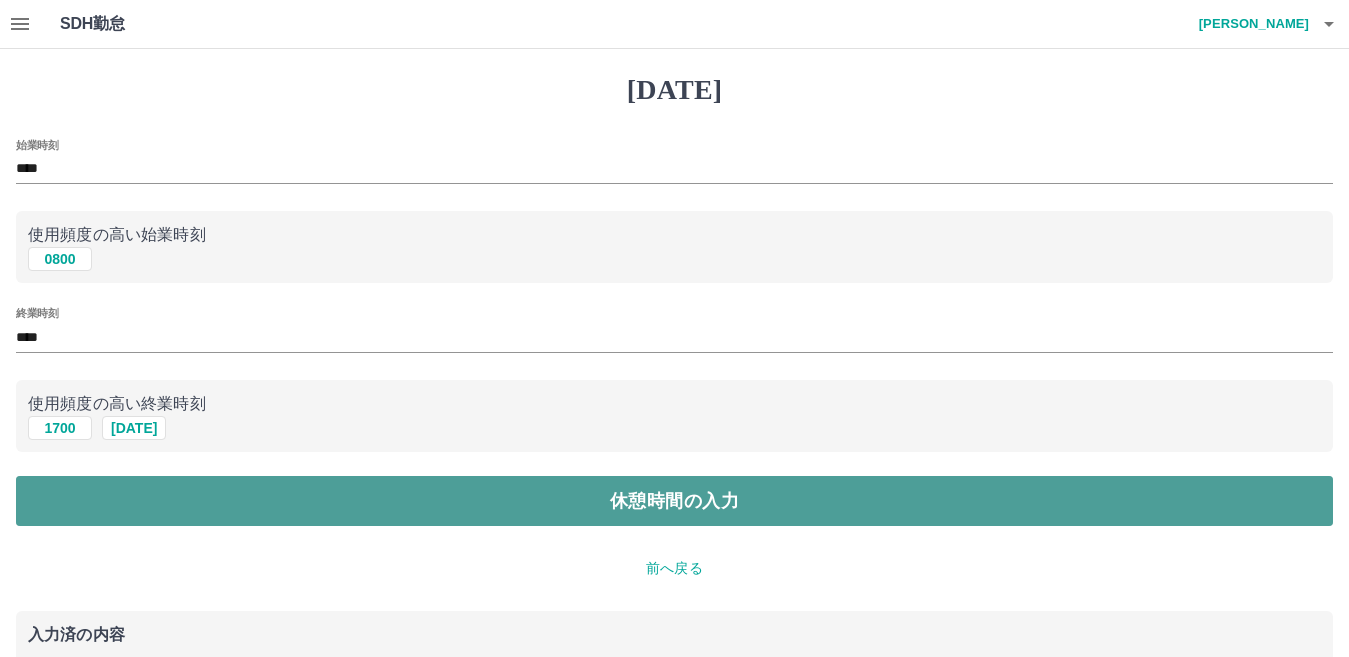 click on "休憩時間の入力" at bounding box center [674, 501] 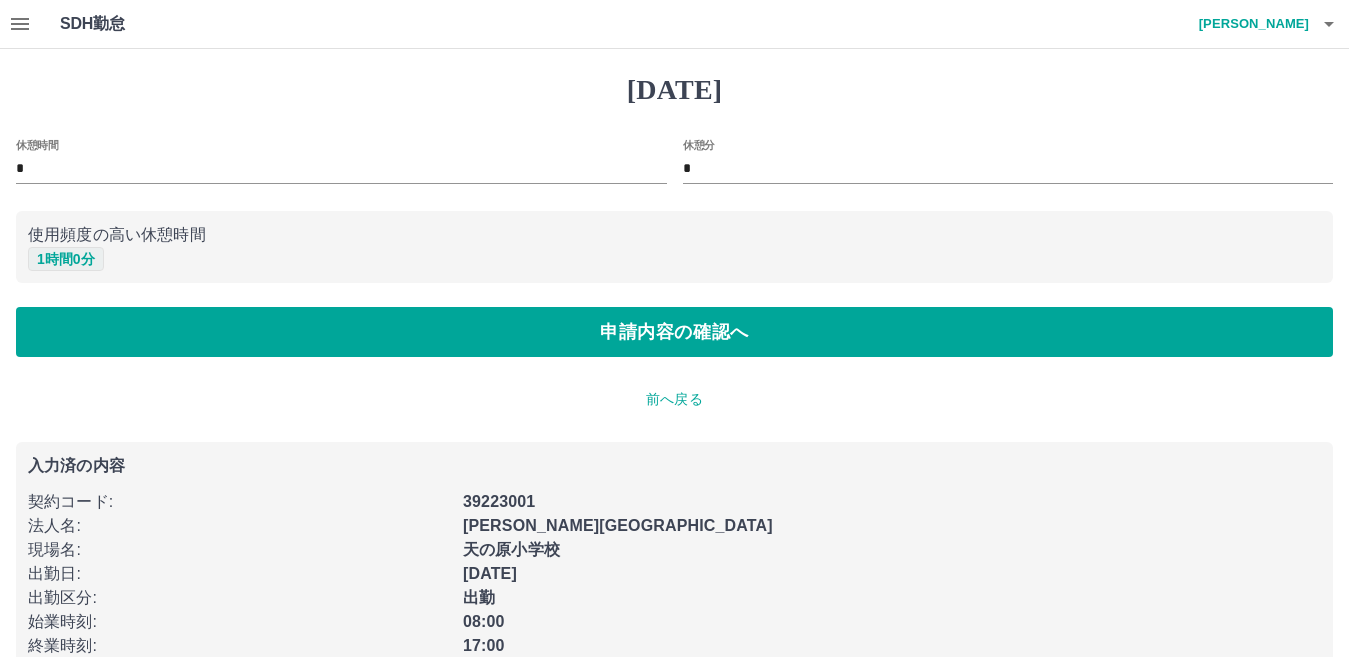 click on "1 時間 0 分" at bounding box center [66, 259] 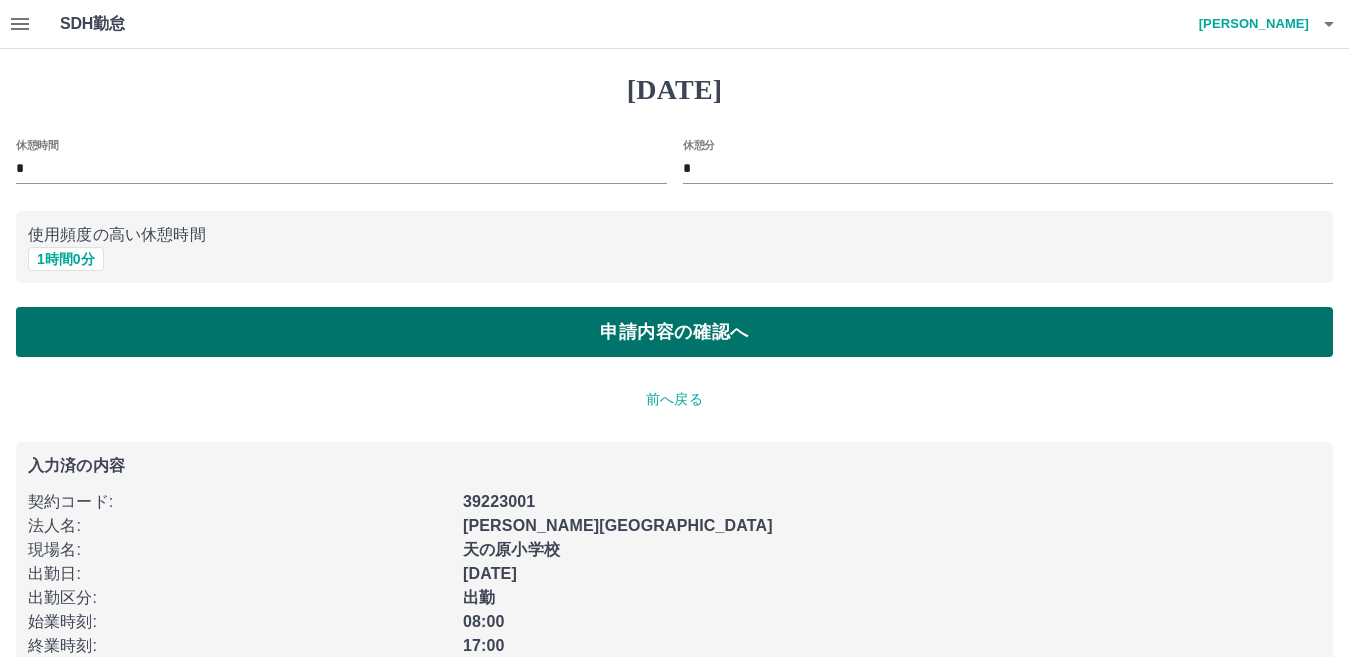 click on "申請内容の確認へ" at bounding box center (674, 332) 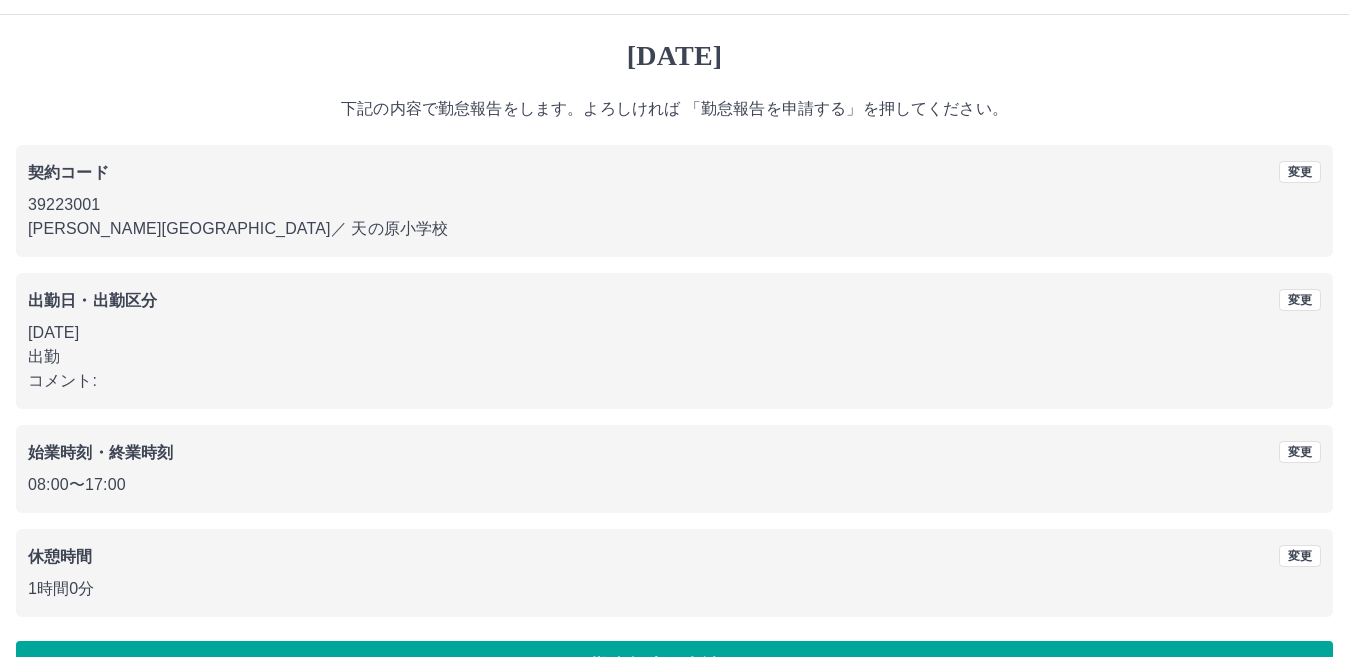 scroll, scrollTop: 92, scrollLeft: 0, axis: vertical 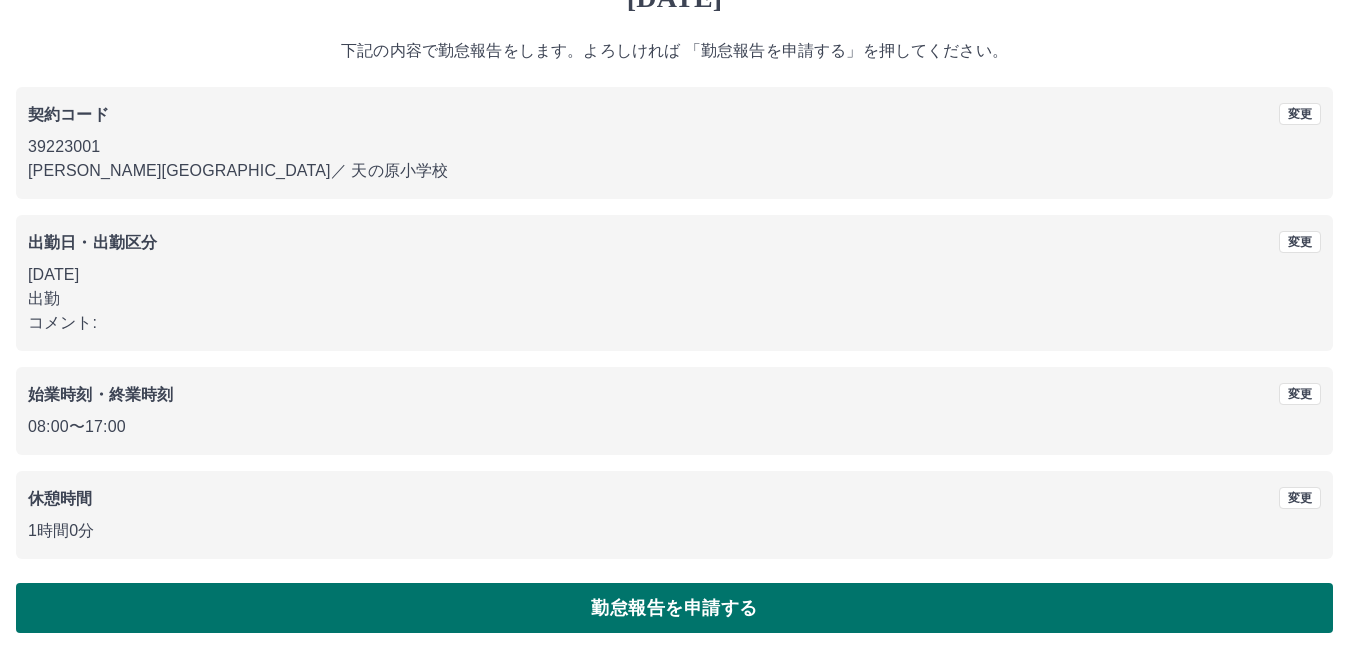 click on "勤怠報告を申請する" at bounding box center (674, 608) 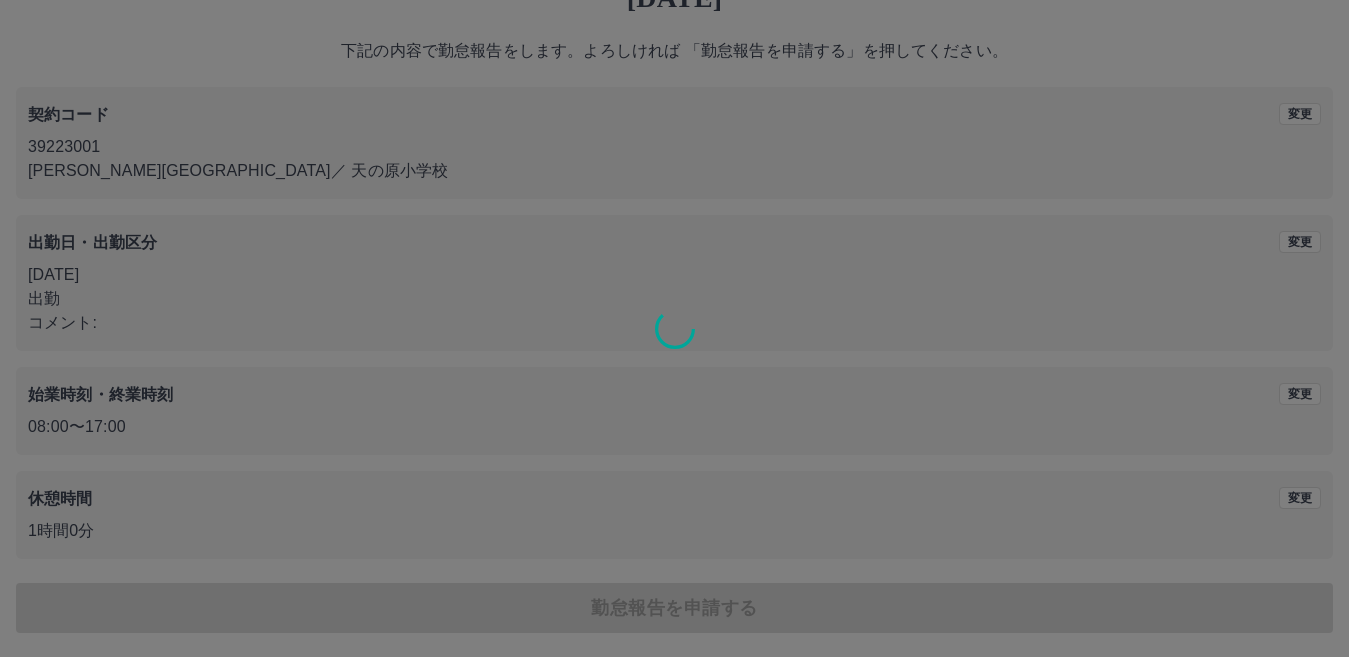 scroll, scrollTop: 0, scrollLeft: 0, axis: both 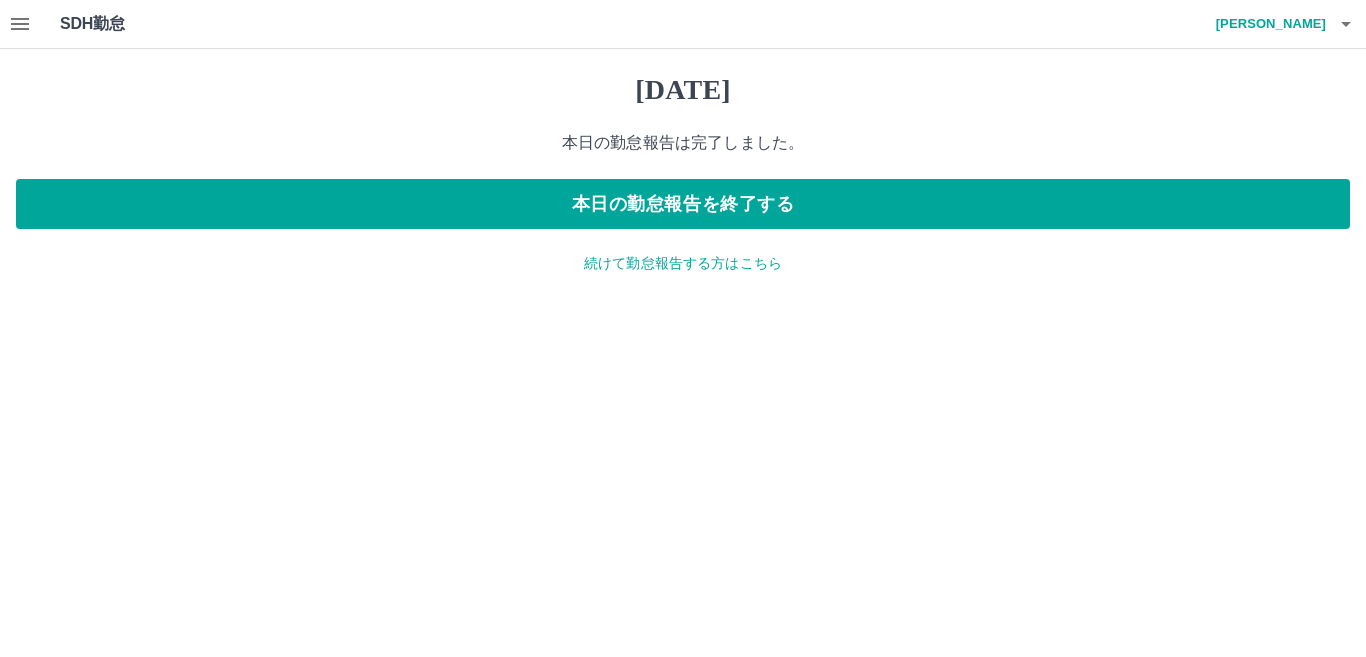 click on "続けて勤怠報告する方はこちら" at bounding box center [683, 263] 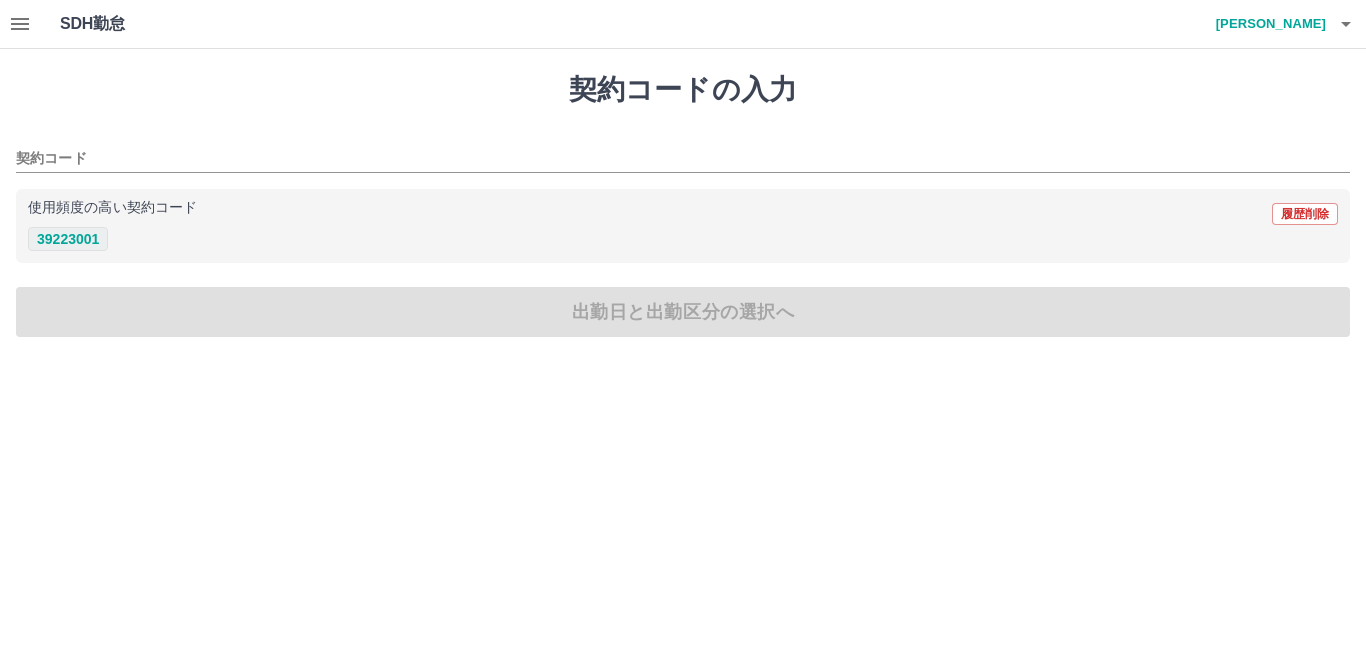 click on "39223001" at bounding box center [68, 239] 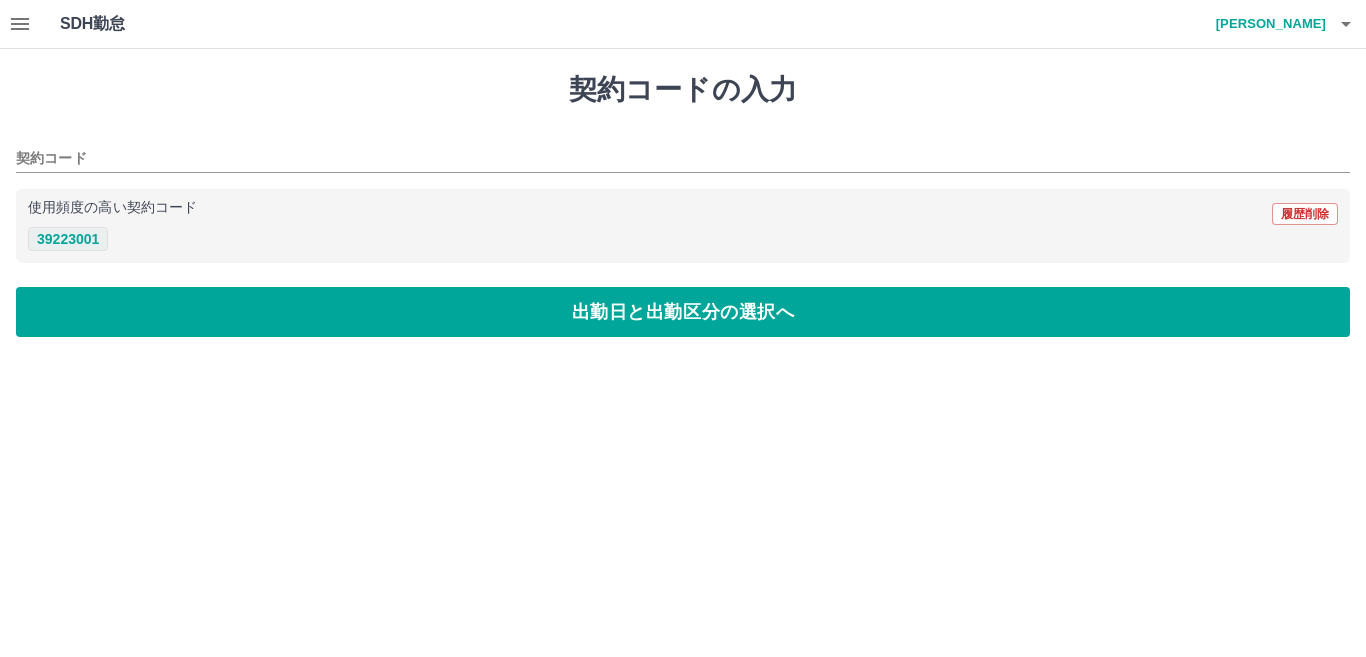 type on "********" 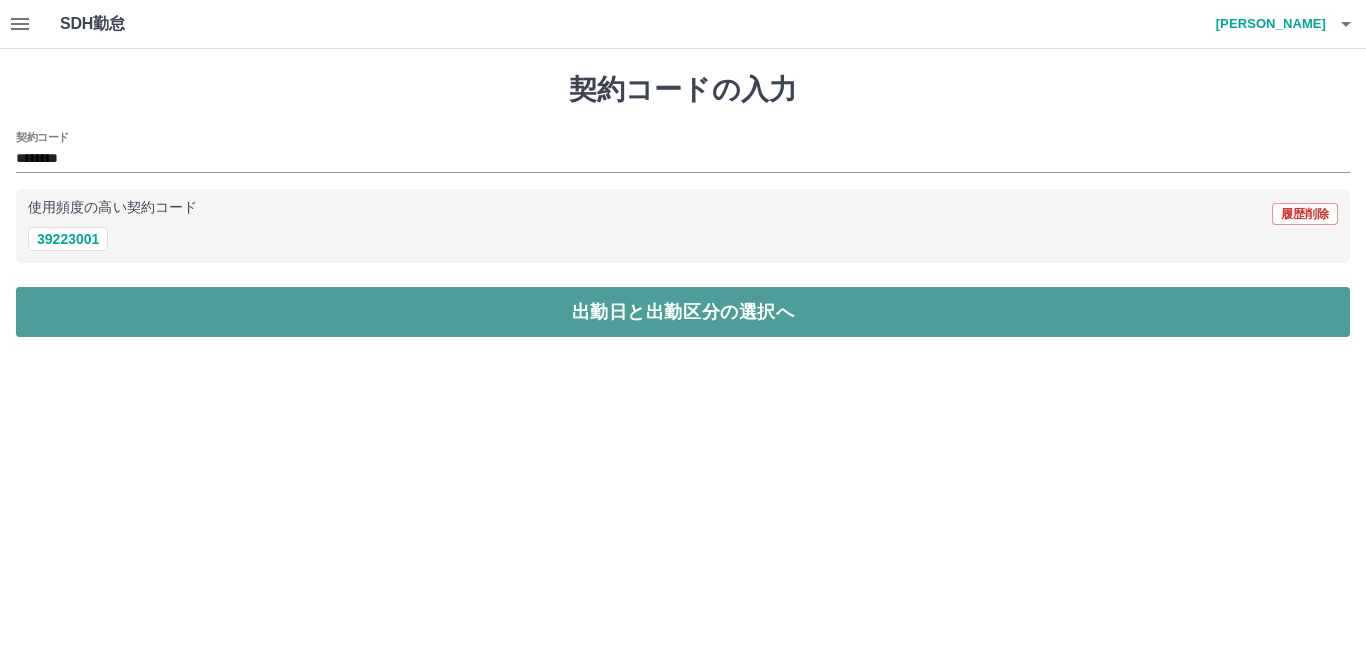 click on "出勤日と出勤区分の選択へ" at bounding box center (683, 312) 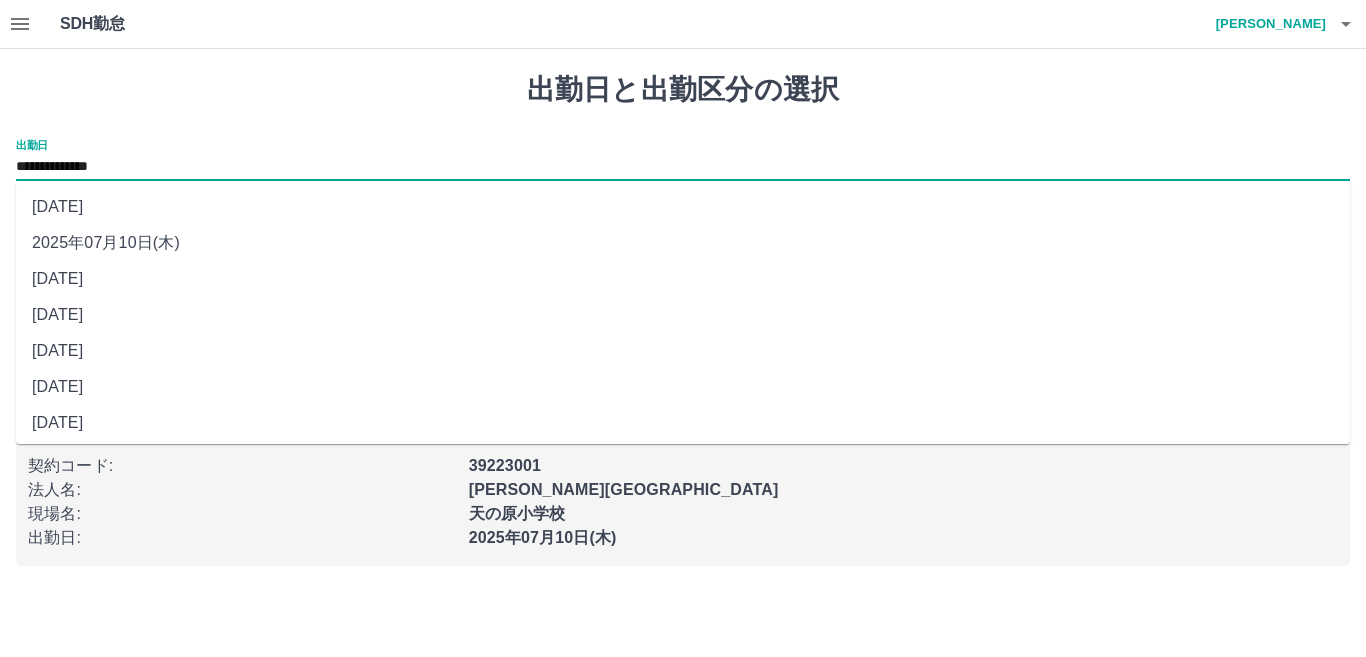click on "**********" at bounding box center [683, 167] 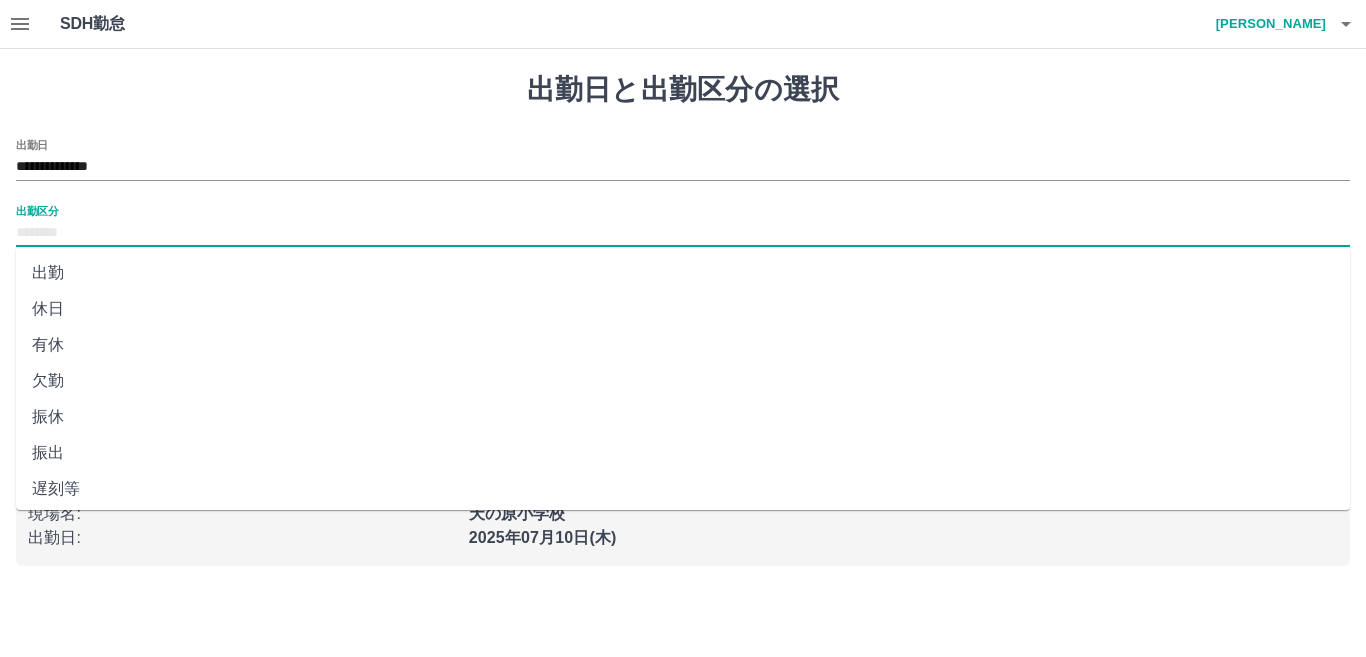 click on "出勤区分" at bounding box center (683, 233) 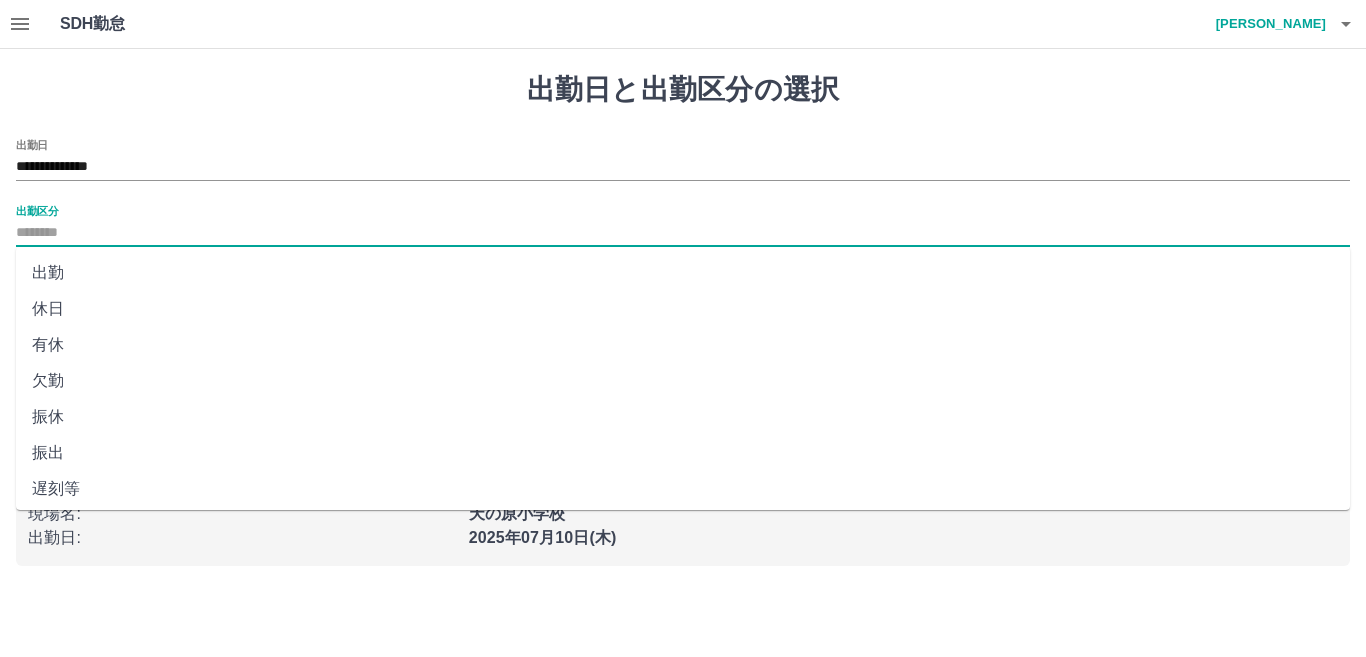 click on "出勤" at bounding box center (683, 273) 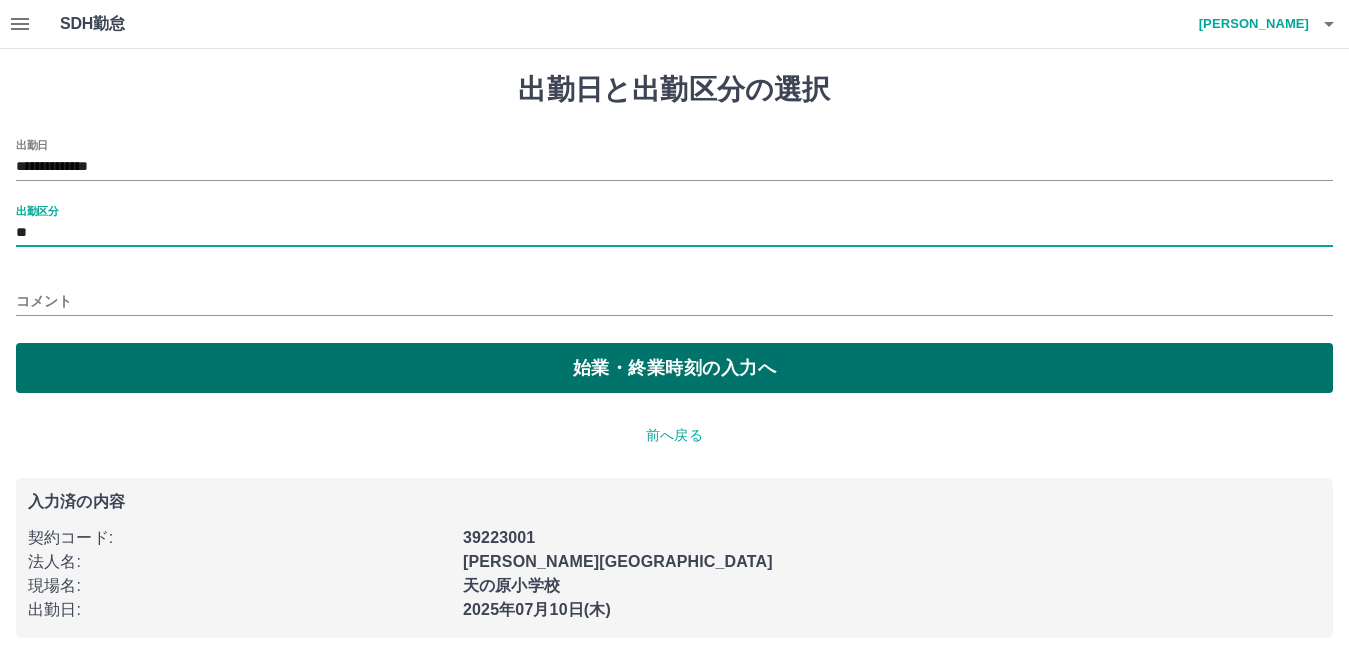 click on "始業・終業時刻の入力へ" at bounding box center (674, 368) 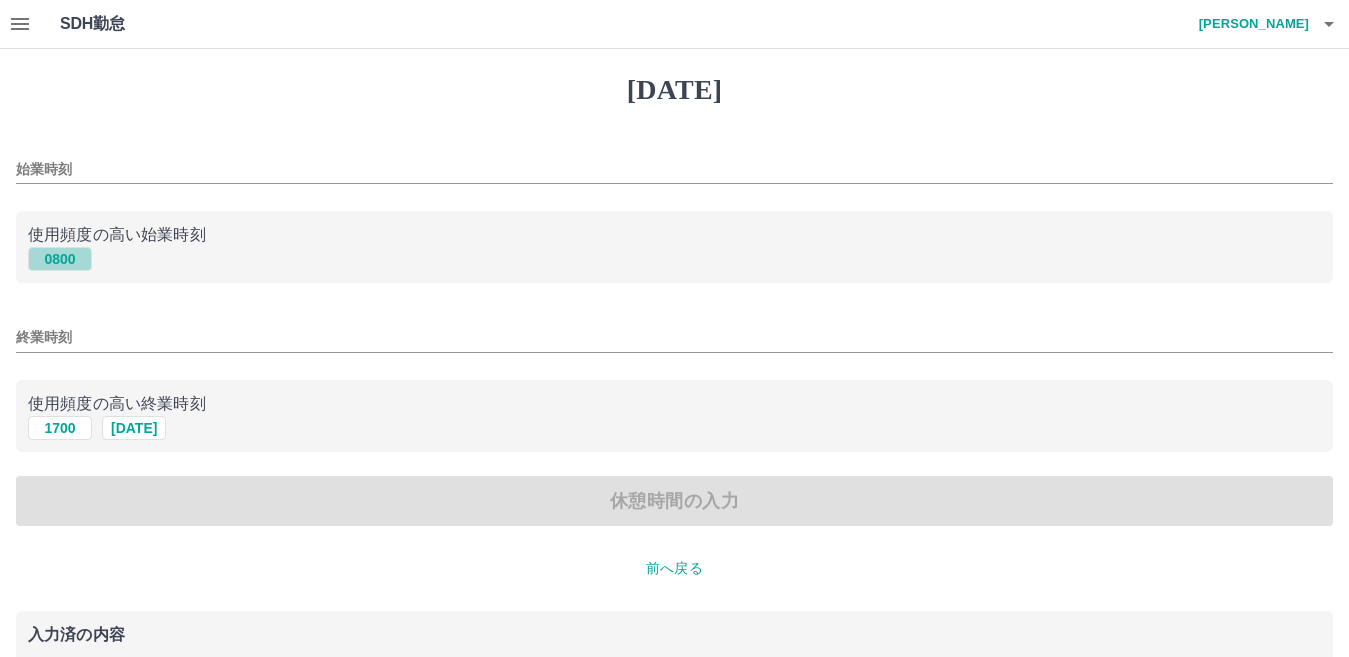click on "0800" at bounding box center (60, 259) 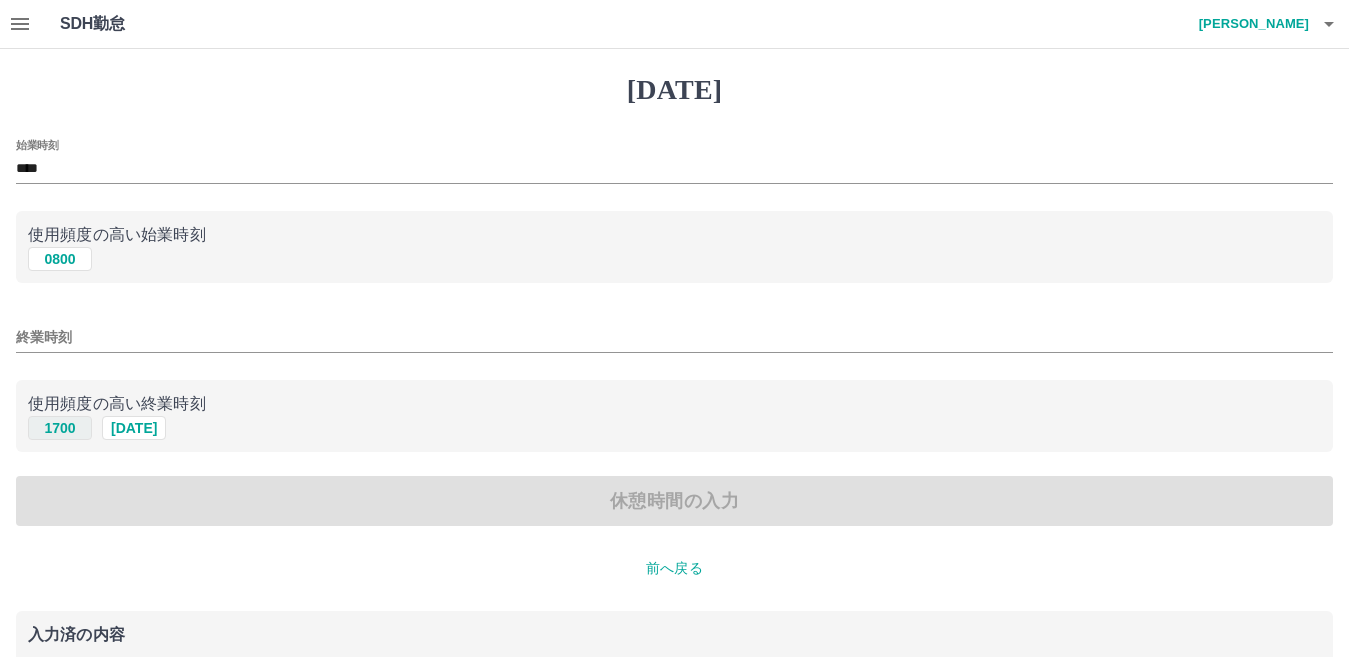 click on "1700" at bounding box center [60, 428] 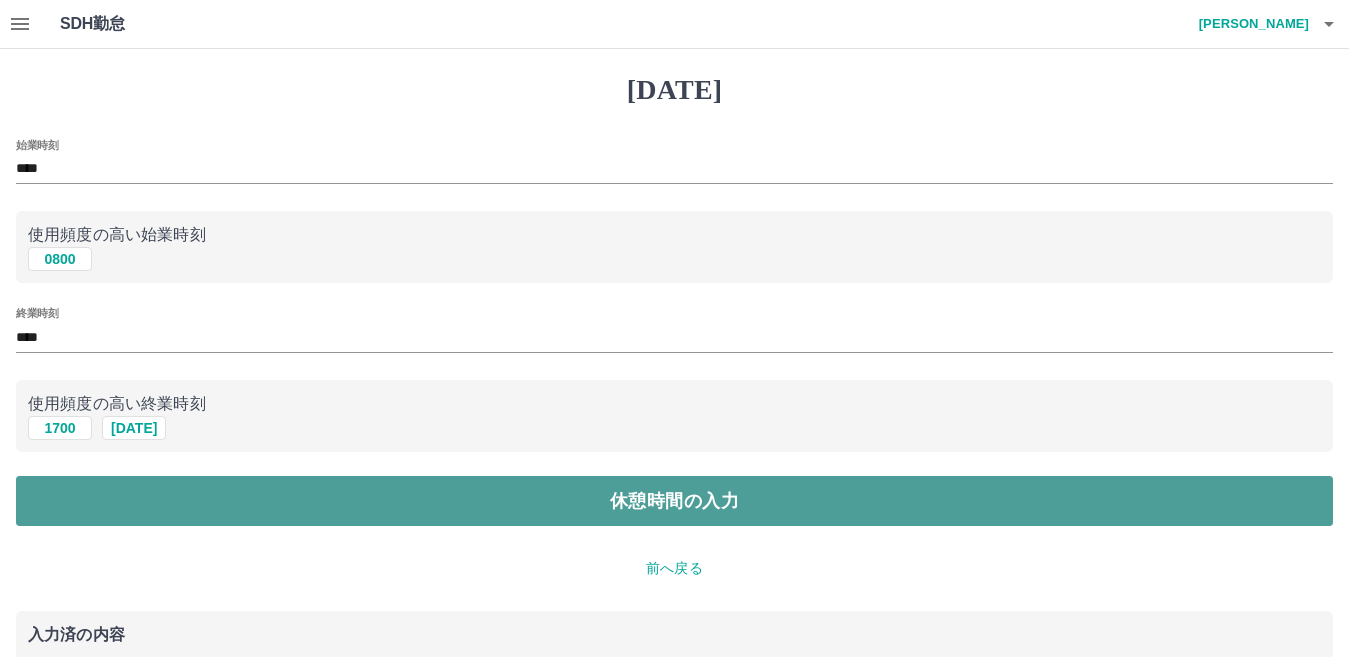 click on "休憩時間の入力" at bounding box center (674, 501) 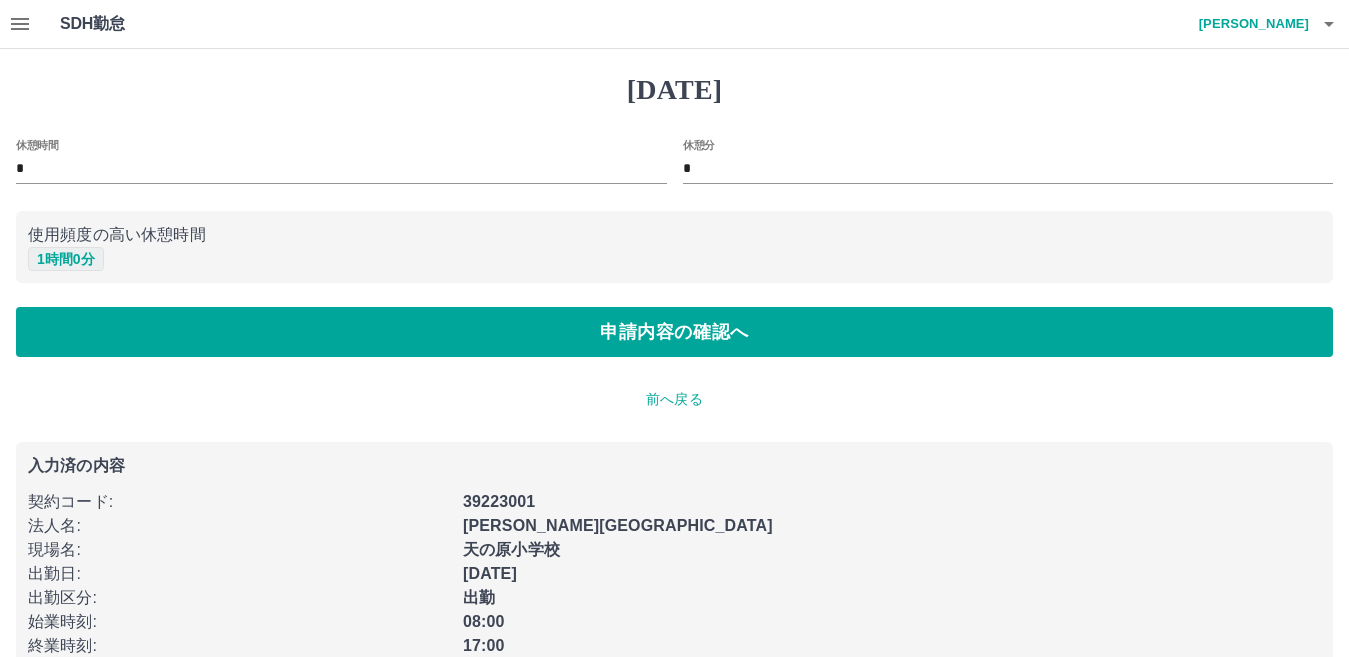 click on "1 時間 0 分" at bounding box center (66, 259) 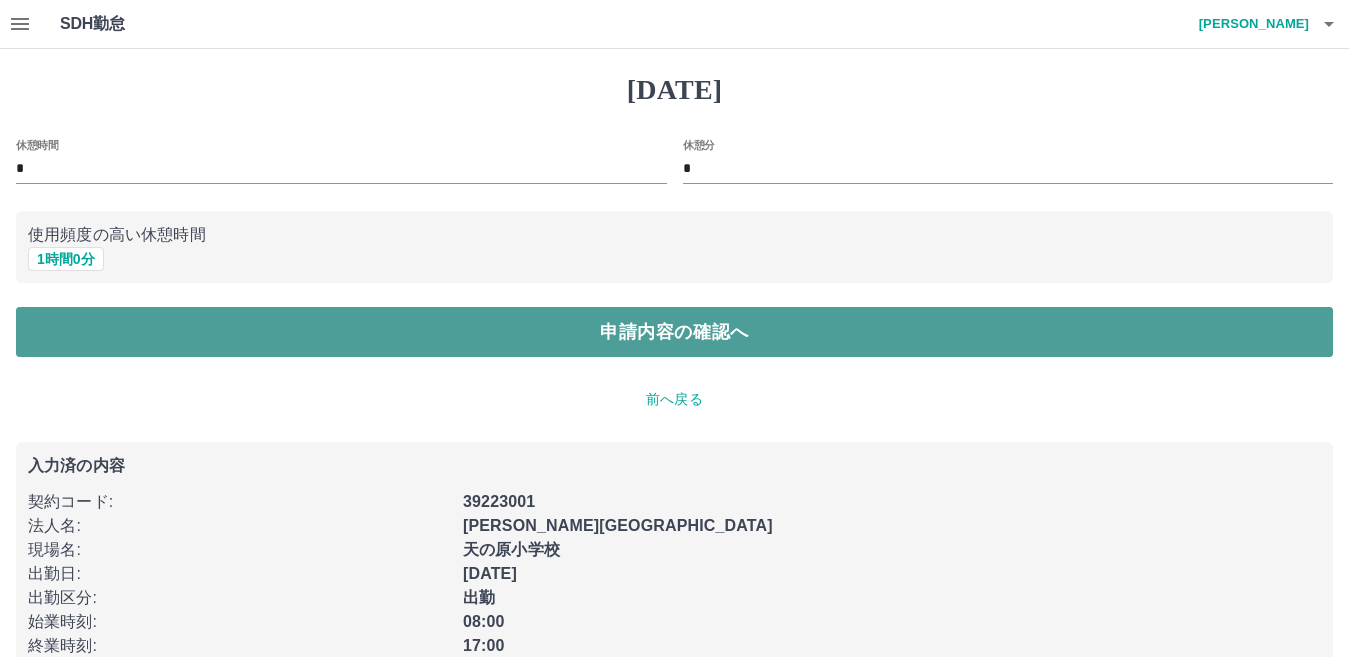 click on "申請内容の確認へ" at bounding box center [674, 332] 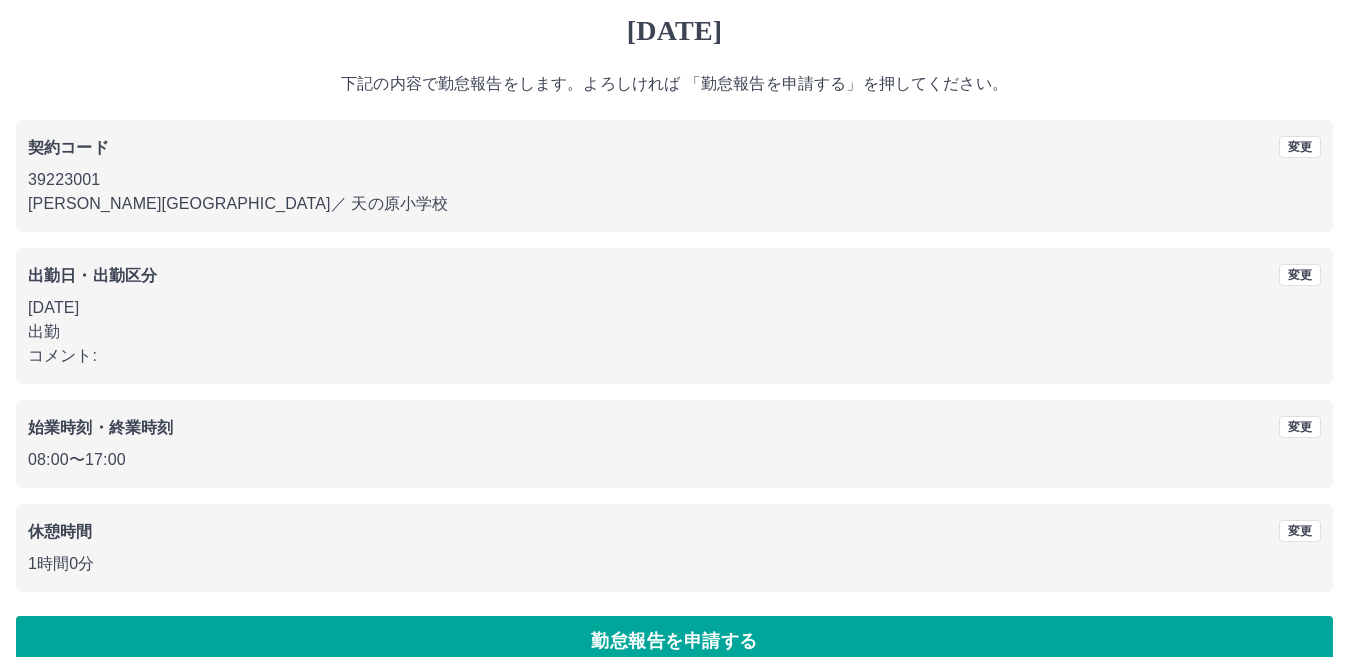 scroll, scrollTop: 92, scrollLeft: 0, axis: vertical 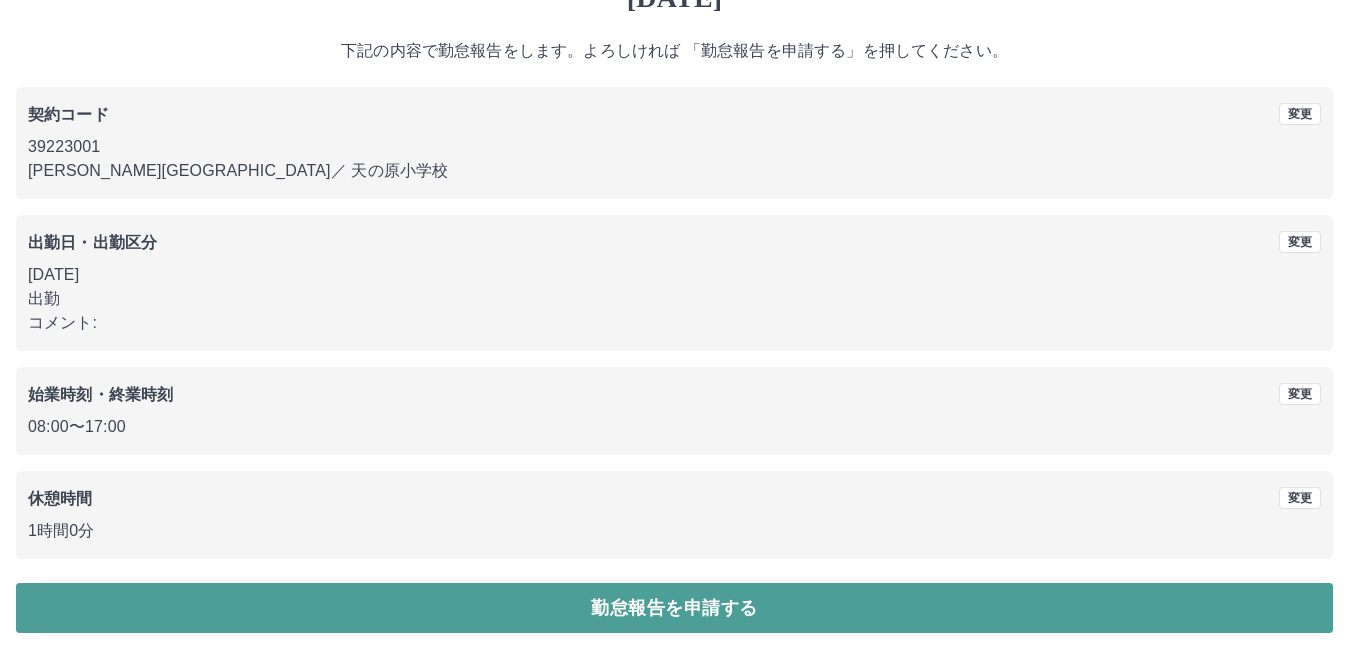 click on "勤怠報告を申請する" at bounding box center (674, 608) 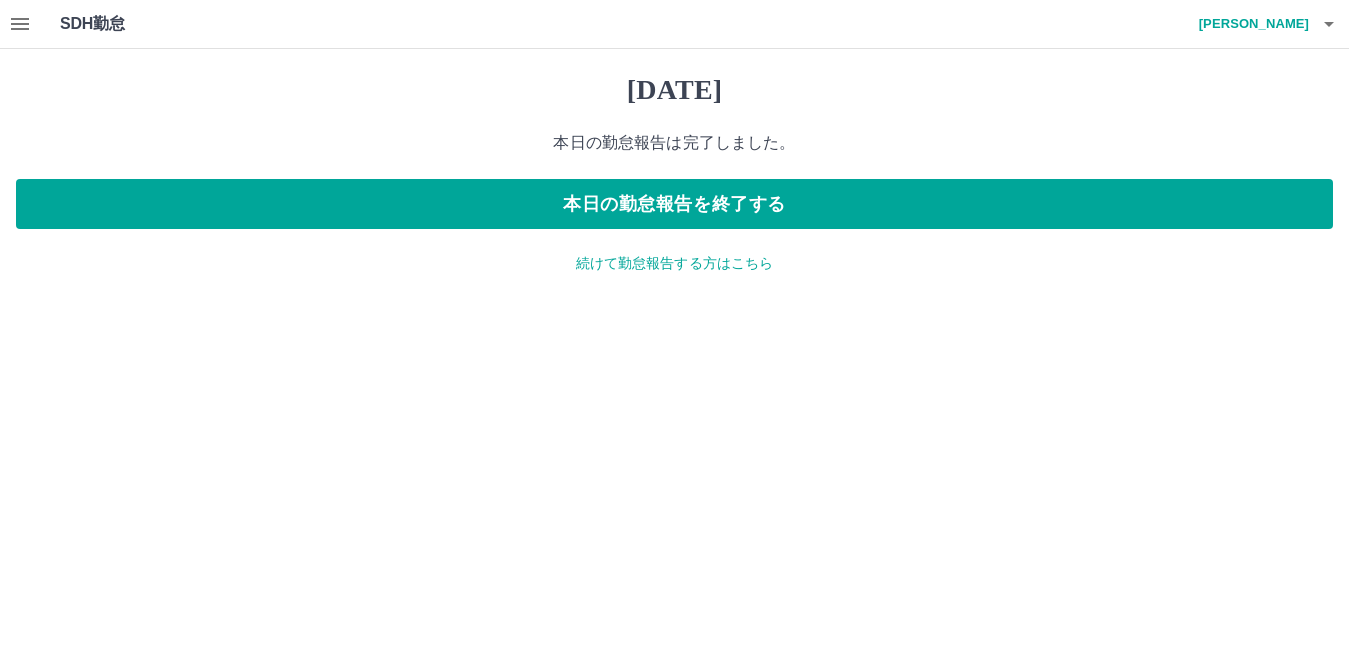scroll, scrollTop: 0, scrollLeft: 0, axis: both 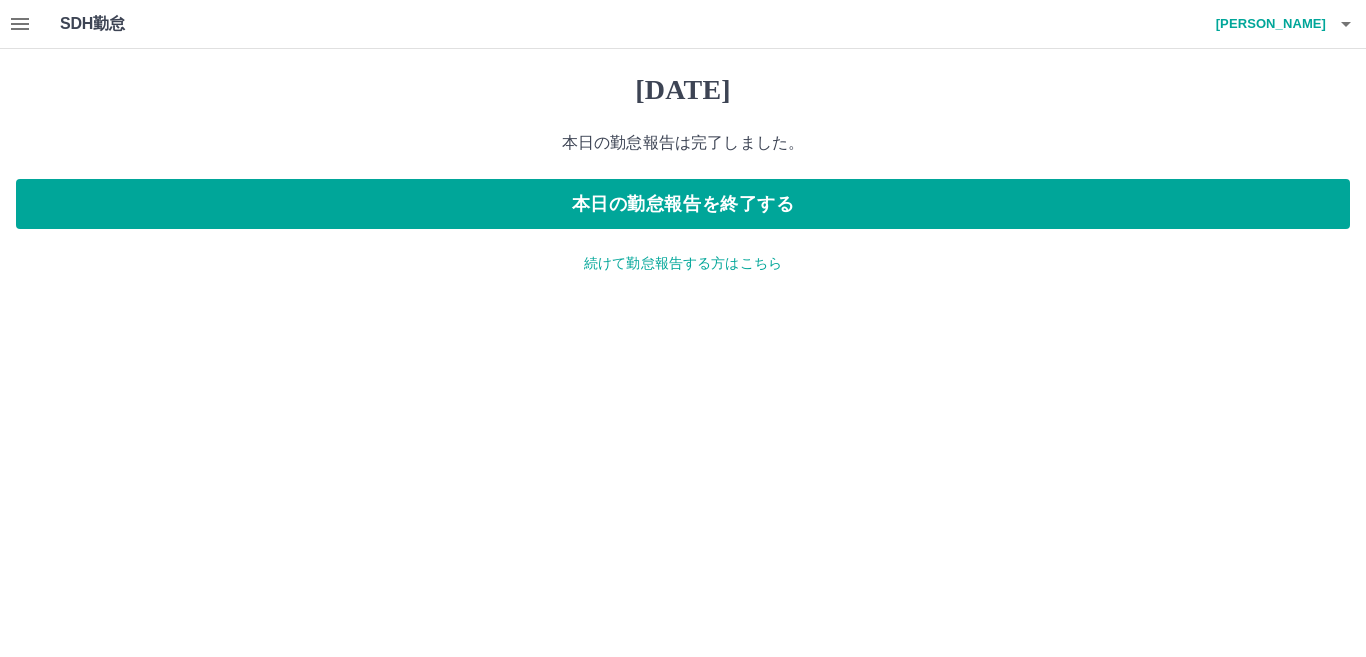 click on "続けて勤怠報告する方はこちら" at bounding box center (683, 263) 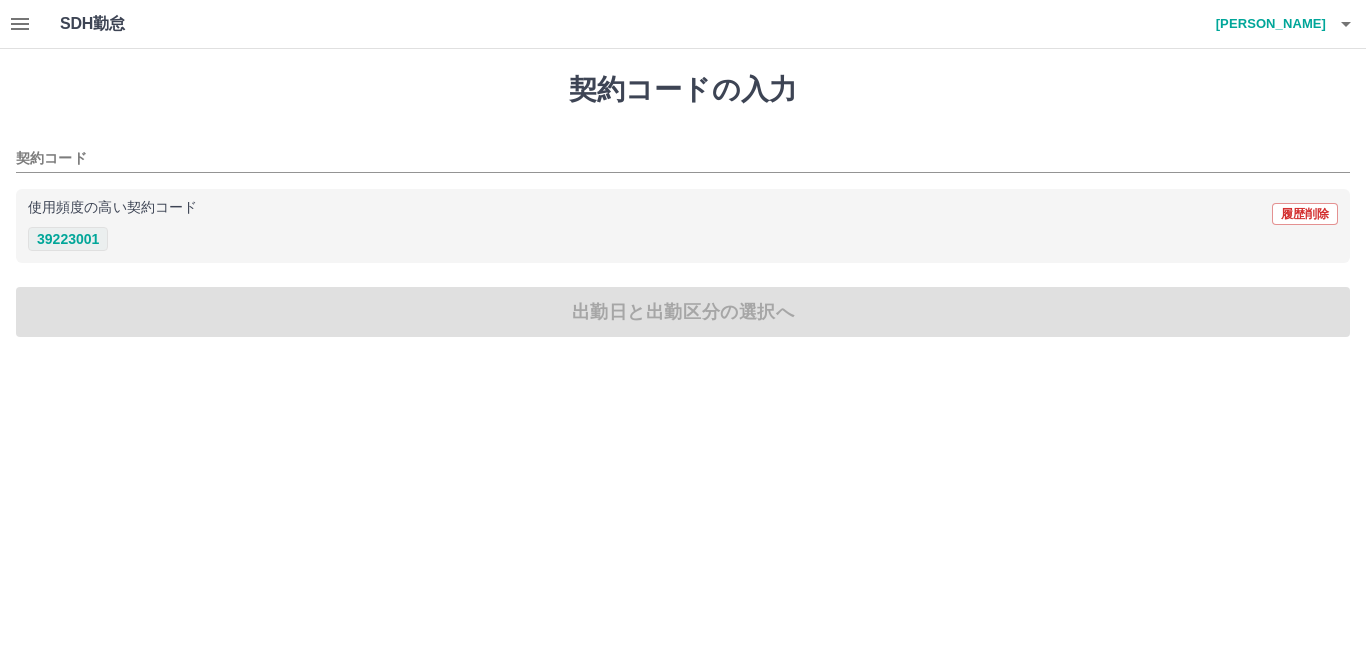 click on "39223001" at bounding box center [68, 239] 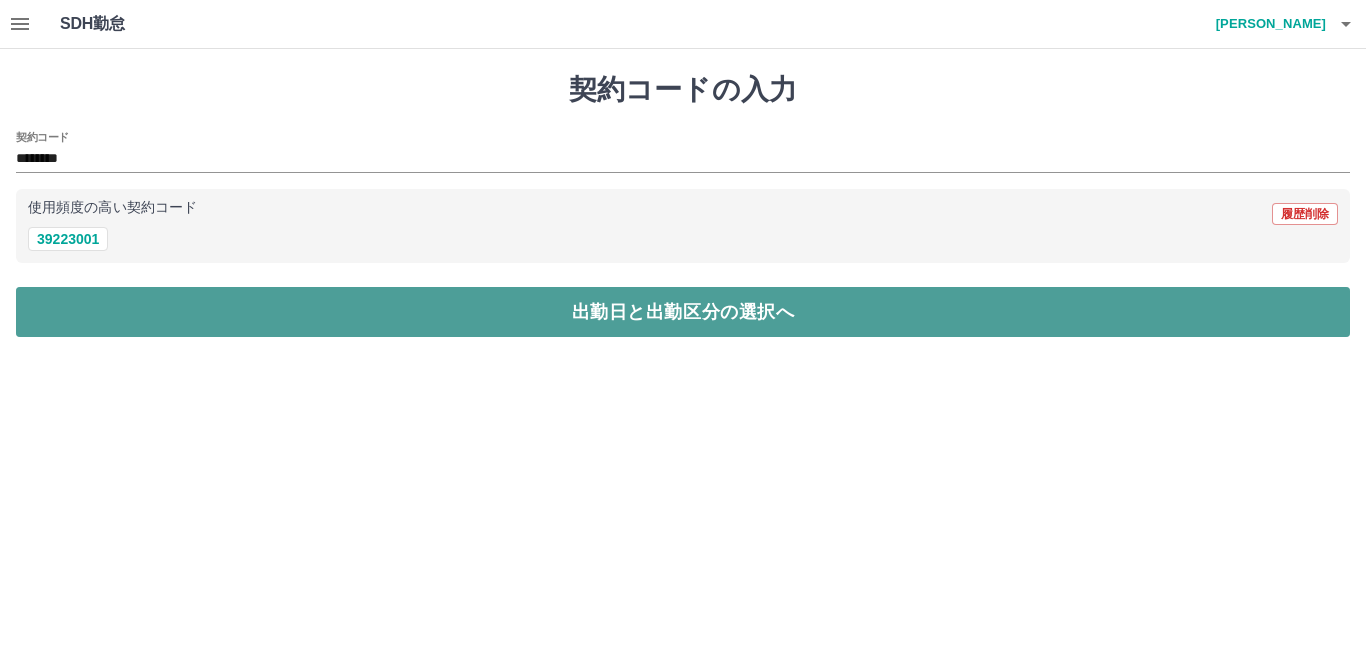 click on "出勤日と出勤区分の選択へ" at bounding box center [683, 312] 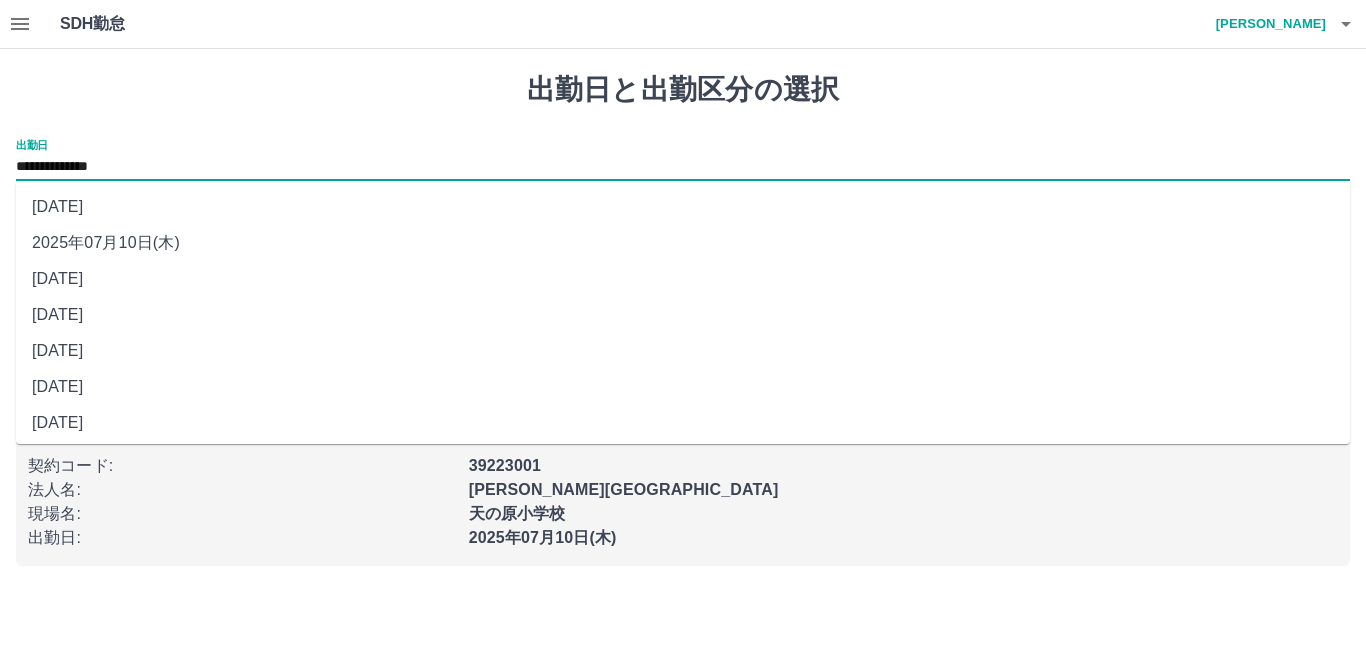 click on "**********" at bounding box center (683, 167) 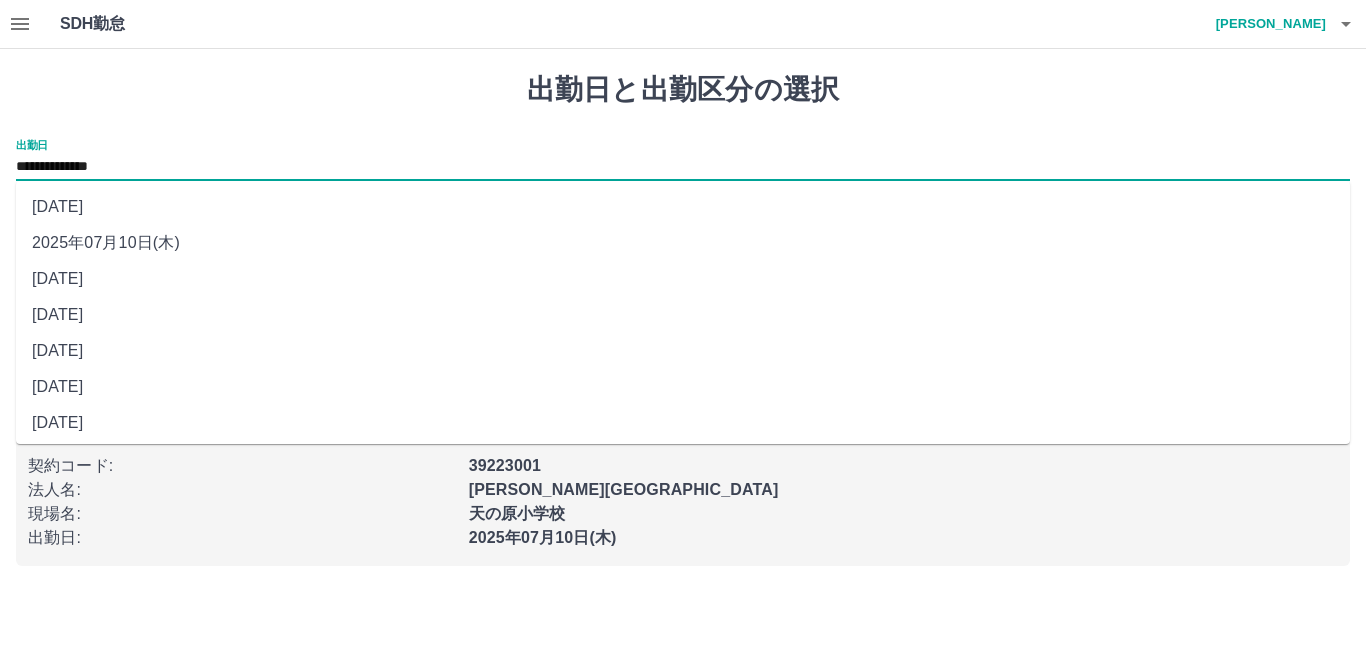 click on "2025年07月07日(月)" at bounding box center [683, 351] 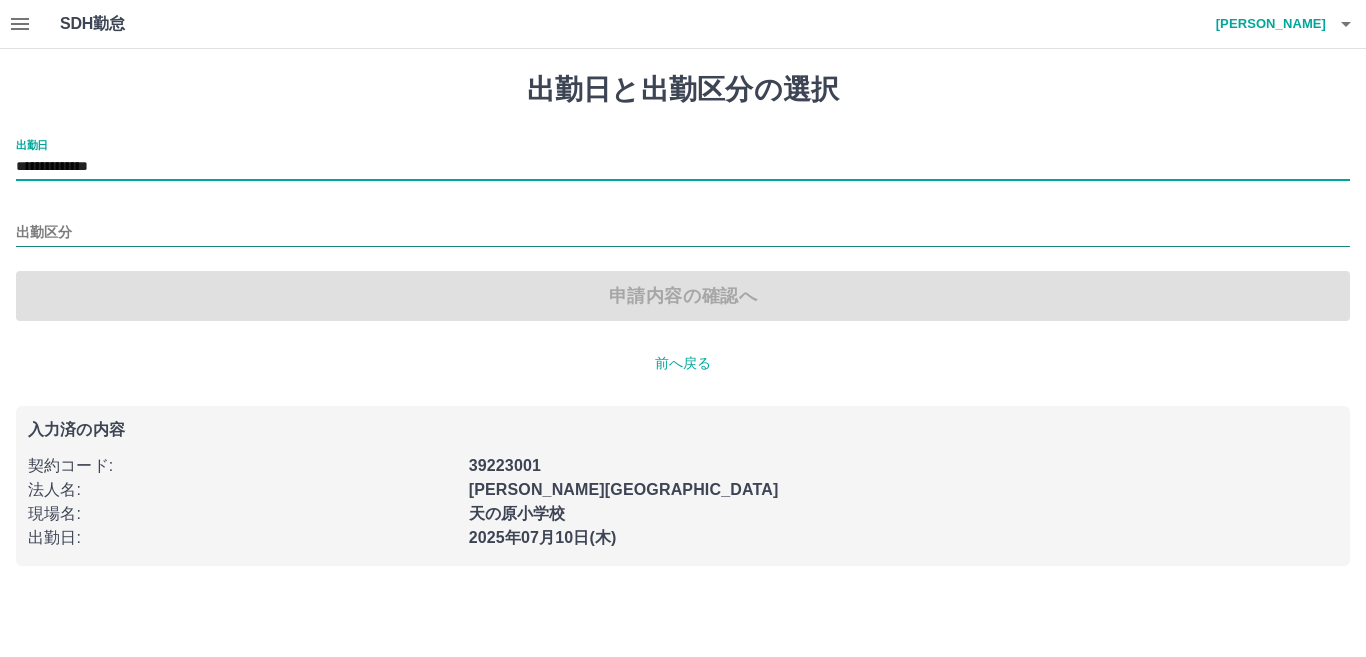 click on "出勤区分" at bounding box center (683, 233) 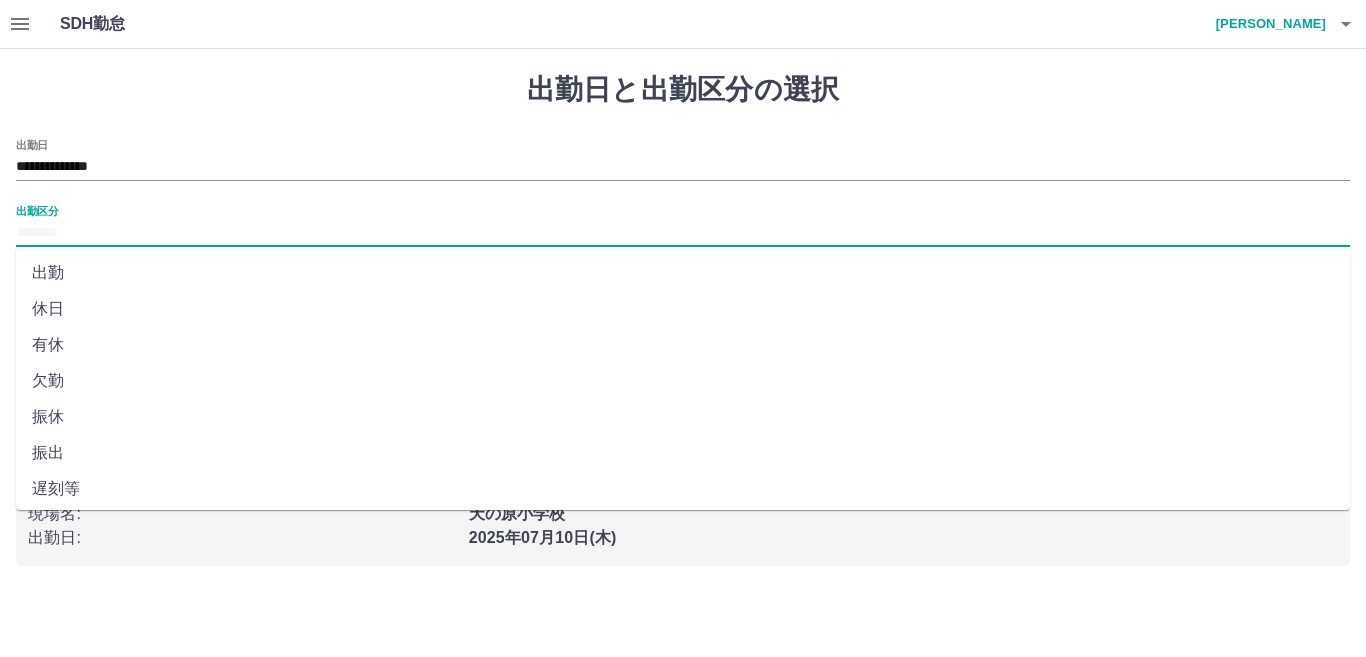 click on "出勤" at bounding box center (683, 273) 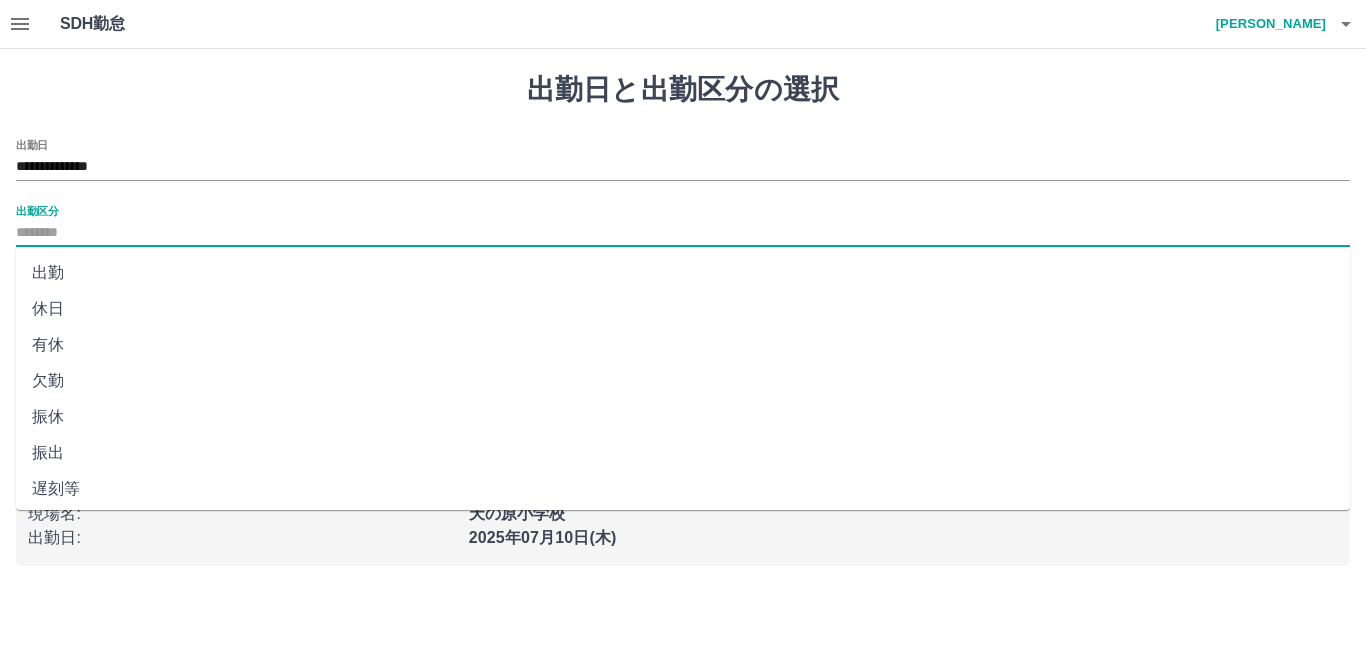 type on "**" 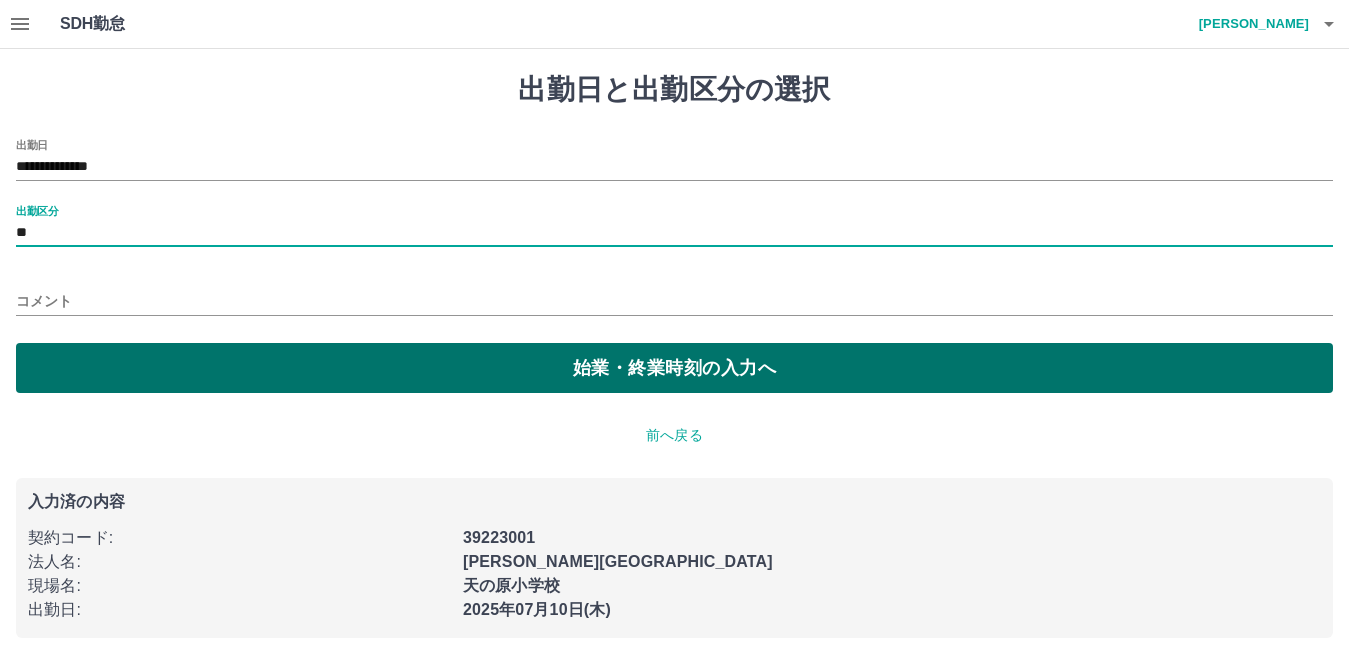 click on "始業・終業時刻の入力へ" at bounding box center (674, 368) 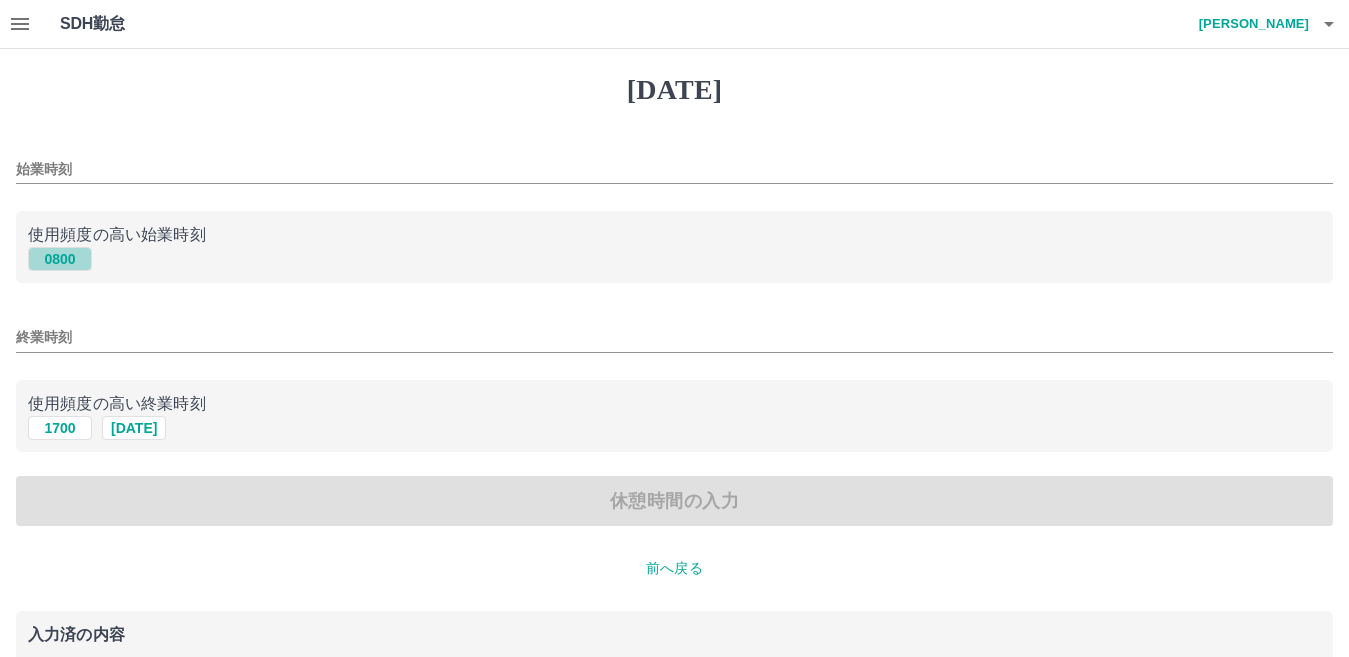 click on "0800" at bounding box center [60, 259] 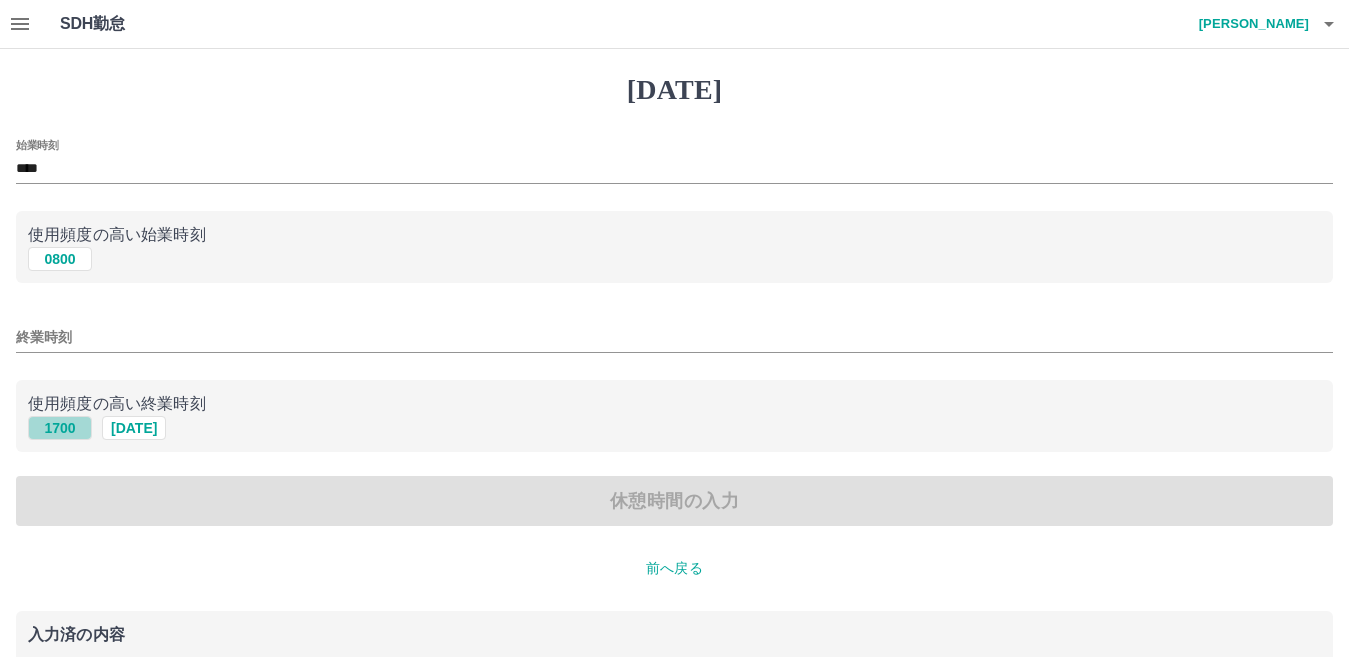 click on "1700" at bounding box center (60, 428) 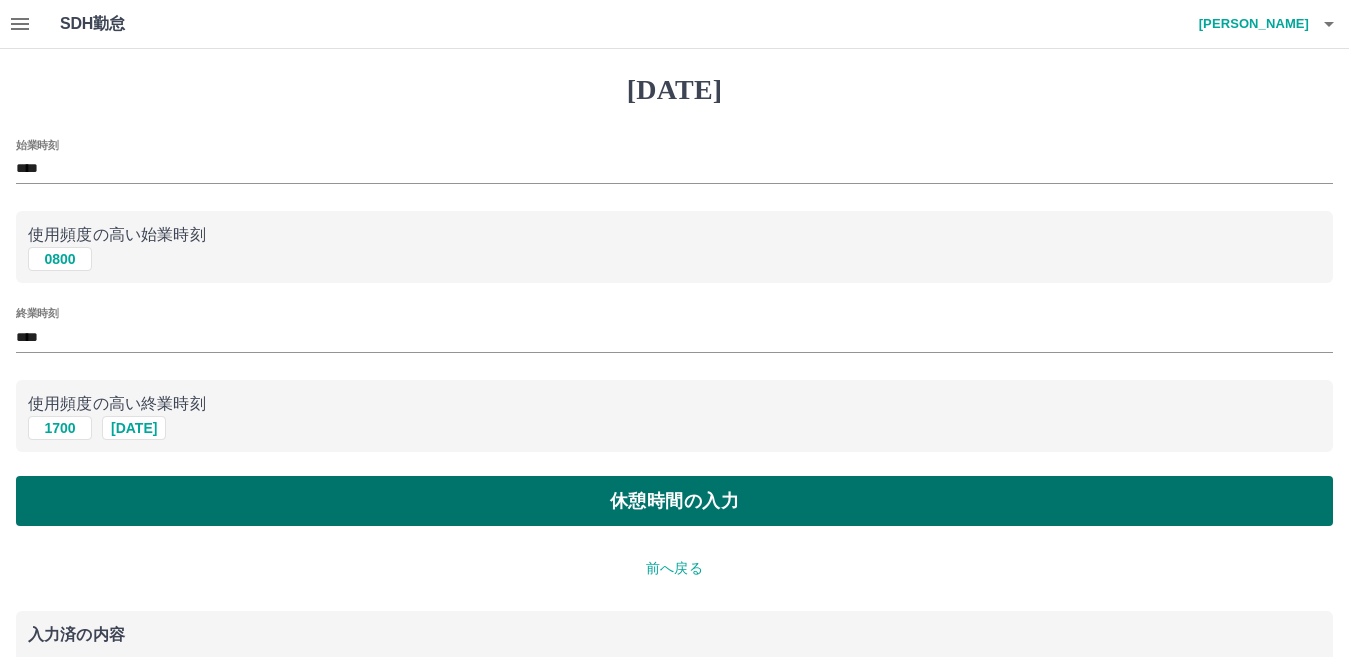 click on "休憩時間の入力" at bounding box center (674, 501) 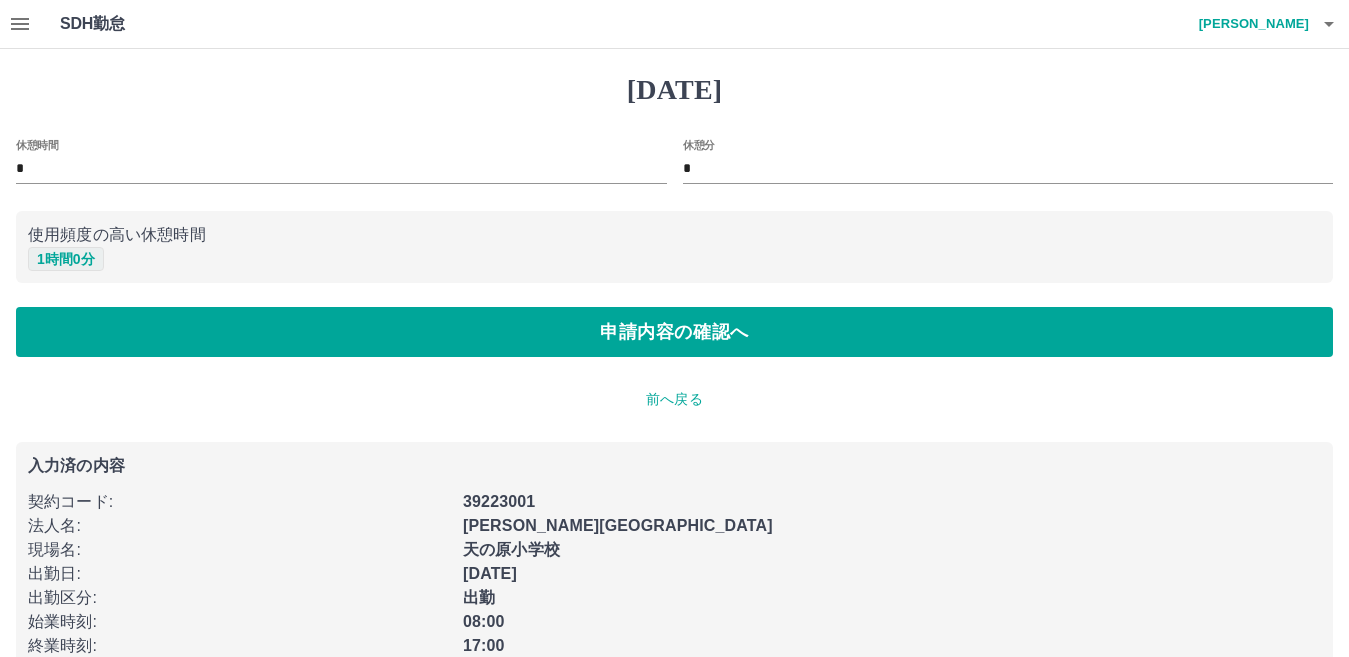 click on "1 時間 0 分" at bounding box center (66, 259) 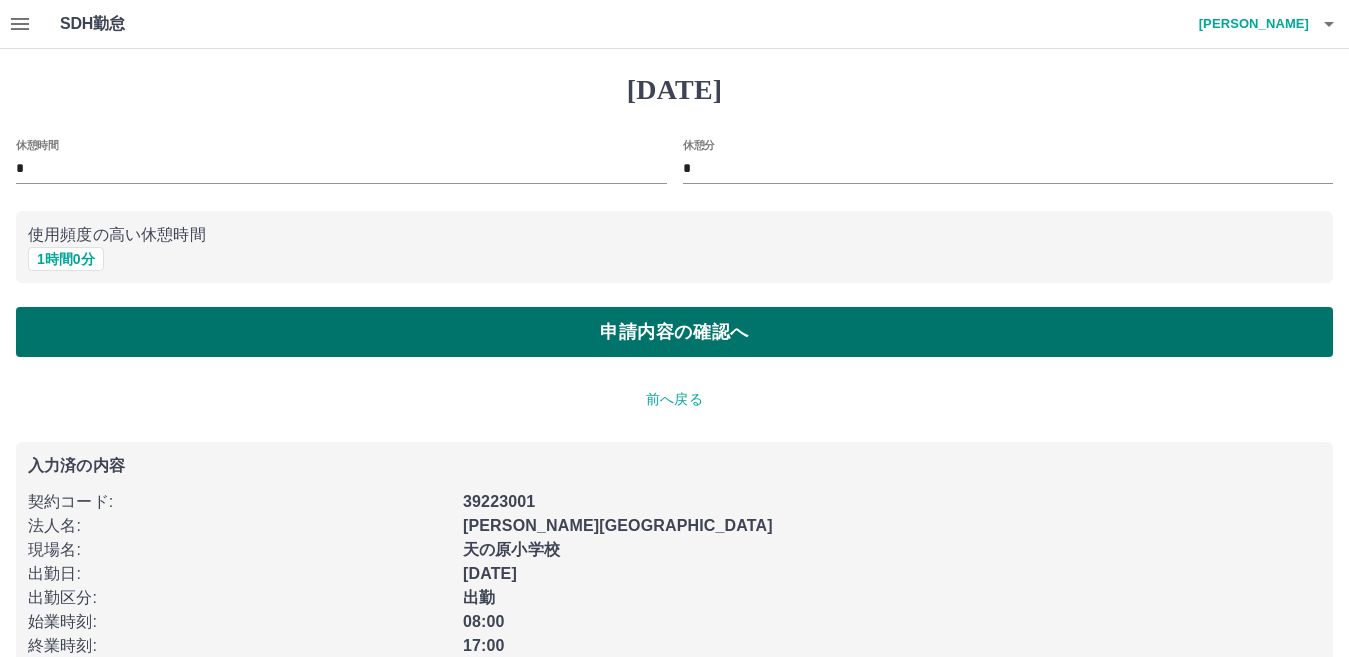 click on "申請内容の確認へ" at bounding box center [674, 332] 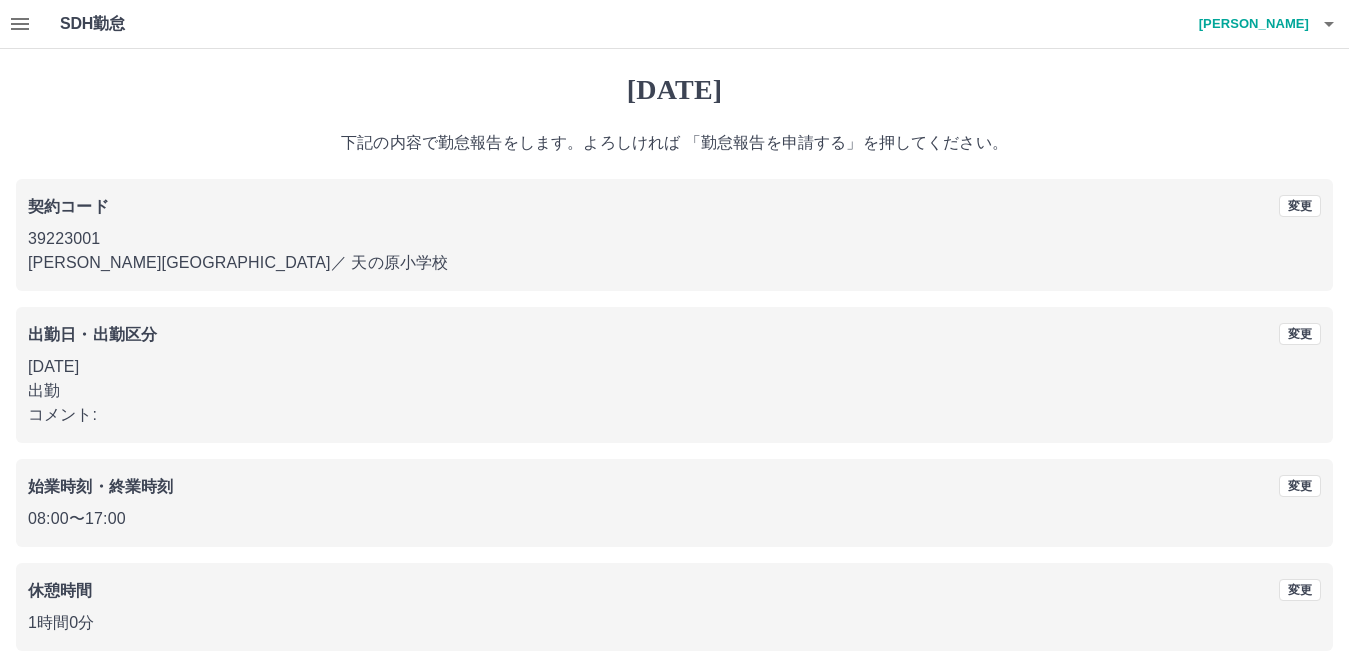 scroll, scrollTop: 92, scrollLeft: 0, axis: vertical 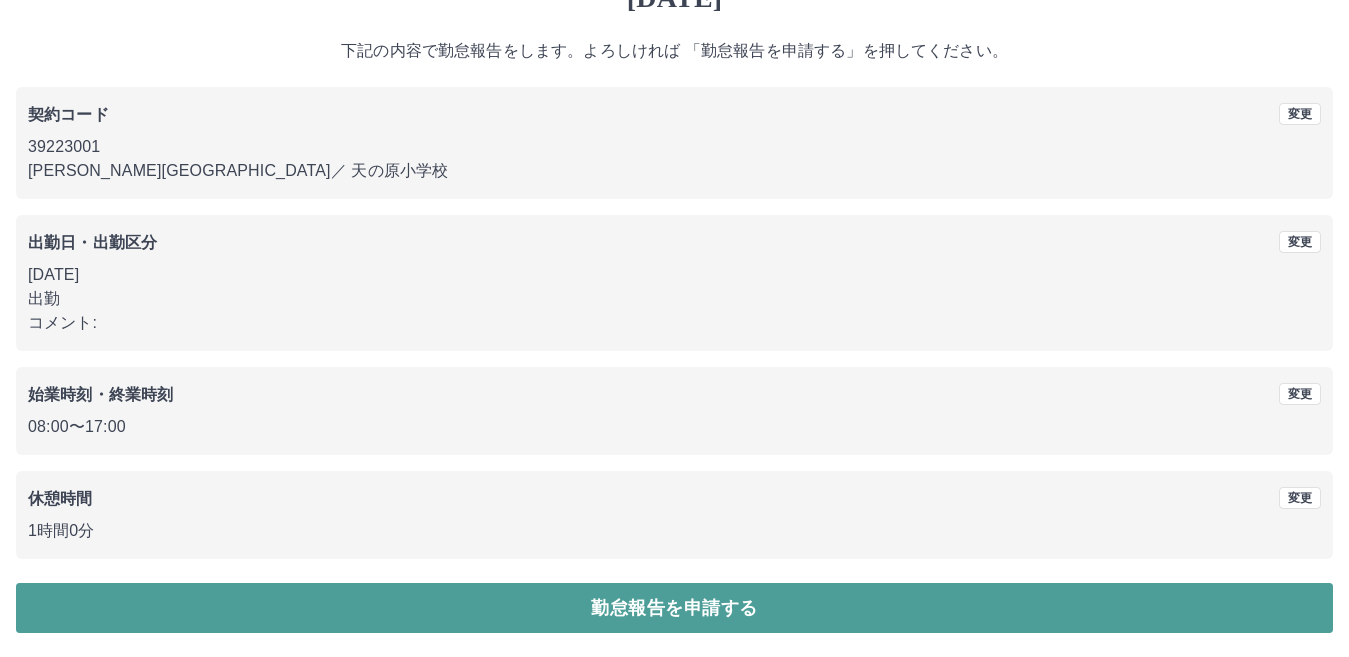 click on "勤怠報告を申請する" at bounding box center [674, 608] 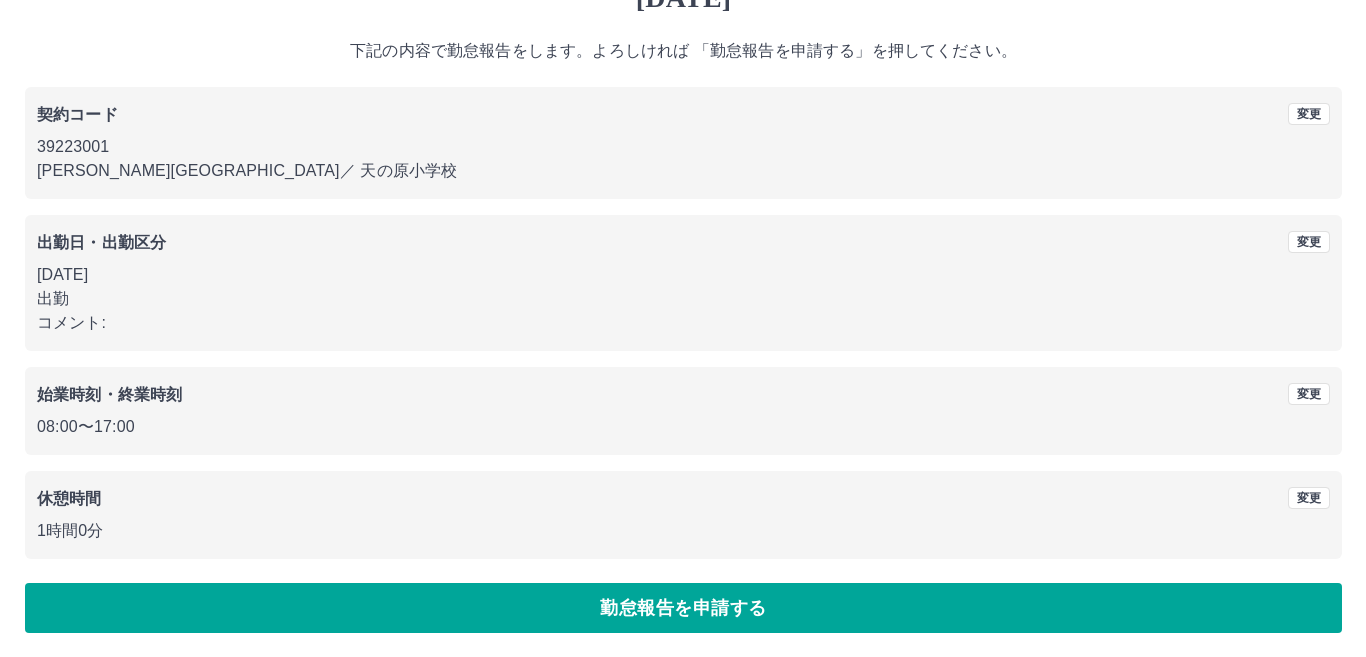 scroll, scrollTop: 0, scrollLeft: 0, axis: both 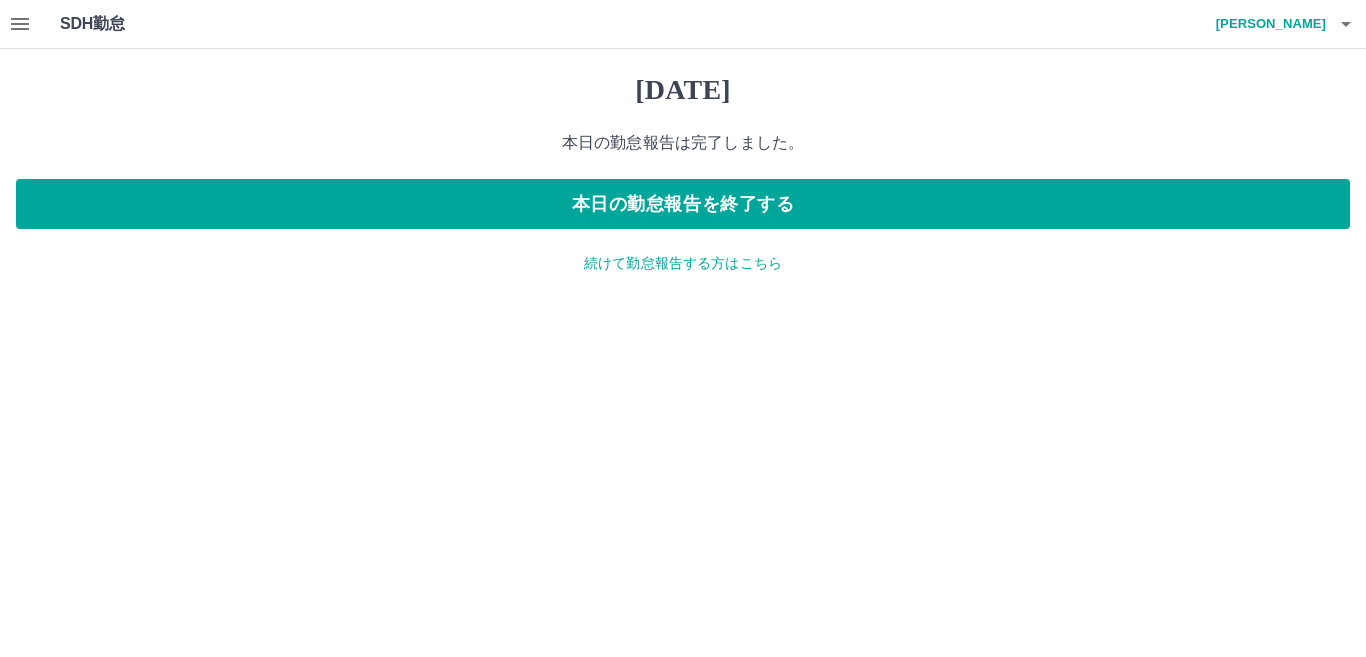 click on "続けて勤怠報告する方はこちら" at bounding box center [683, 263] 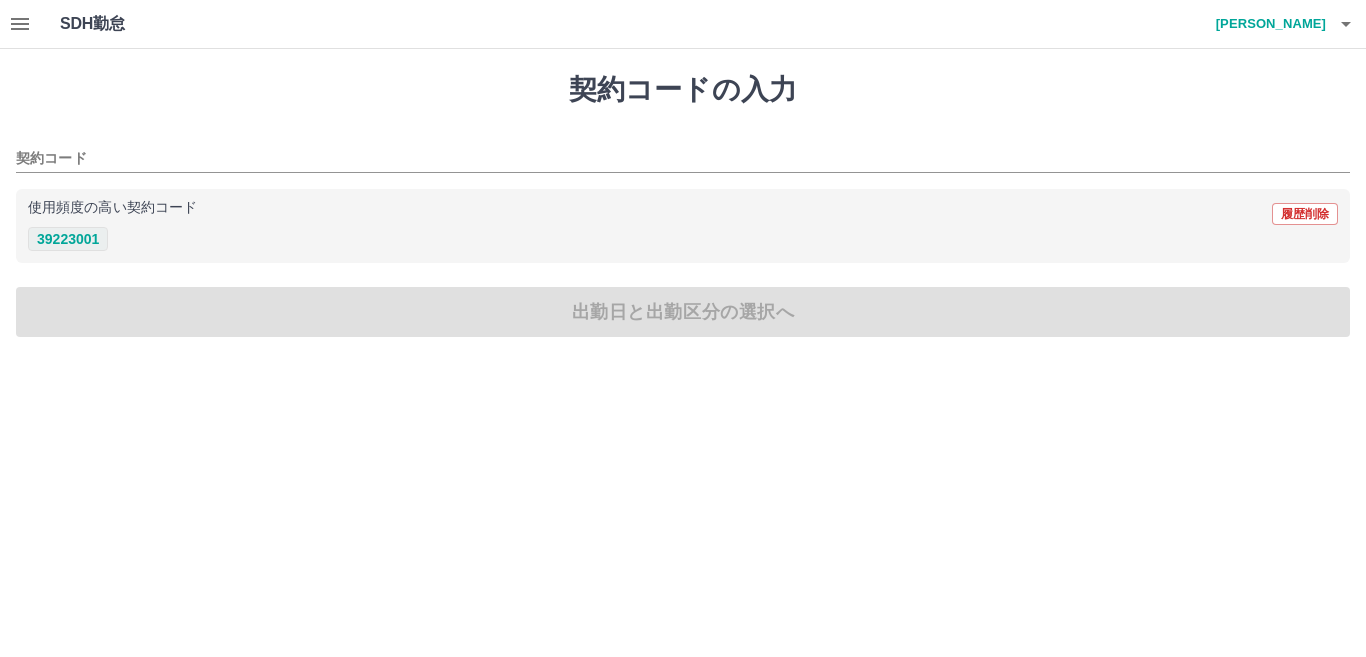 click on "39223001" at bounding box center [68, 239] 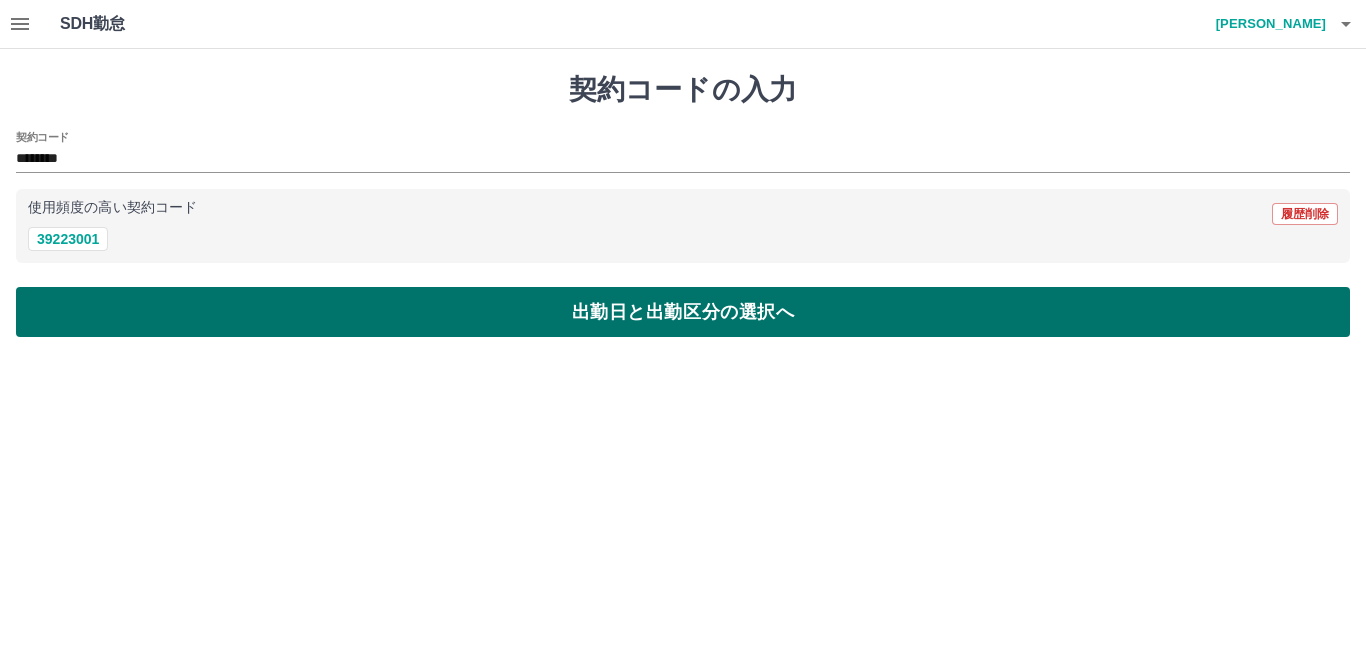 click on "出勤日と出勤区分の選択へ" at bounding box center [683, 312] 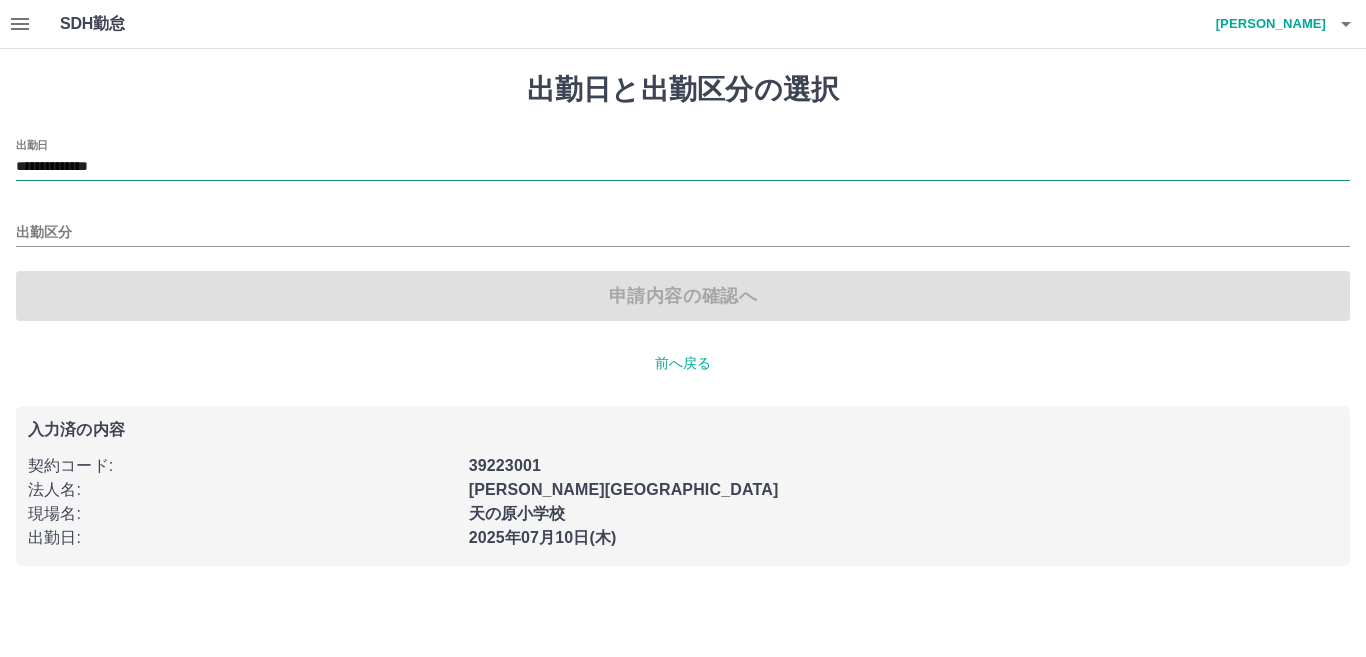 click on "**********" at bounding box center [683, 167] 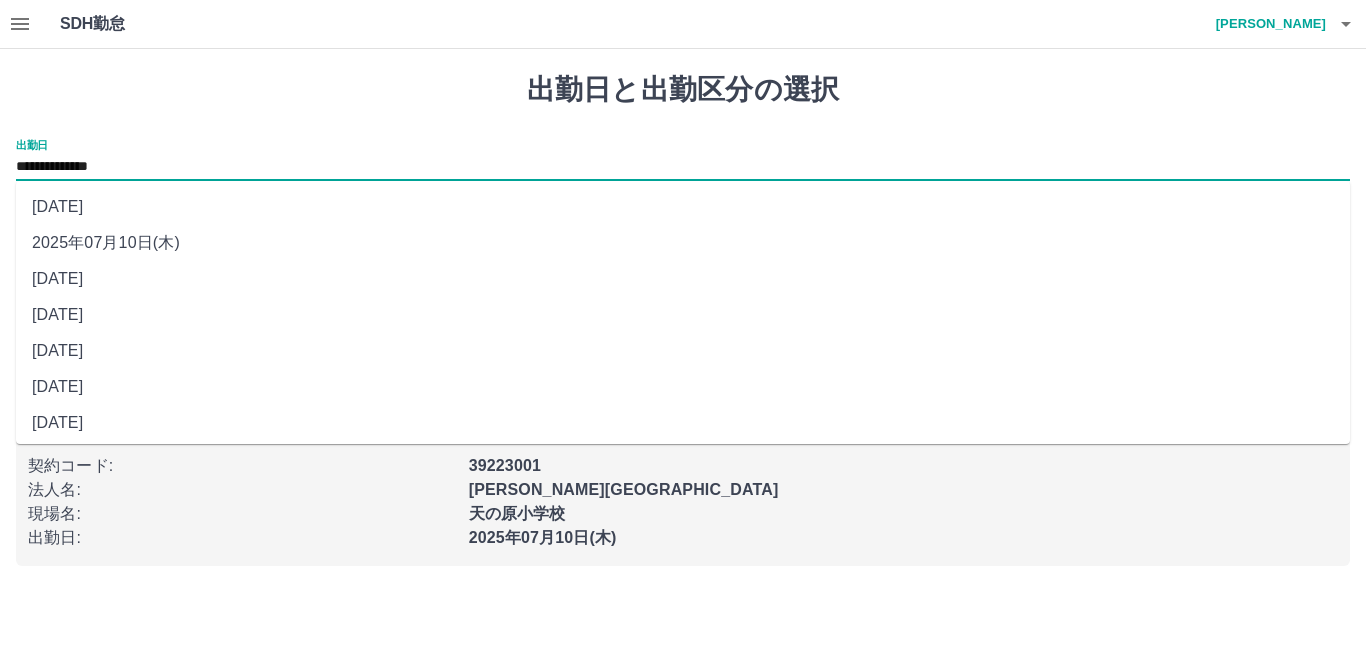 click on "2025年07月06日(日)" at bounding box center [683, 387] 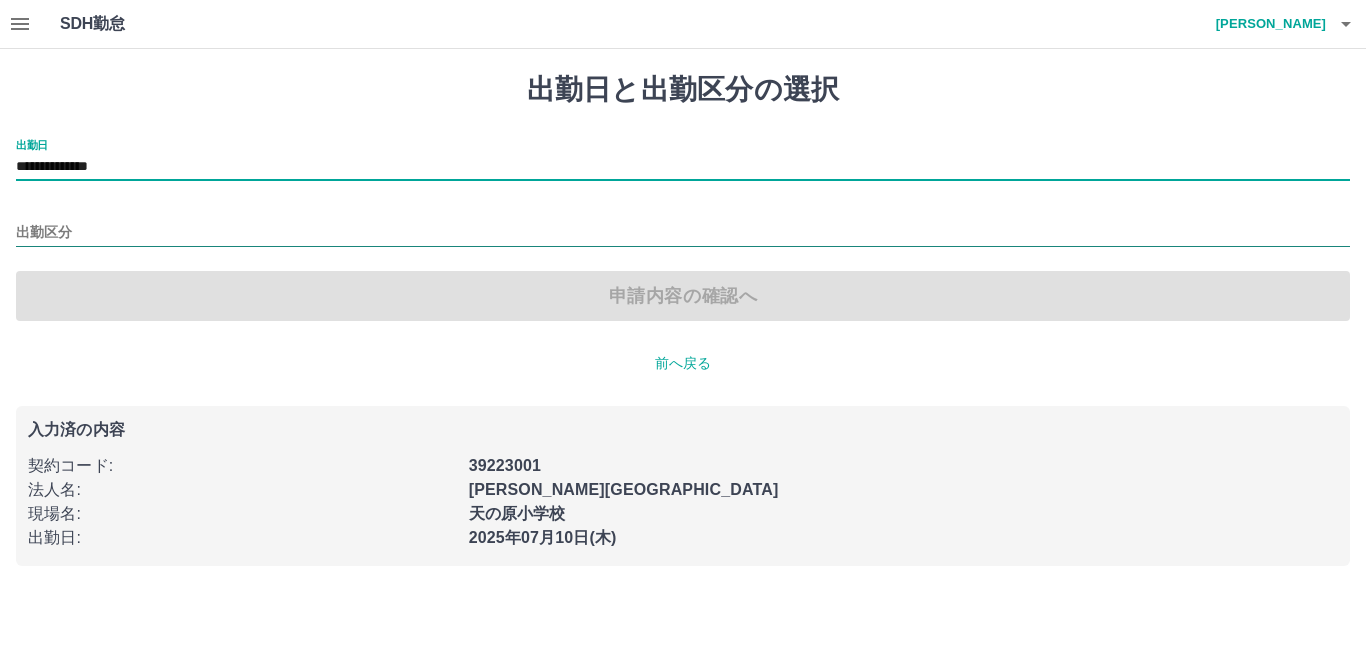 click on "出勤区分" at bounding box center [683, 233] 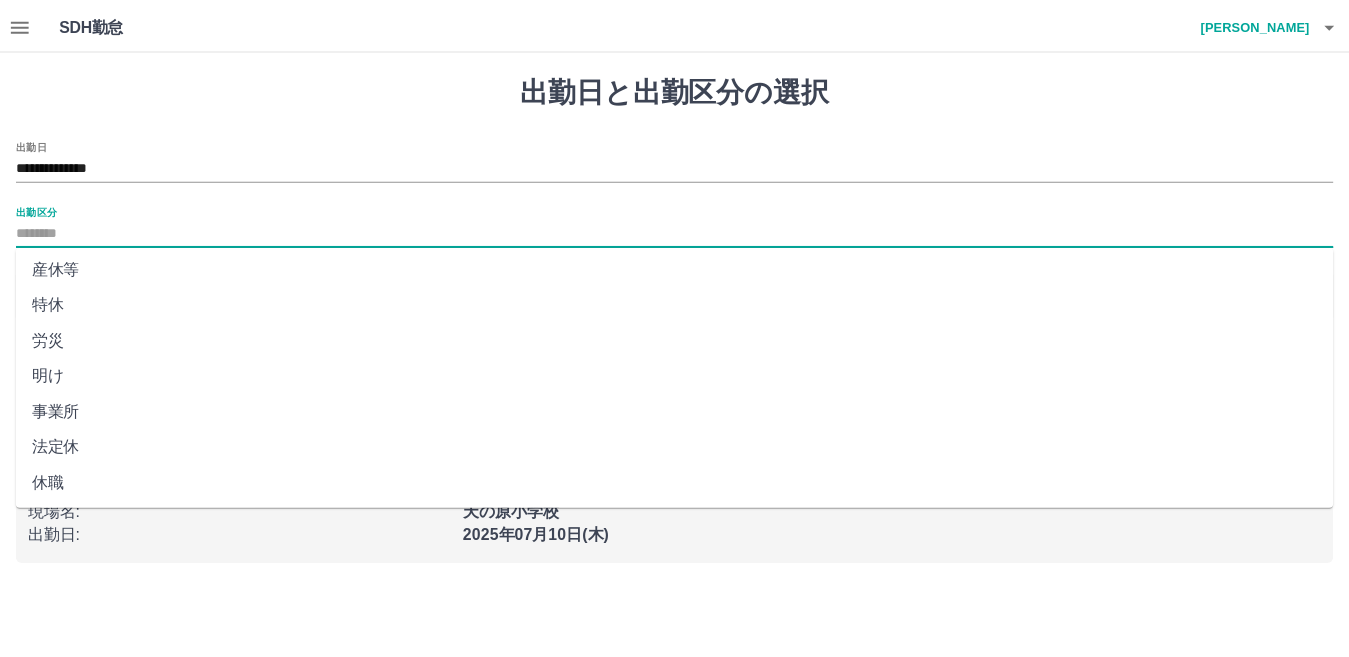 scroll, scrollTop: 401, scrollLeft: 0, axis: vertical 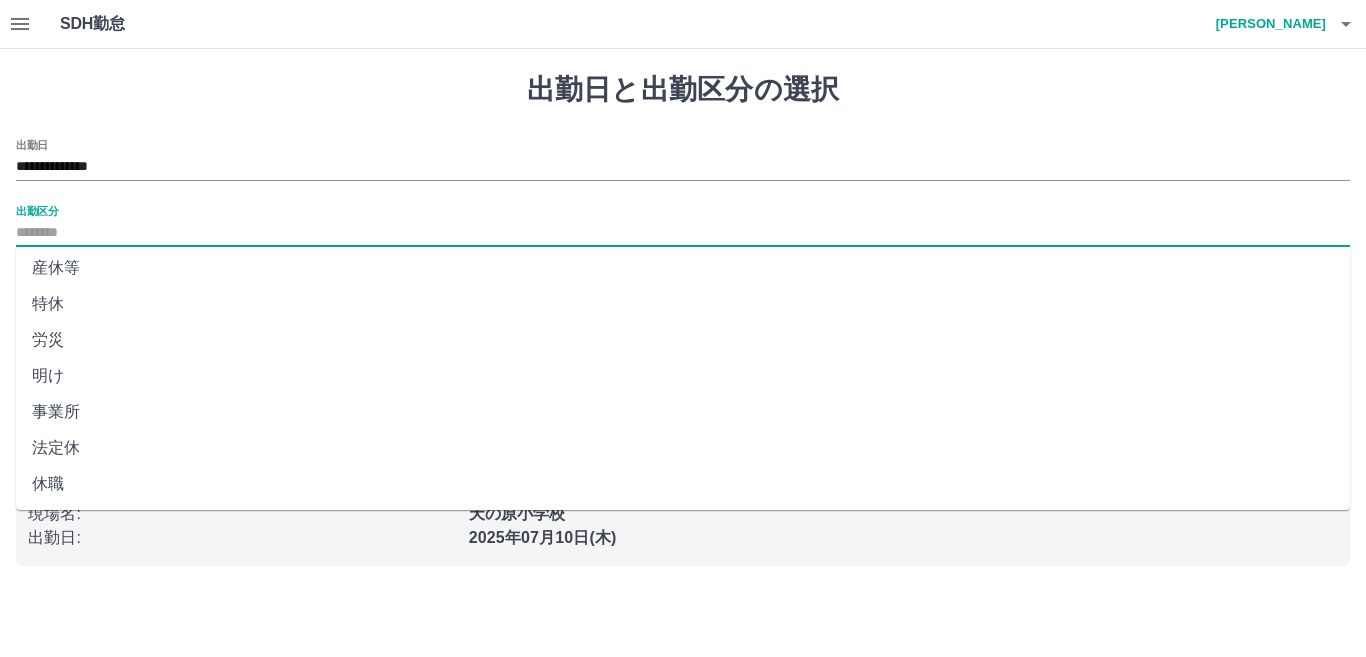 click on "法定休" at bounding box center [683, 448] 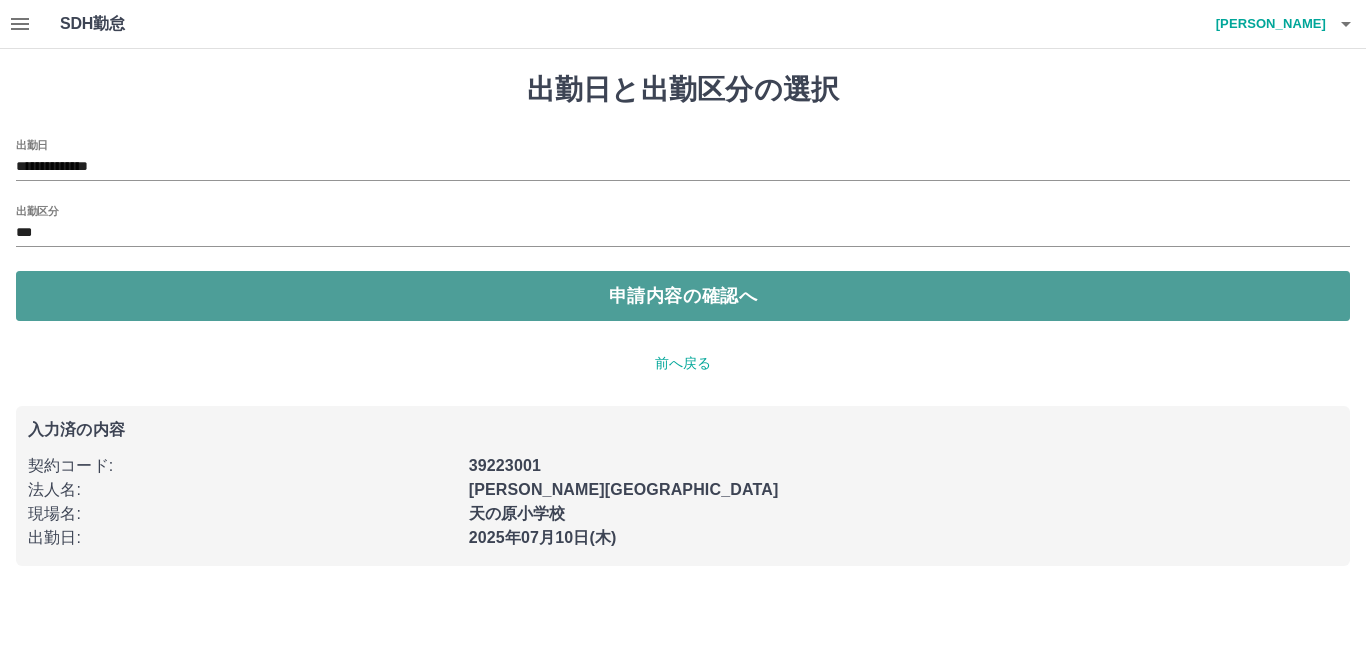 click on "申請内容の確認へ" at bounding box center (683, 296) 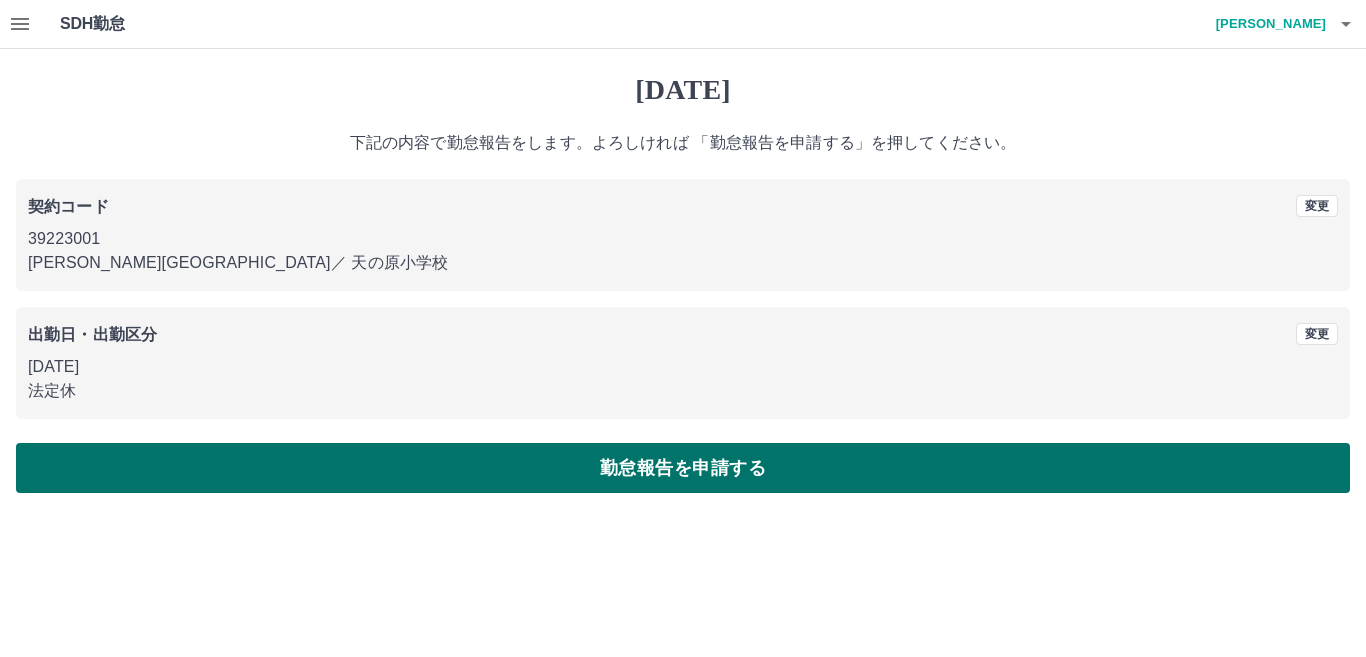 click on "勤怠報告を申請する" at bounding box center (683, 468) 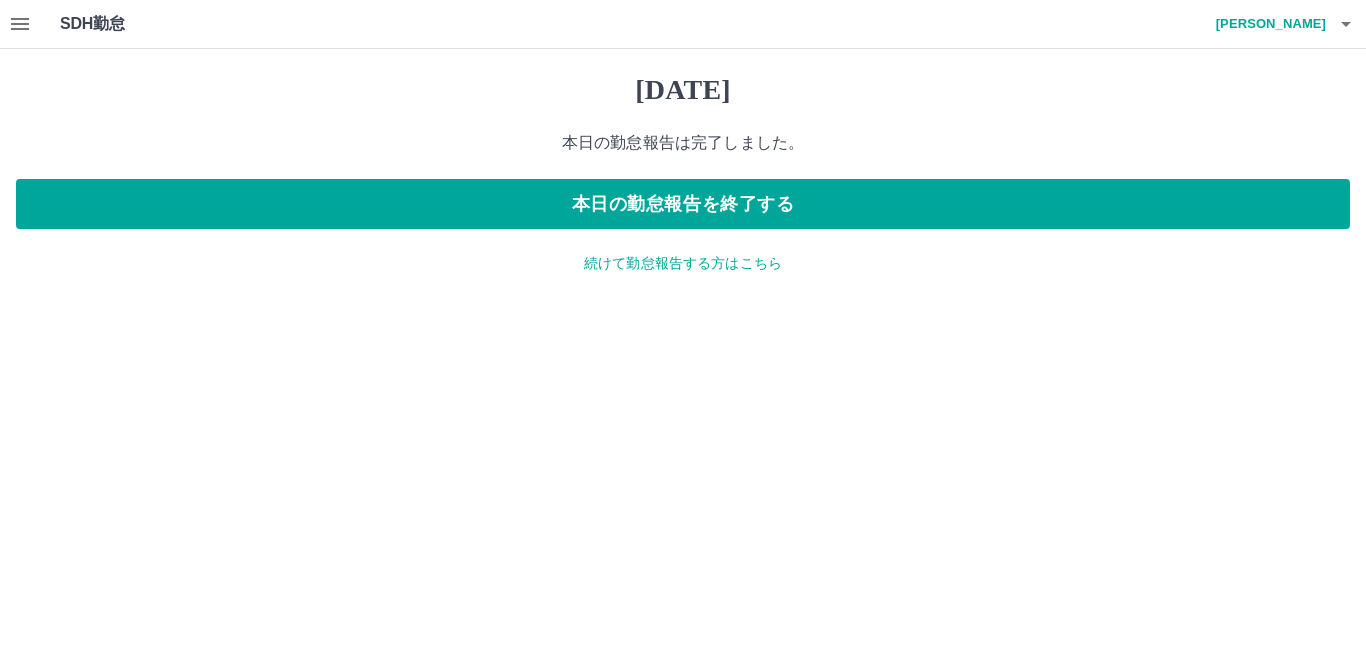 click 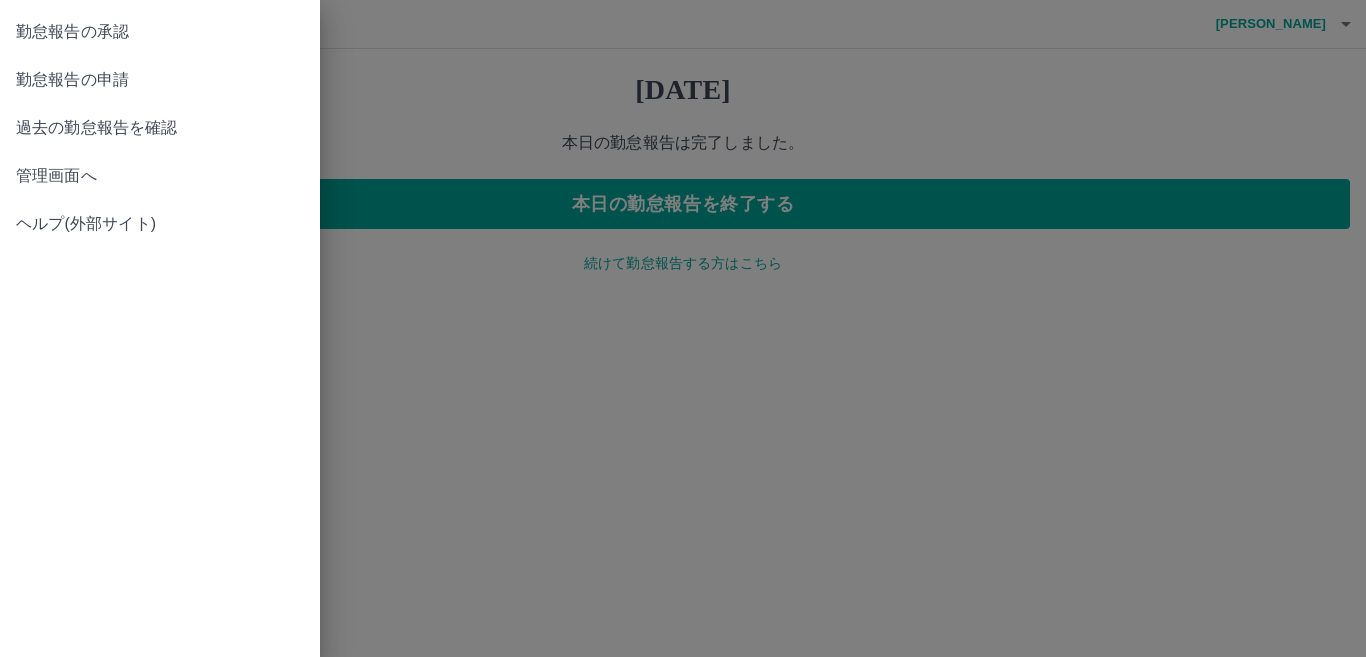 click on "勤怠報告の承認" at bounding box center (160, 32) 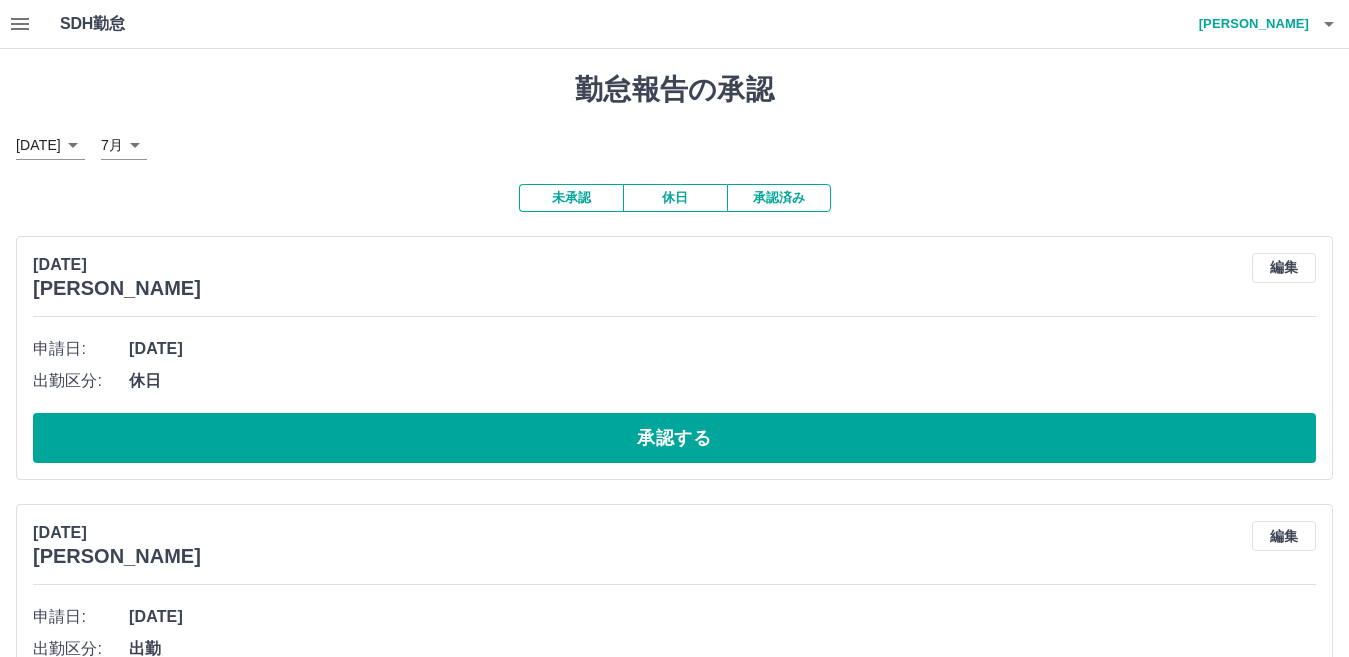 click 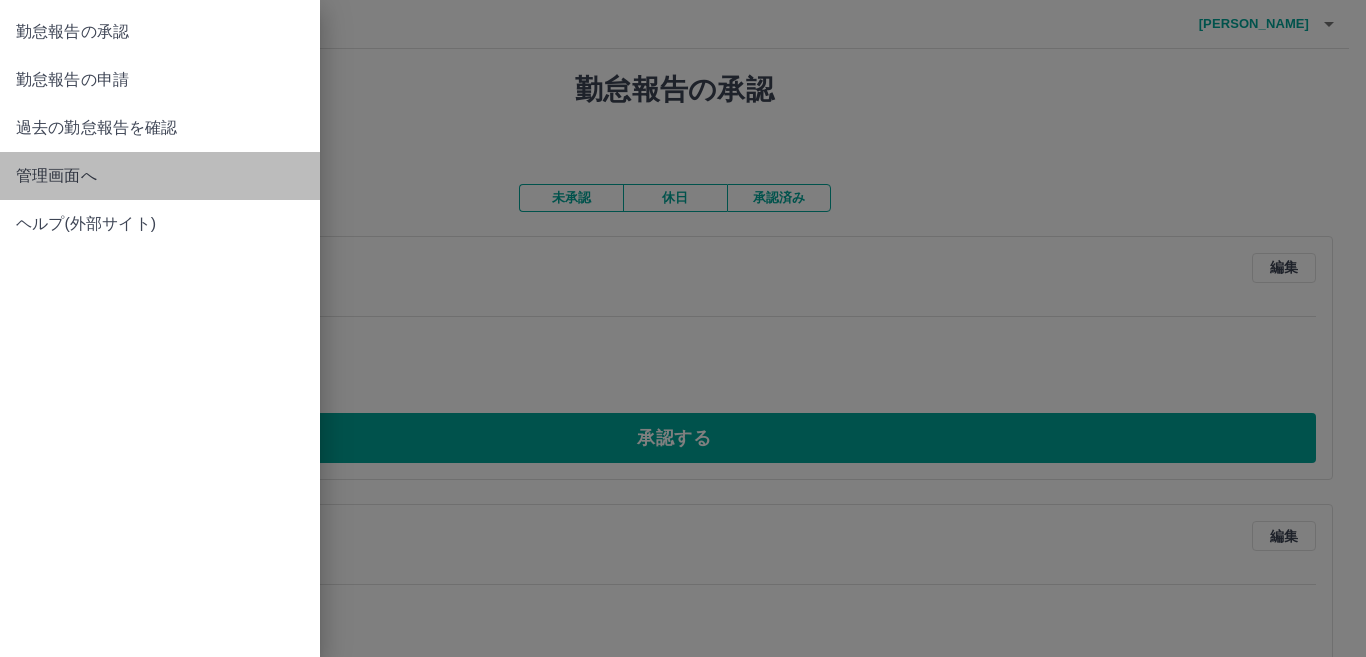 click on "管理画面へ" at bounding box center [160, 176] 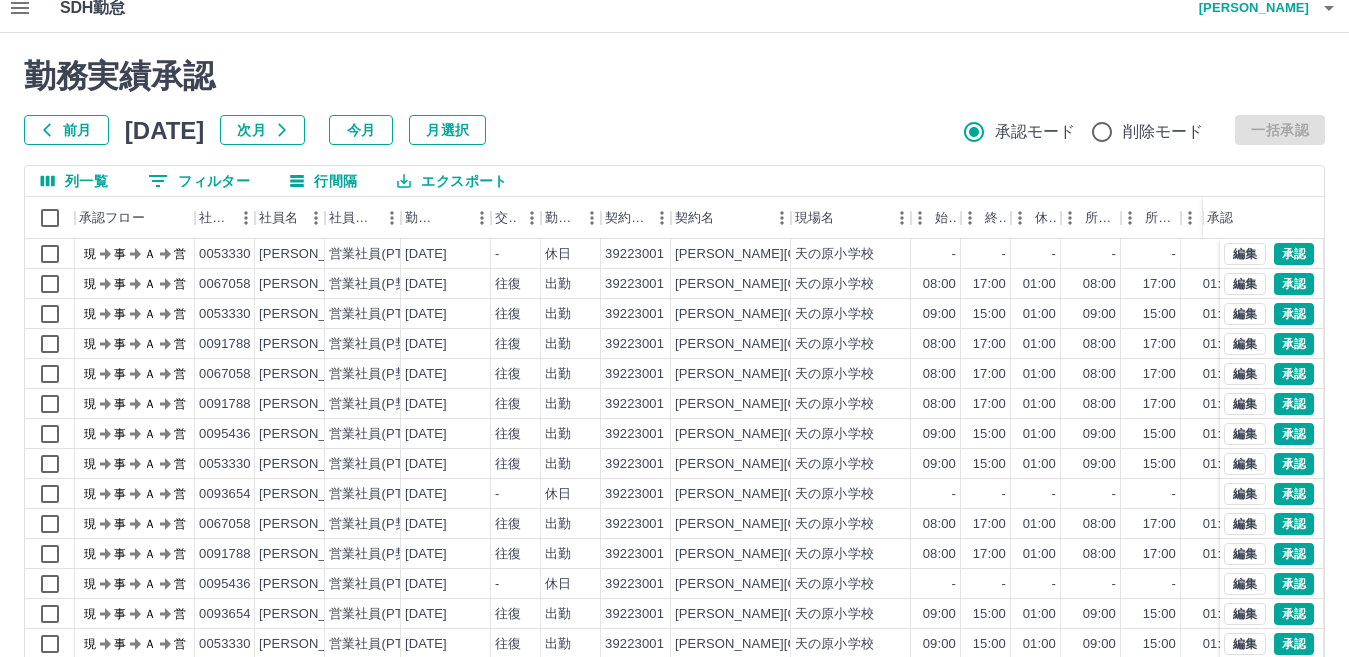 scroll, scrollTop: 188, scrollLeft: 0, axis: vertical 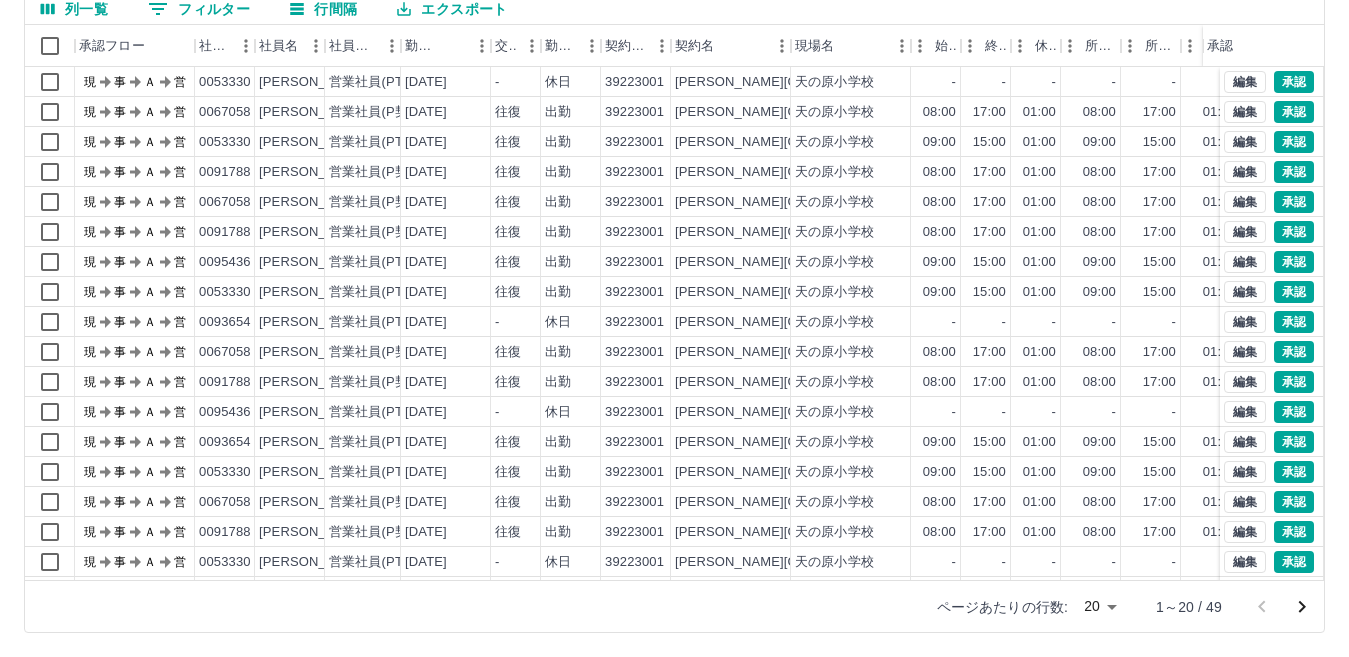 click 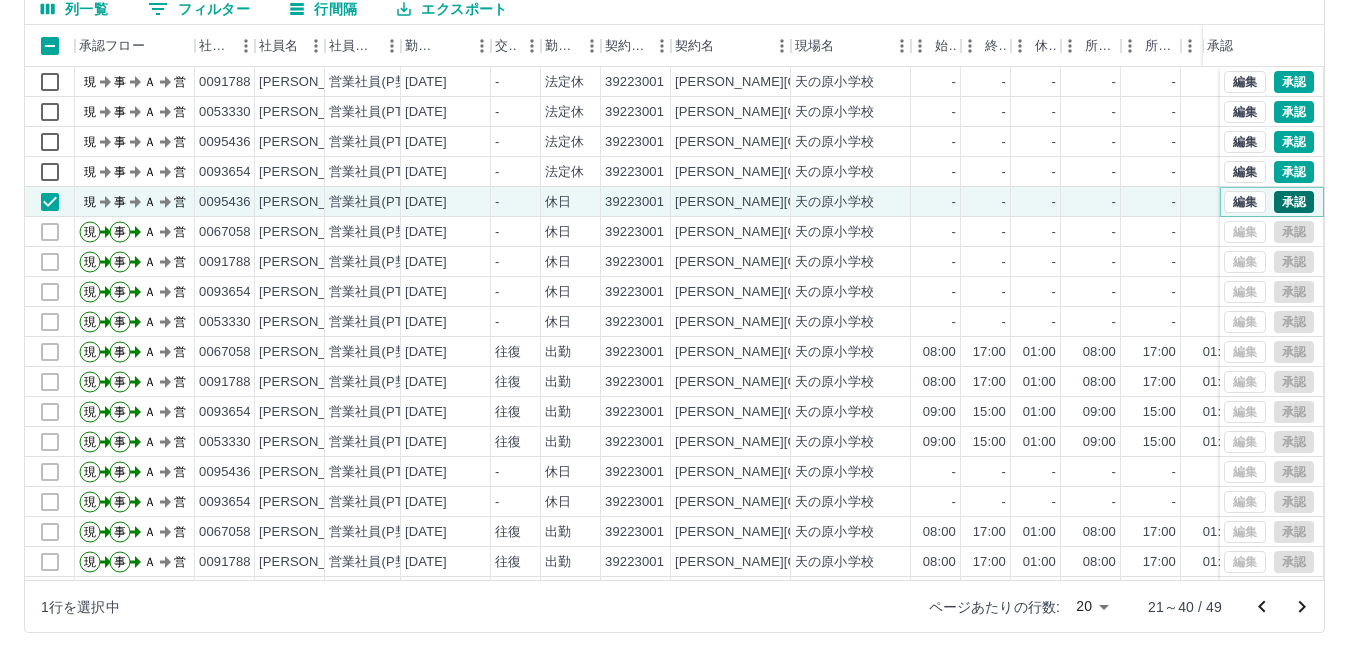 click on "承認" at bounding box center [1294, 202] 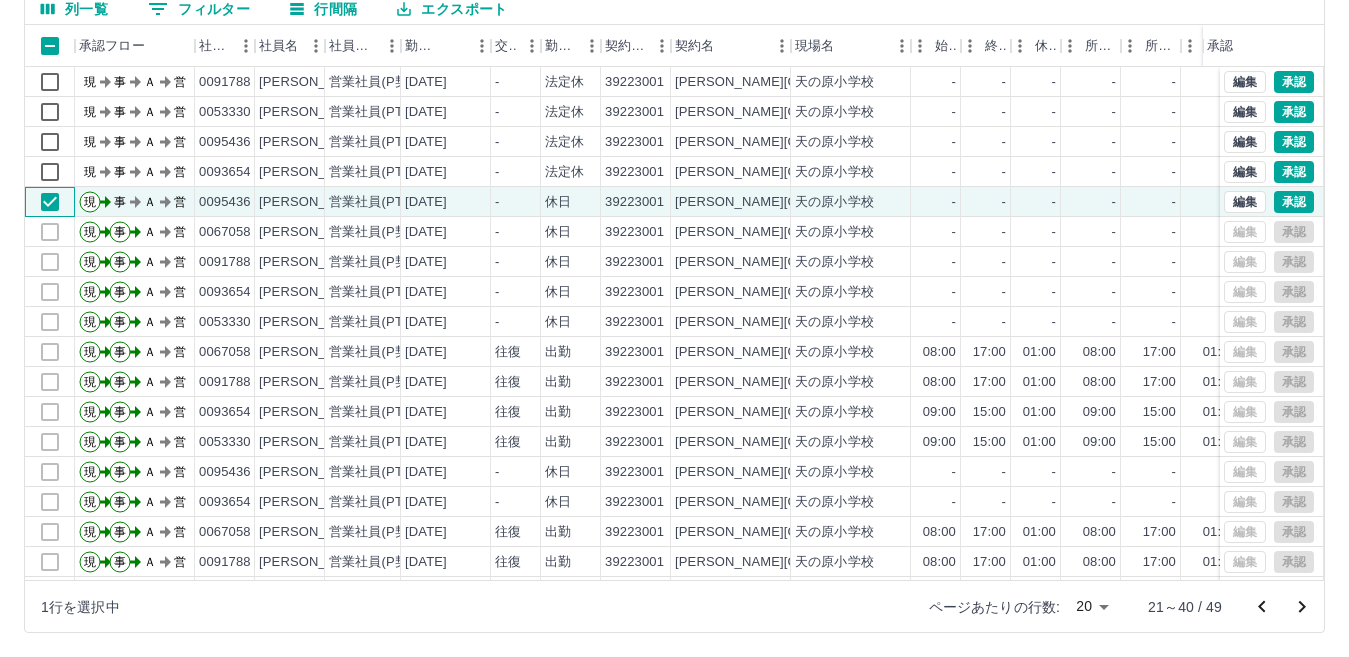 click at bounding box center (50, 202) 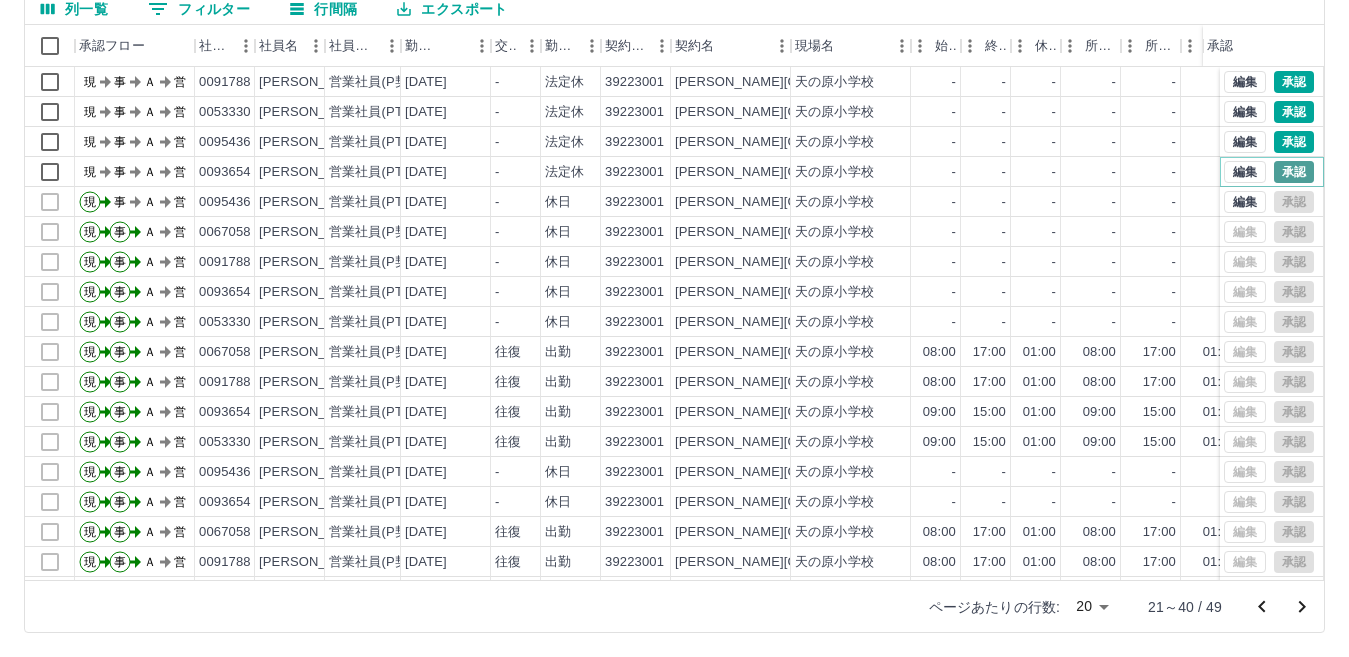 click on "承認" at bounding box center (1294, 172) 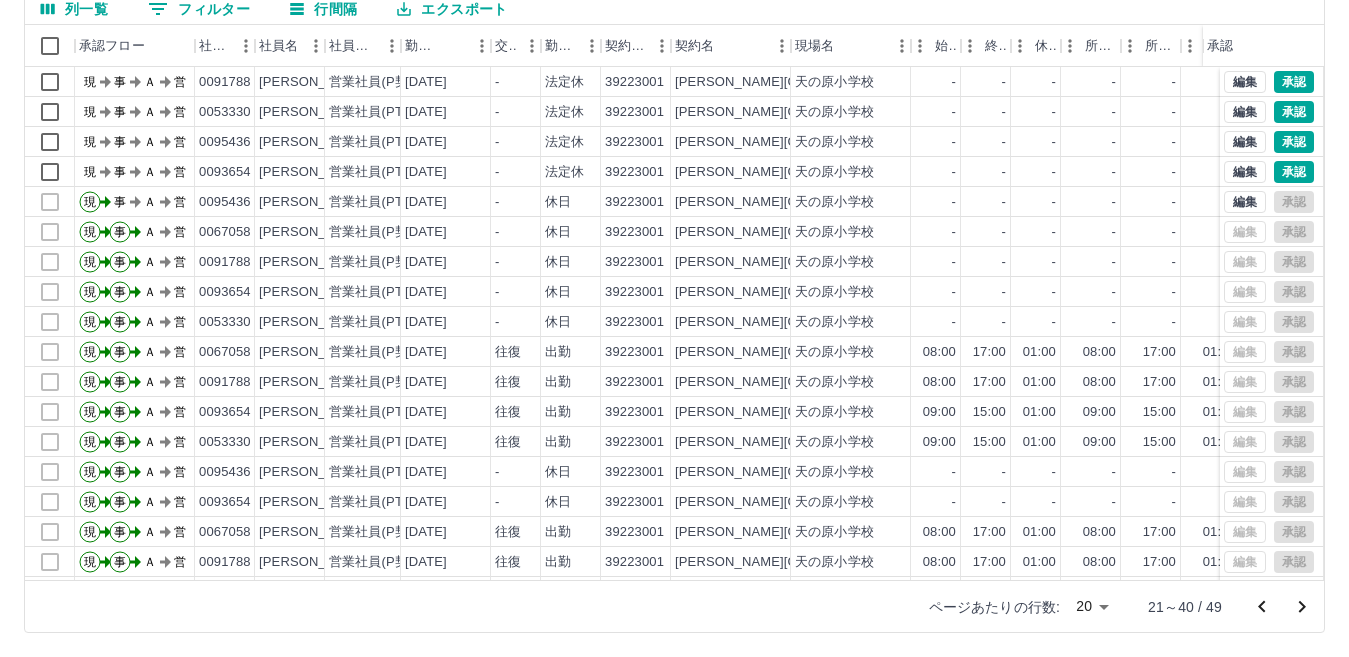 click on "勤務実績承認 前月 2025年07月 次月 今月 月選択 承認モード 削除モード 一括承認 列一覧 0 フィルター 行間隔 エクスポート 承認フロー 社員番号 社員名 社員区分 勤務日 交通費 勤務区分 契約コード 契約名 現場名 始業 終業 休憩 所定開始 所定終業 所定休憩 拘束 勤務 遅刻等 コメント ステータス 承認 現 事 Ａ 営 0091788 前原　みち子 営業社員(P契約) 2025-07-06  -  法定休 39223001 大牟田市 天の原小学校 - - - - - - 00:00 00:00 00:00 現場責任者承認待 現 事 Ａ 営 0053330 田中　嘉奈子 営業社員(PT契約) 2025-07-06  -  法定休 39223001 大牟田市 天の原小学校 - - - - - - 00:00 00:00 00:00 現場責任者承認待 現 事 Ａ 営 0095436 平野　美由紀 営業社員(PT契約) 2025-07-06  -  法定休 39223001 大牟田市 天の原小学校 - - - - - - 00:00 00:00 00:00 現場責任者承認待 現 事 Ａ 営 0093654 小山　襟可 2025-07-06  -  - -" at bounding box center (674, 259) 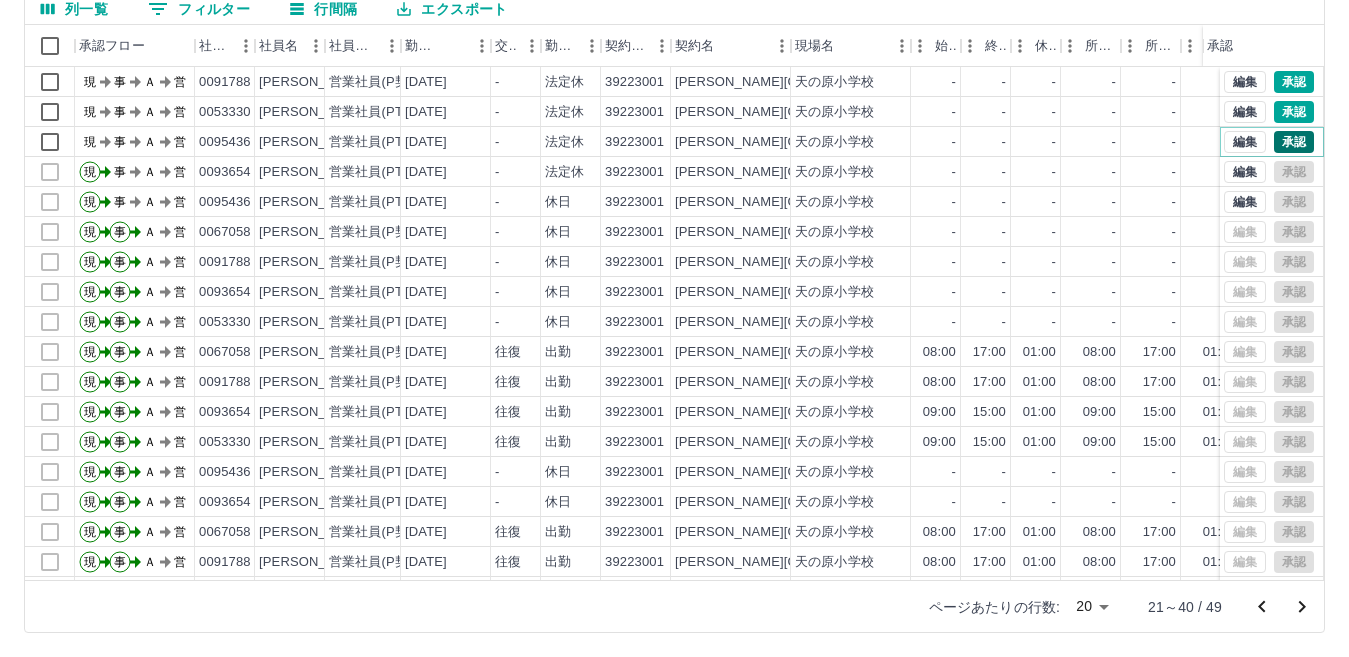 click on "承認" at bounding box center (1294, 142) 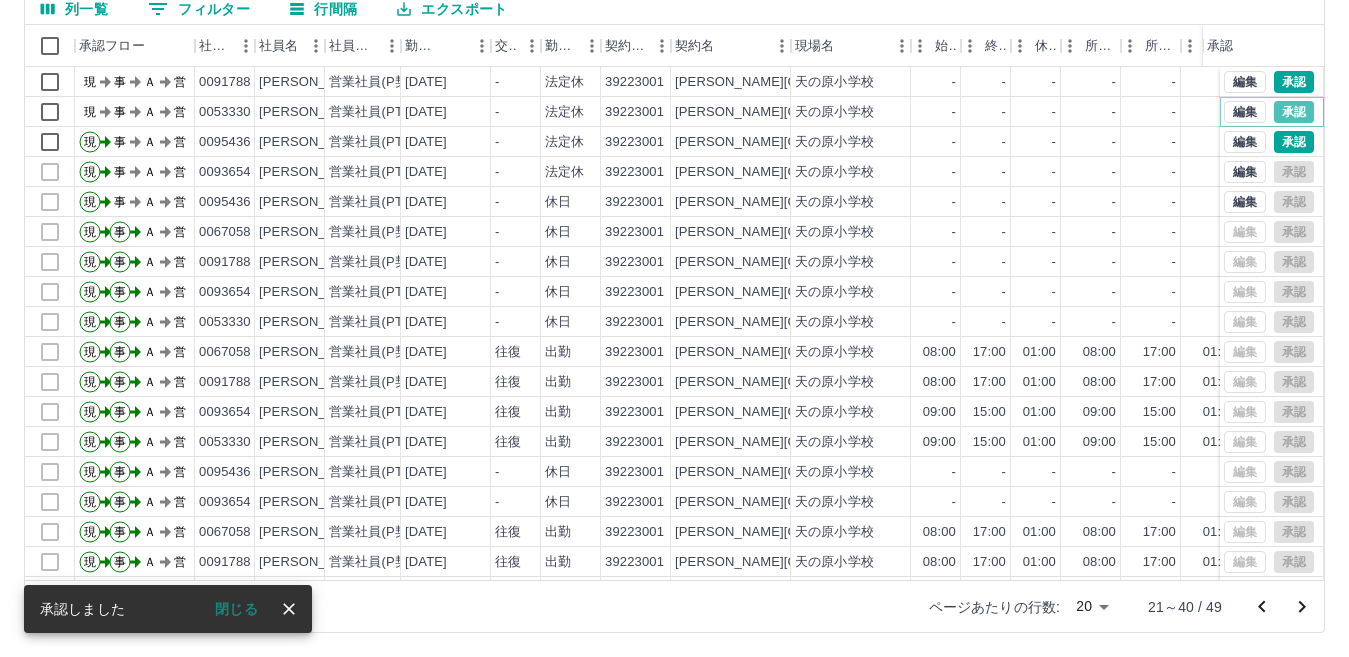 click on "承認" at bounding box center [1294, 112] 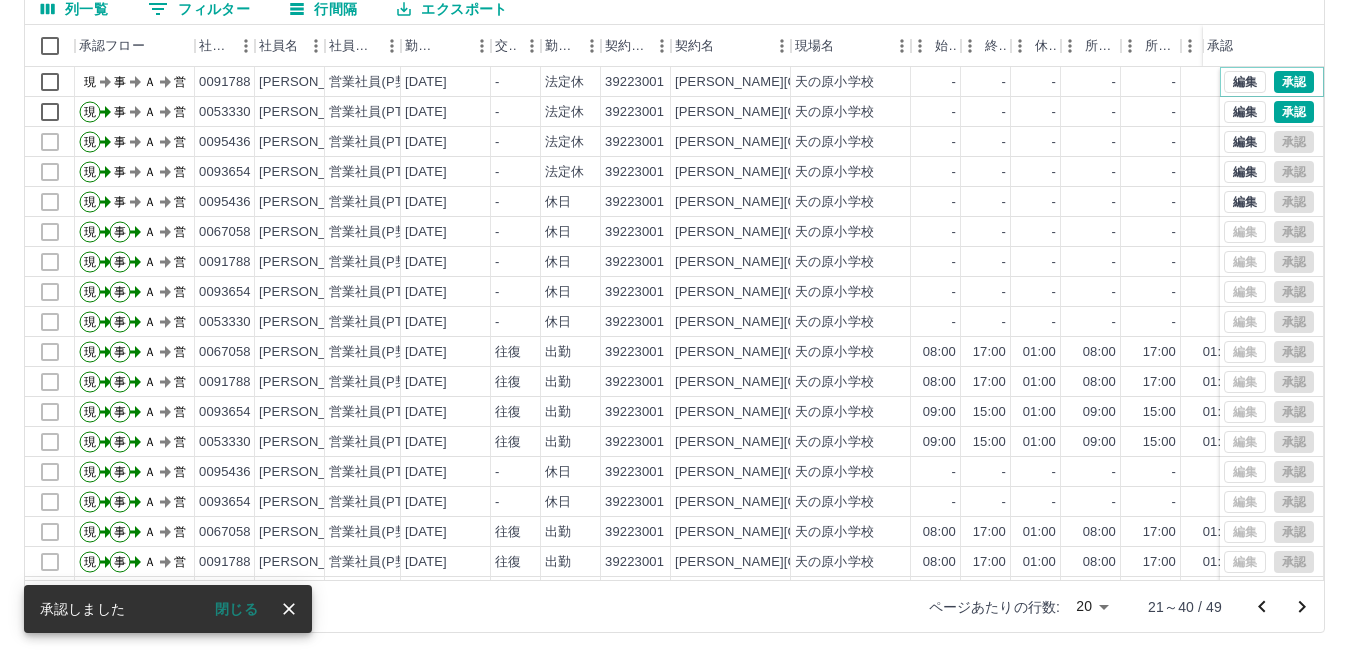 click on "承認" at bounding box center (1294, 82) 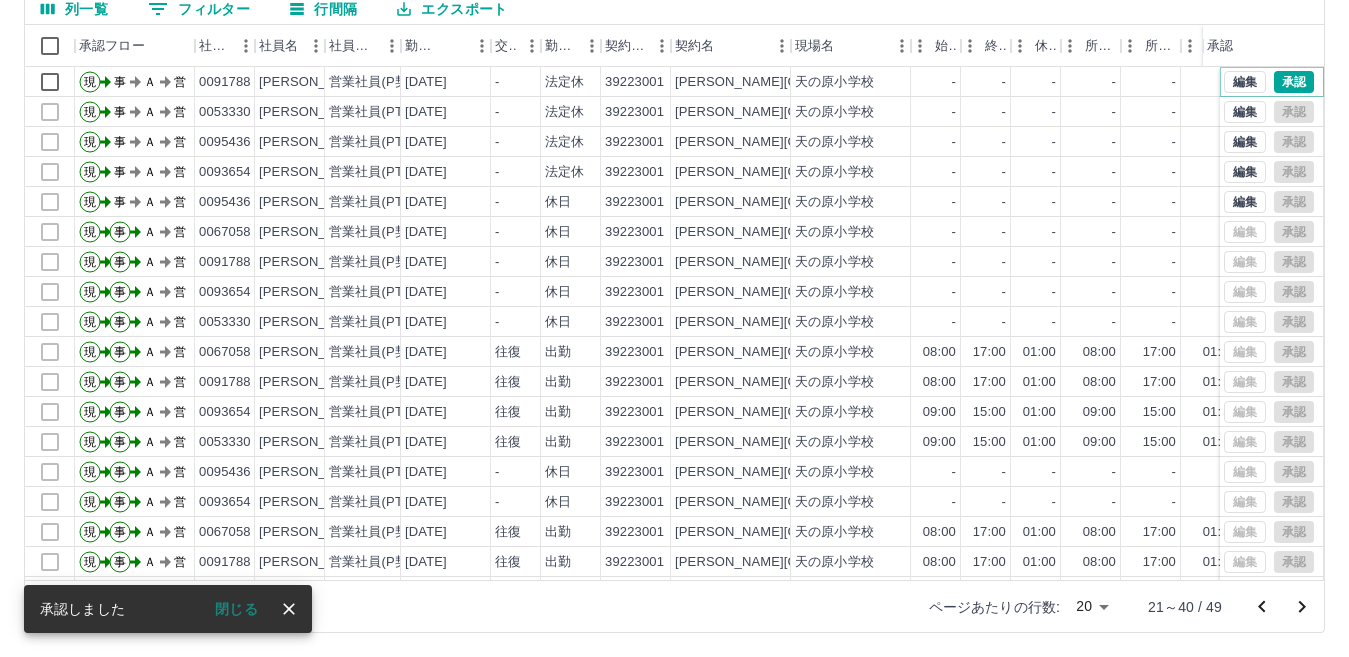 scroll, scrollTop: 0, scrollLeft: 0, axis: both 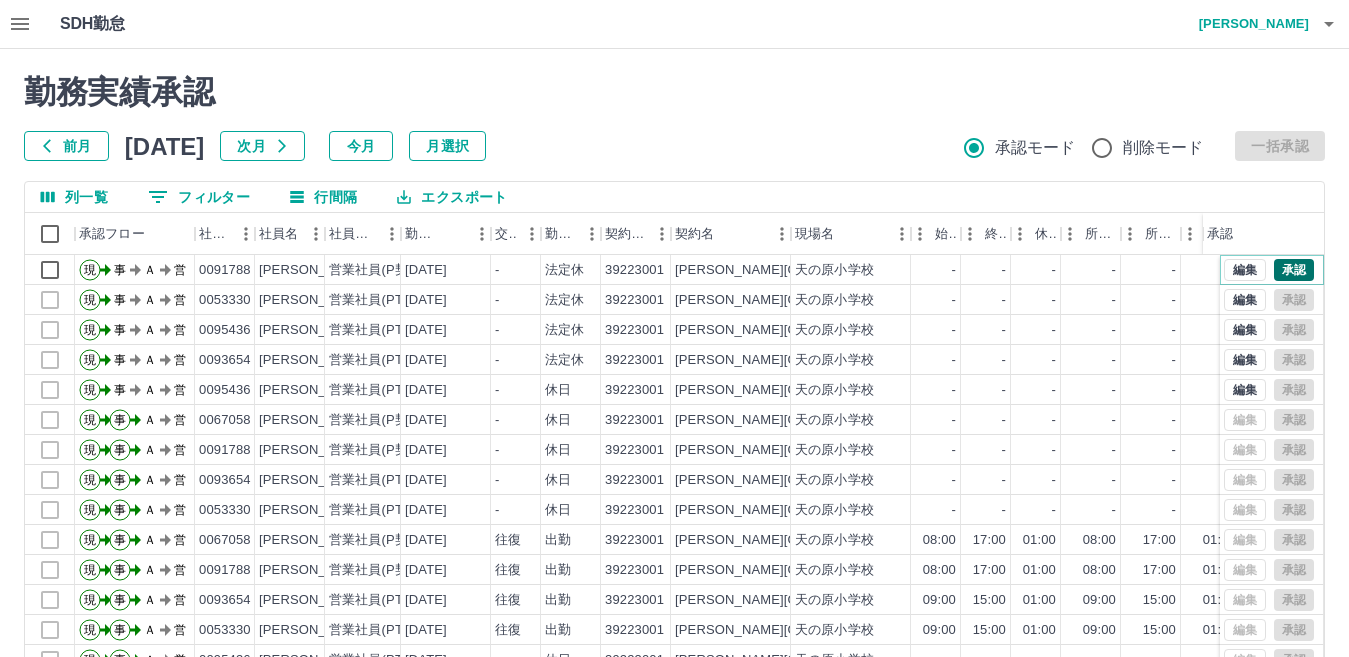 click on "承認" at bounding box center [1294, 270] 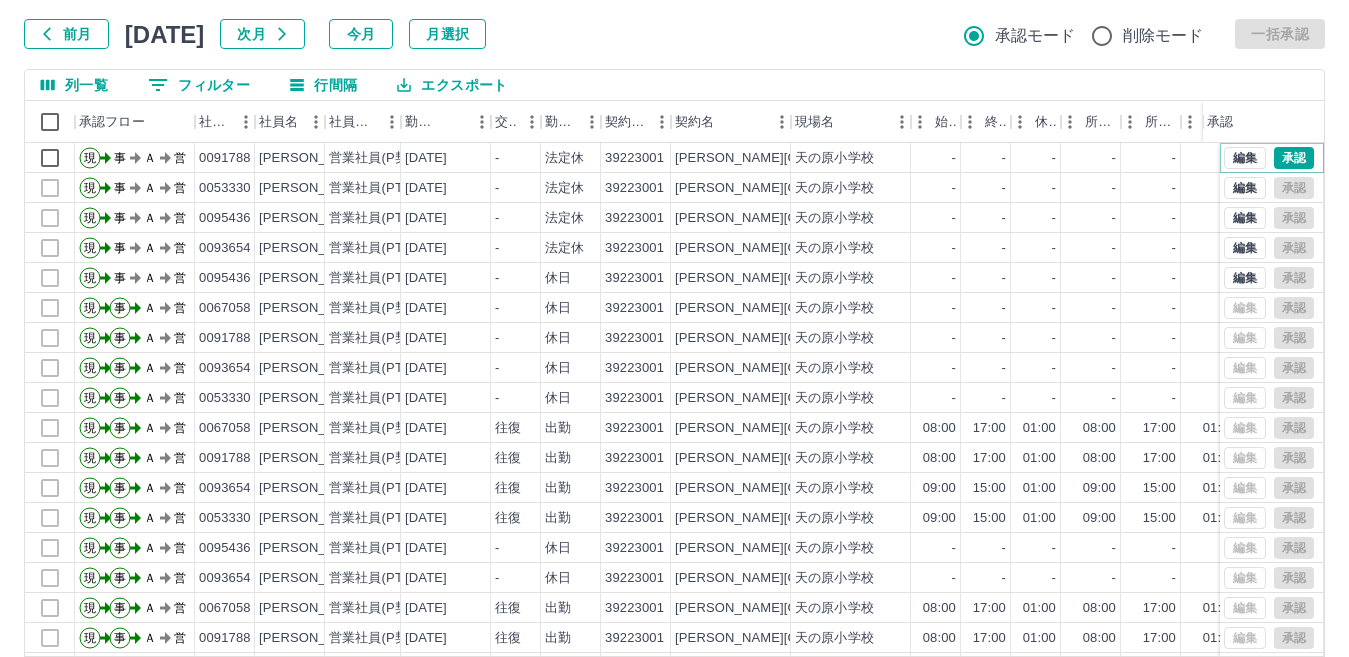 scroll, scrollTop: 0, scrollLeft: 0, axis: both 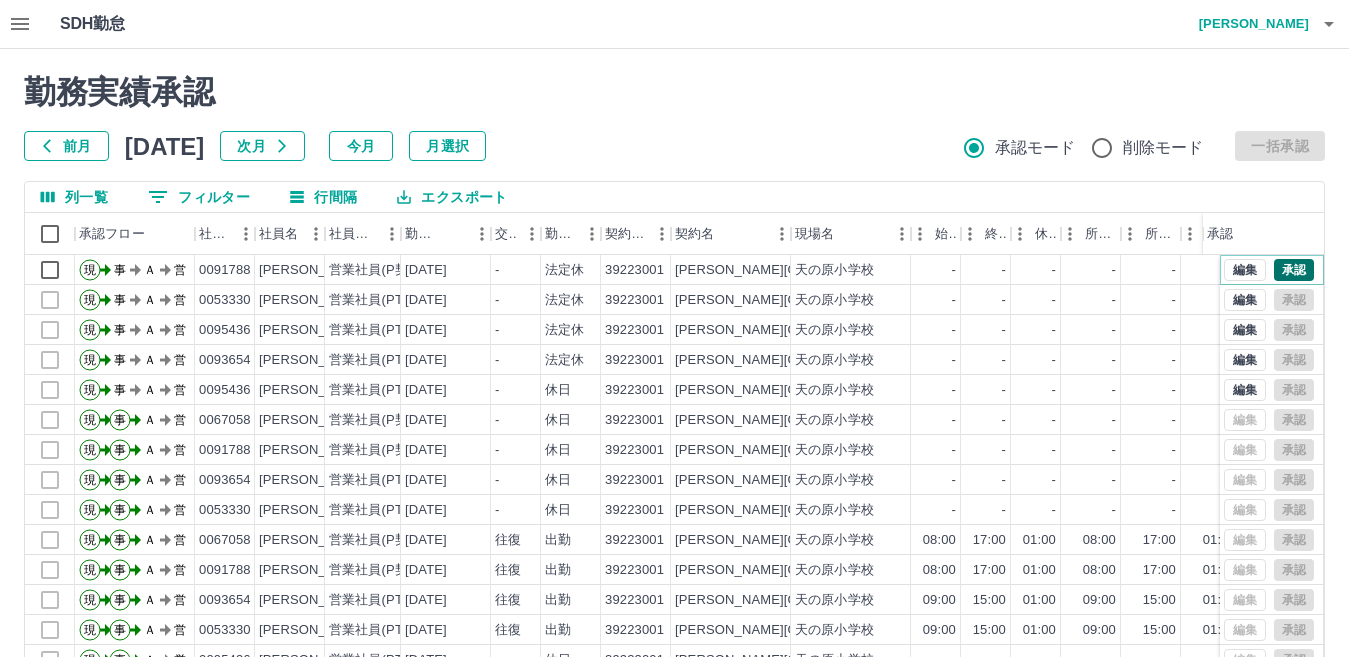 click on "承認" at bounding box center [1294, 270] 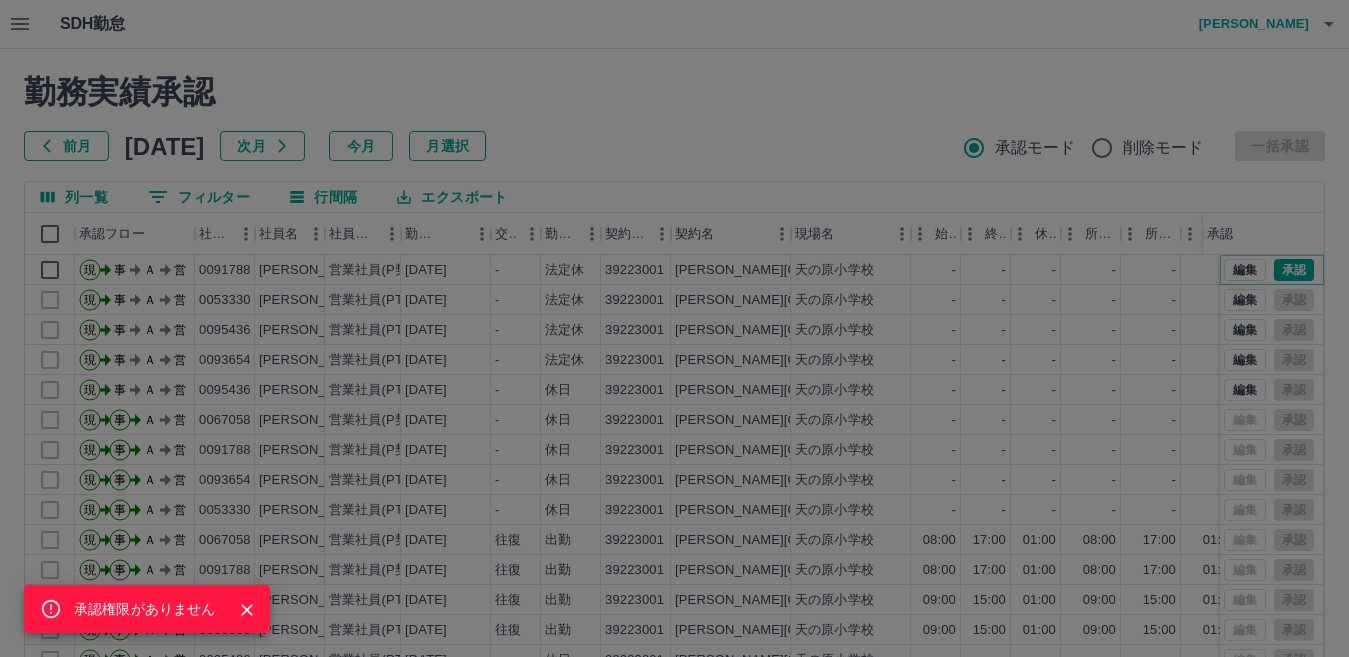 scroll, scrollTop: 188, scrollLeft: 0, axis: vertical 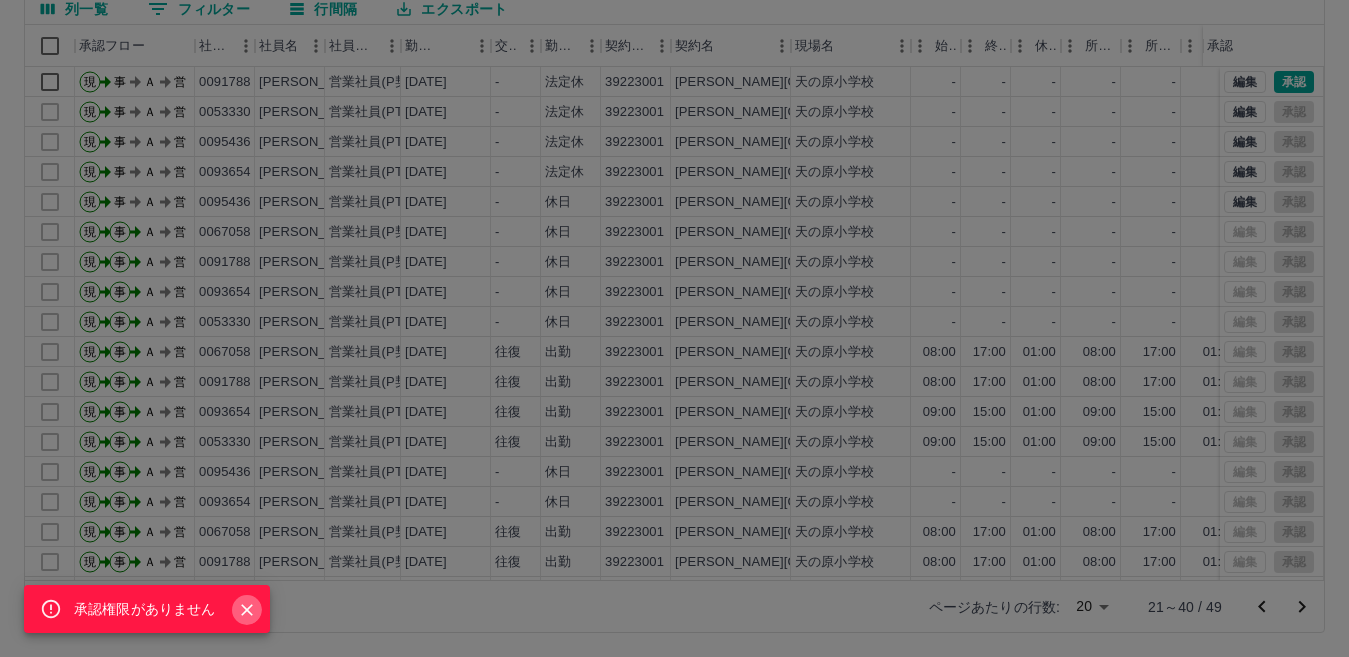 click 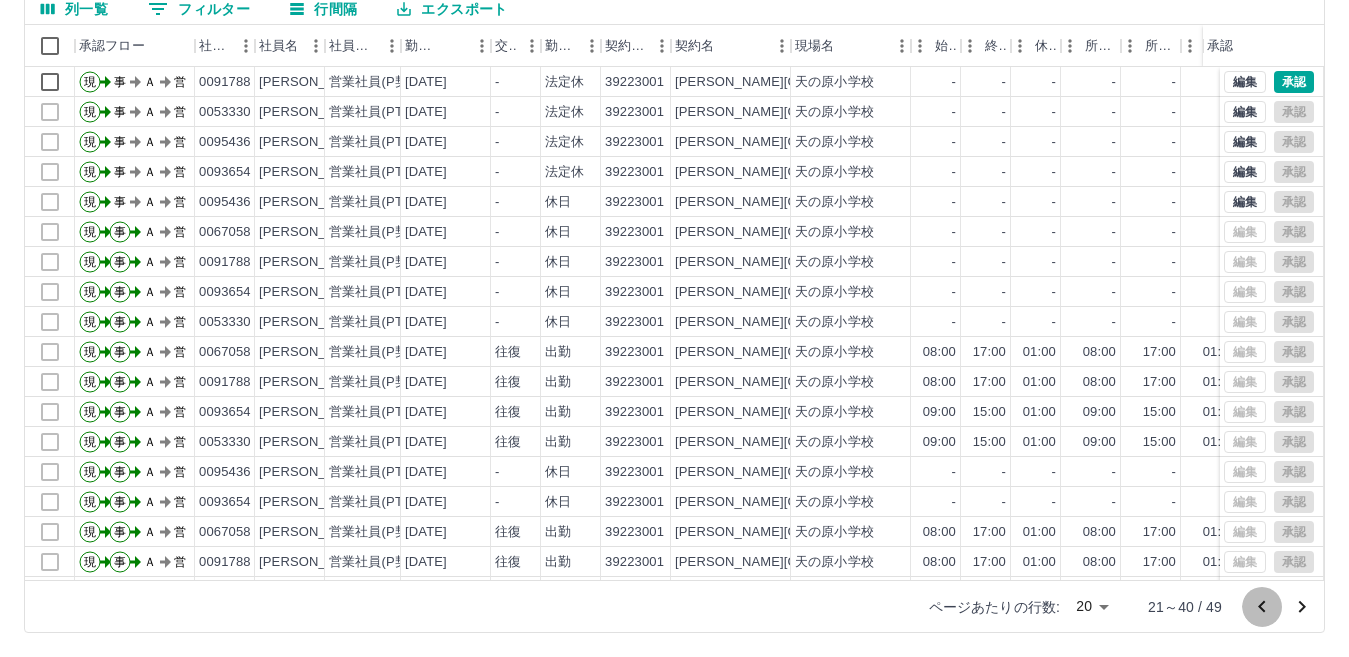 click 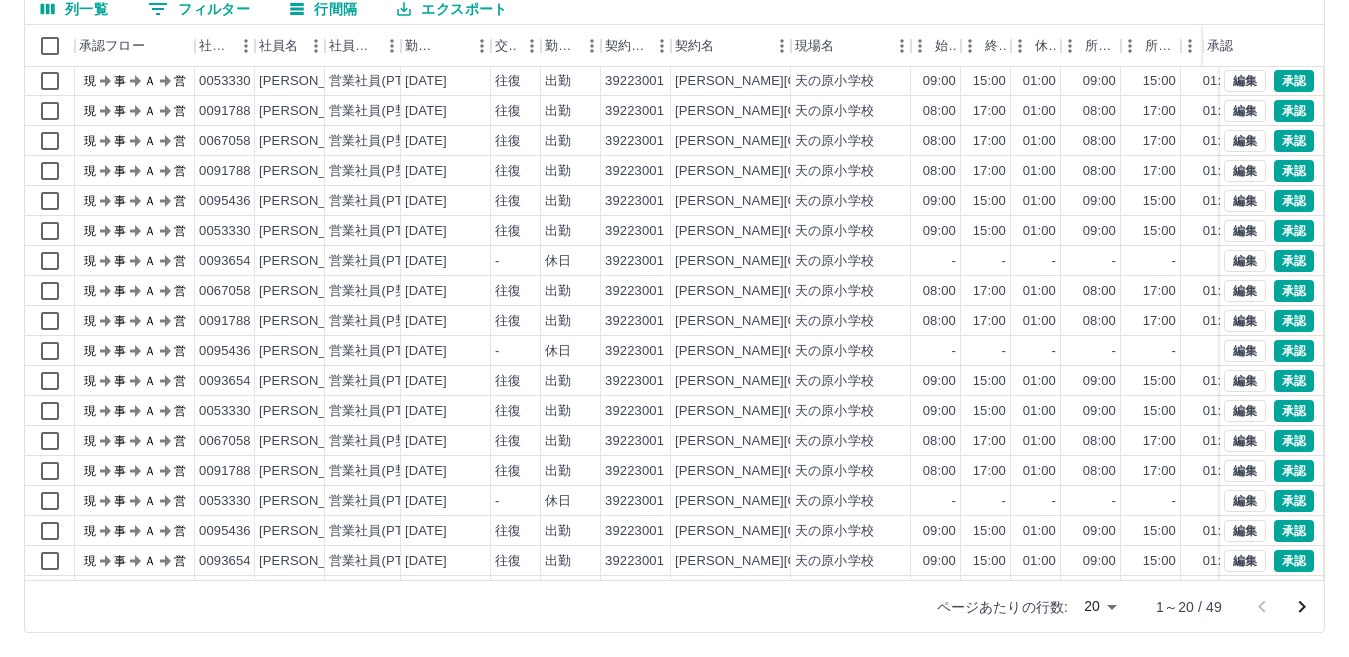 scroll, scrollTop: 104, scrollLeft: 0, axis: vertical 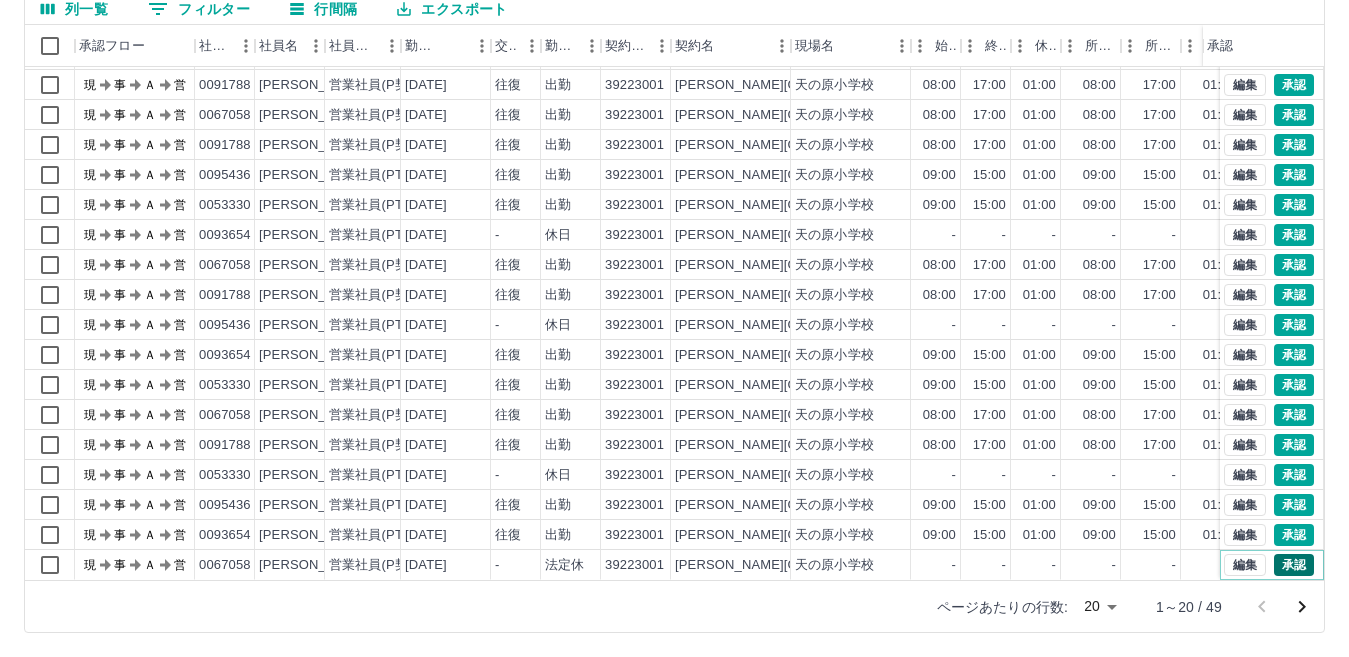 click on "承認" at bounding box center (1294, 565) 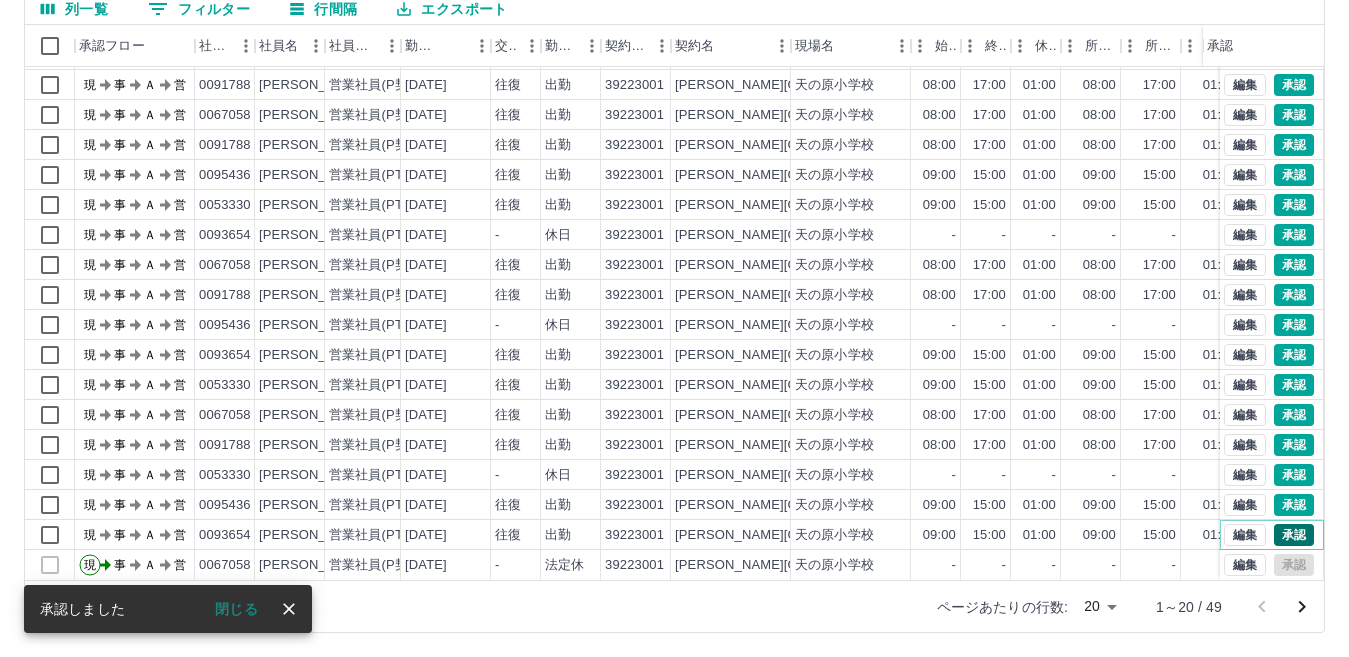 click on "承認" at bounding box center [1294, 535] 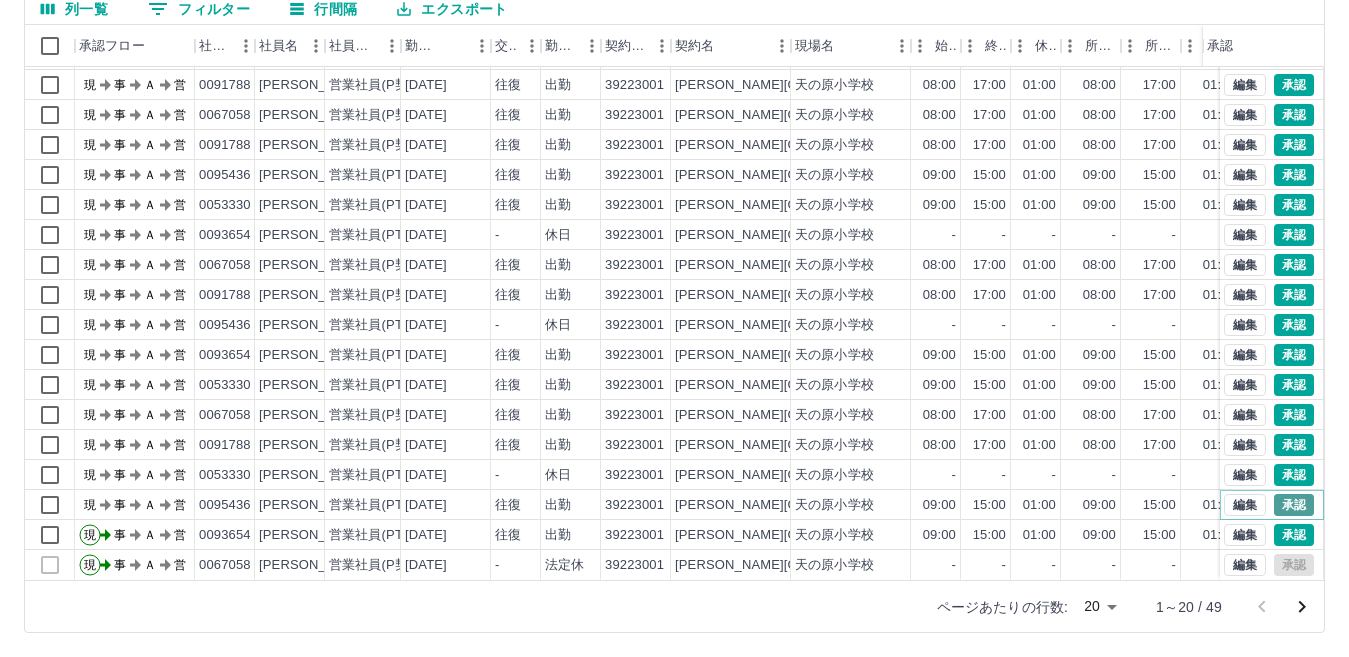 click on "承認" at bounding box center (1294, 505) 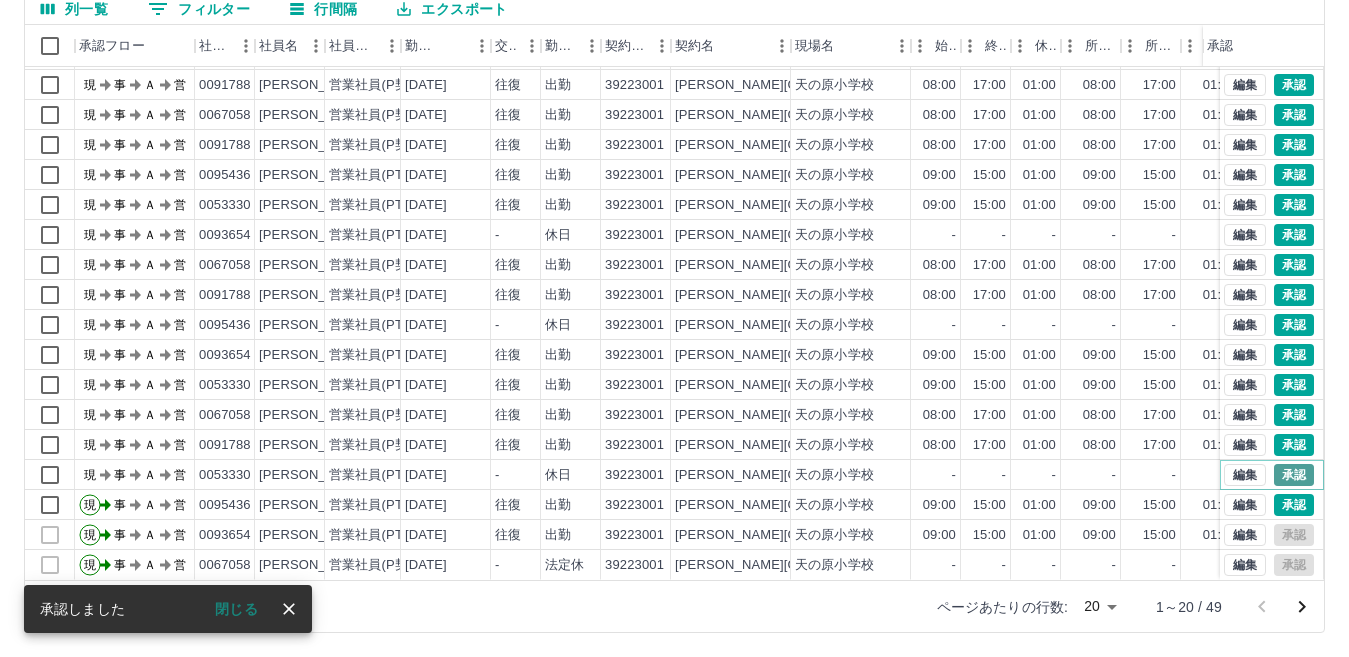 click on "承認" at bounding box center (1294, 475) 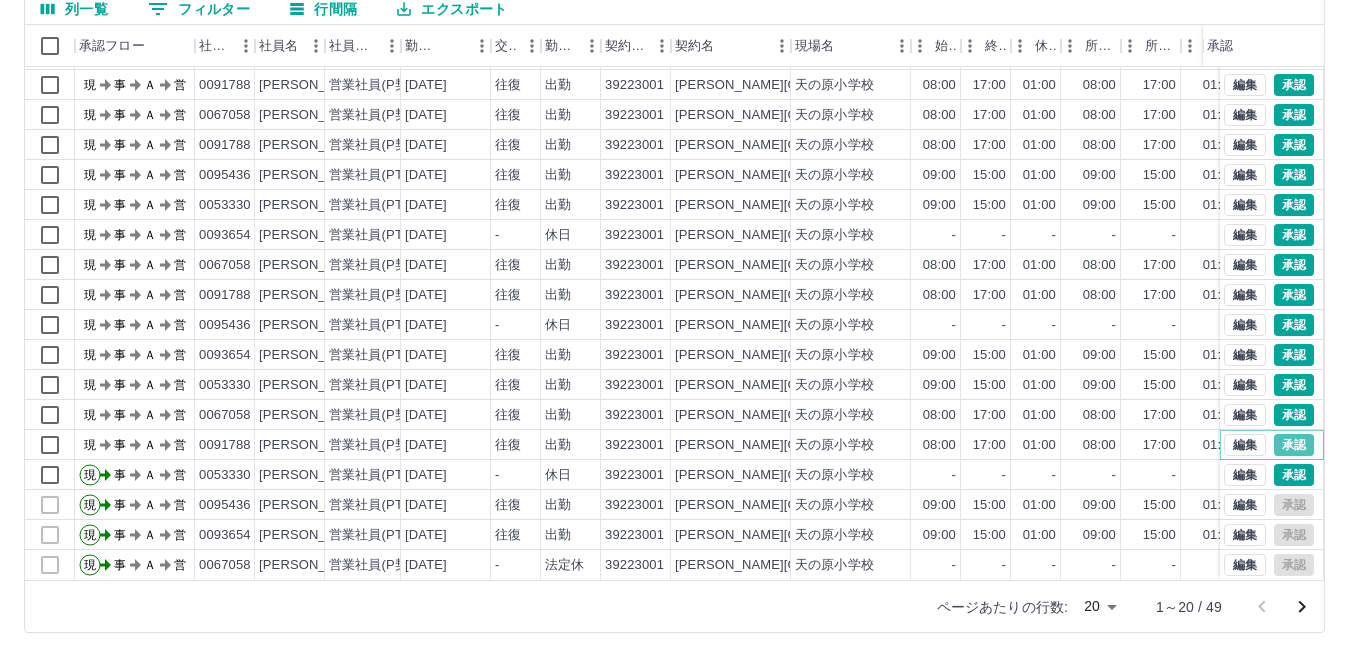 click on "承認" at bounding box center (1294, 445) 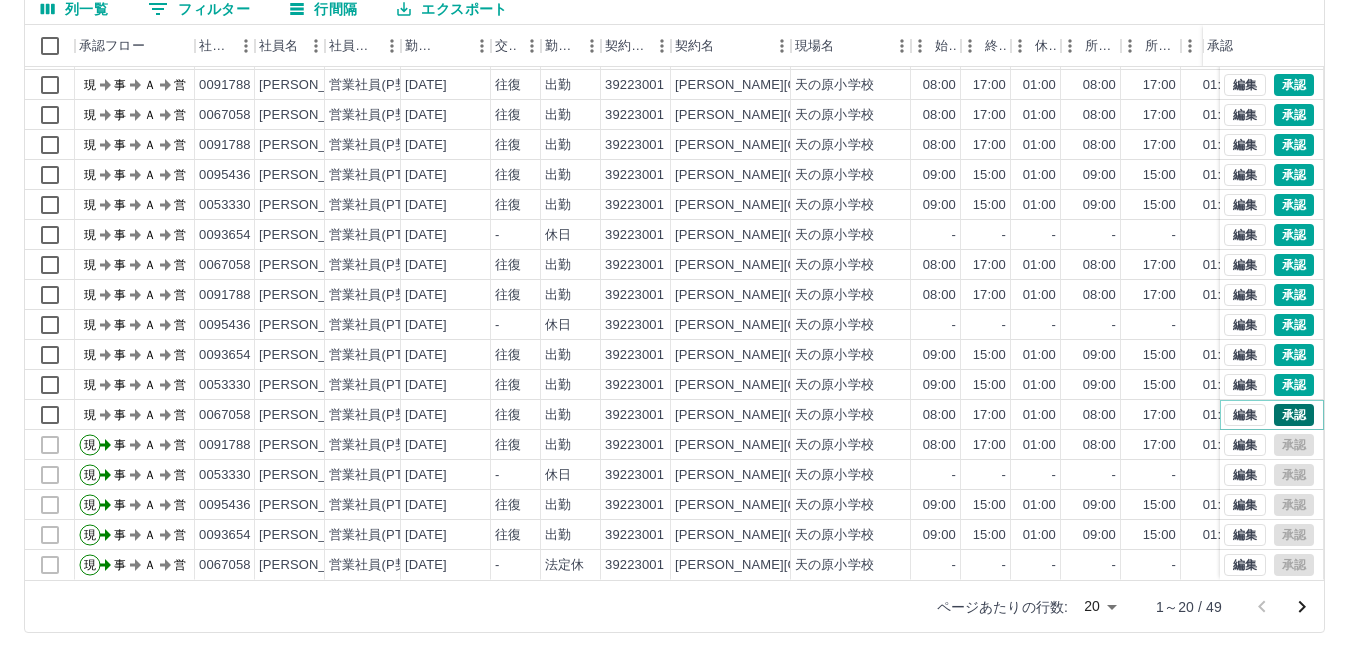 click on "承認" at bounding box center (1294, 415) 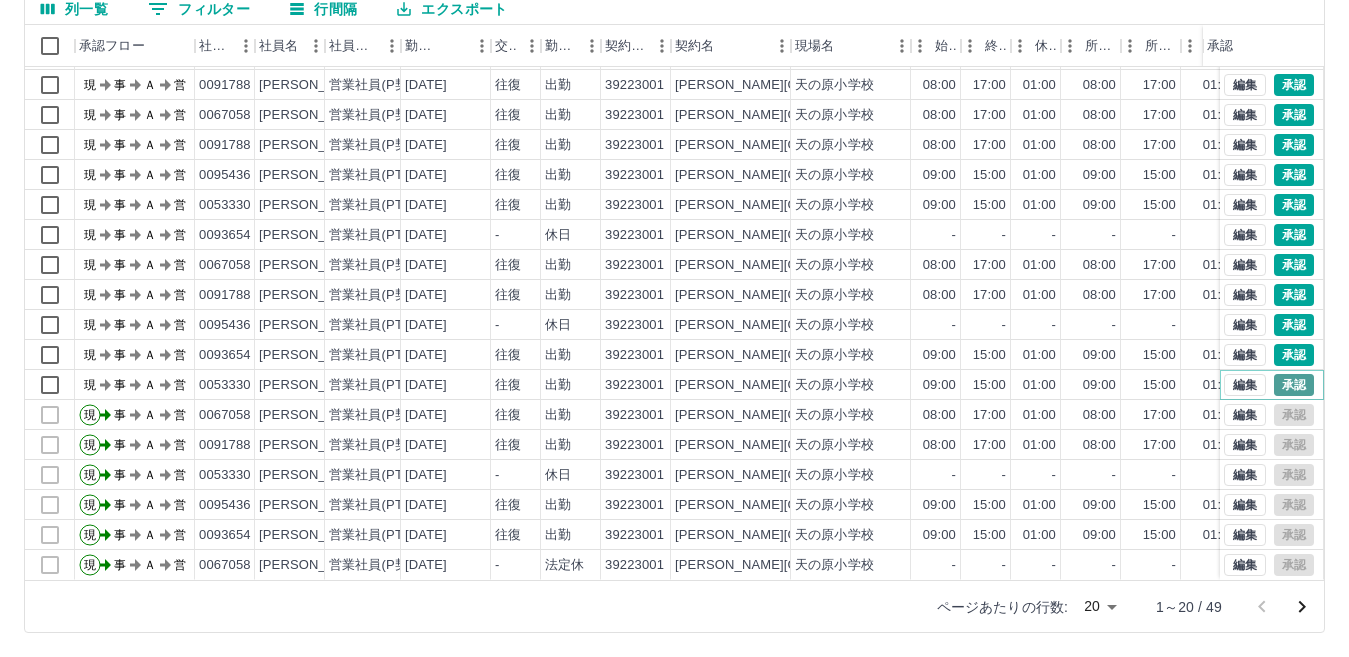 click on "承認" at bounding box center [1294, 385] 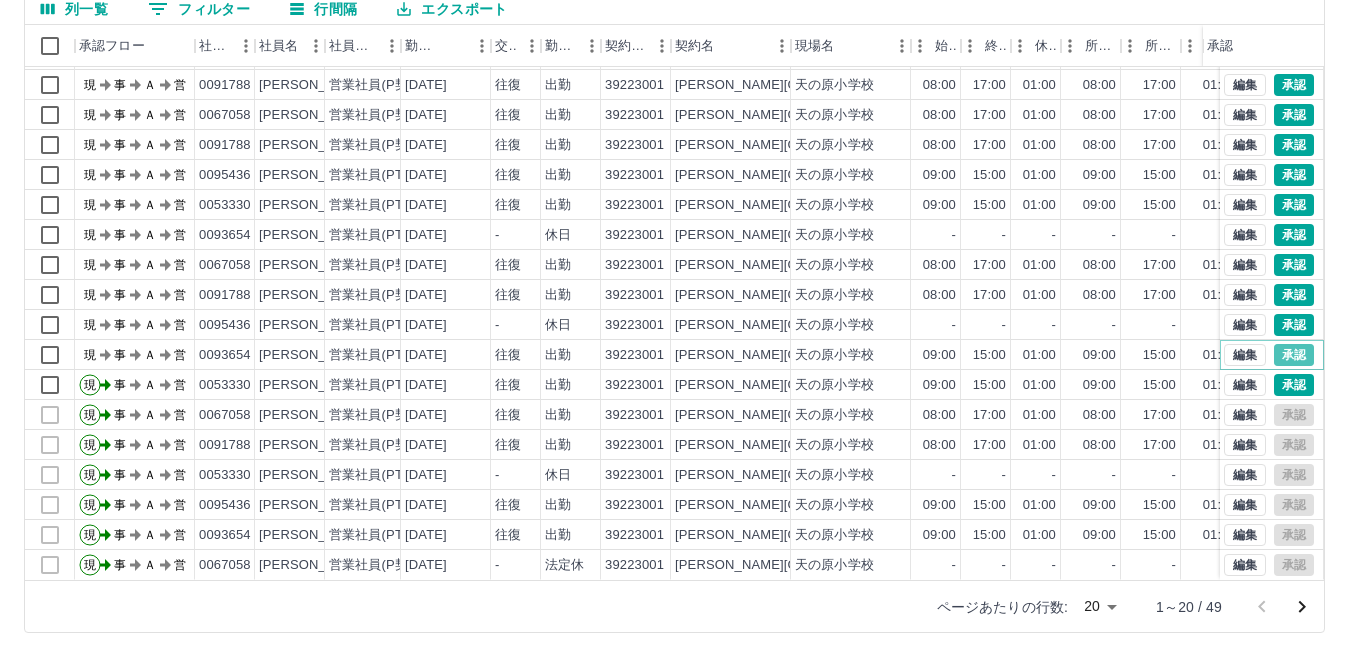 click on "承認" at bounding box center (1294, 355) 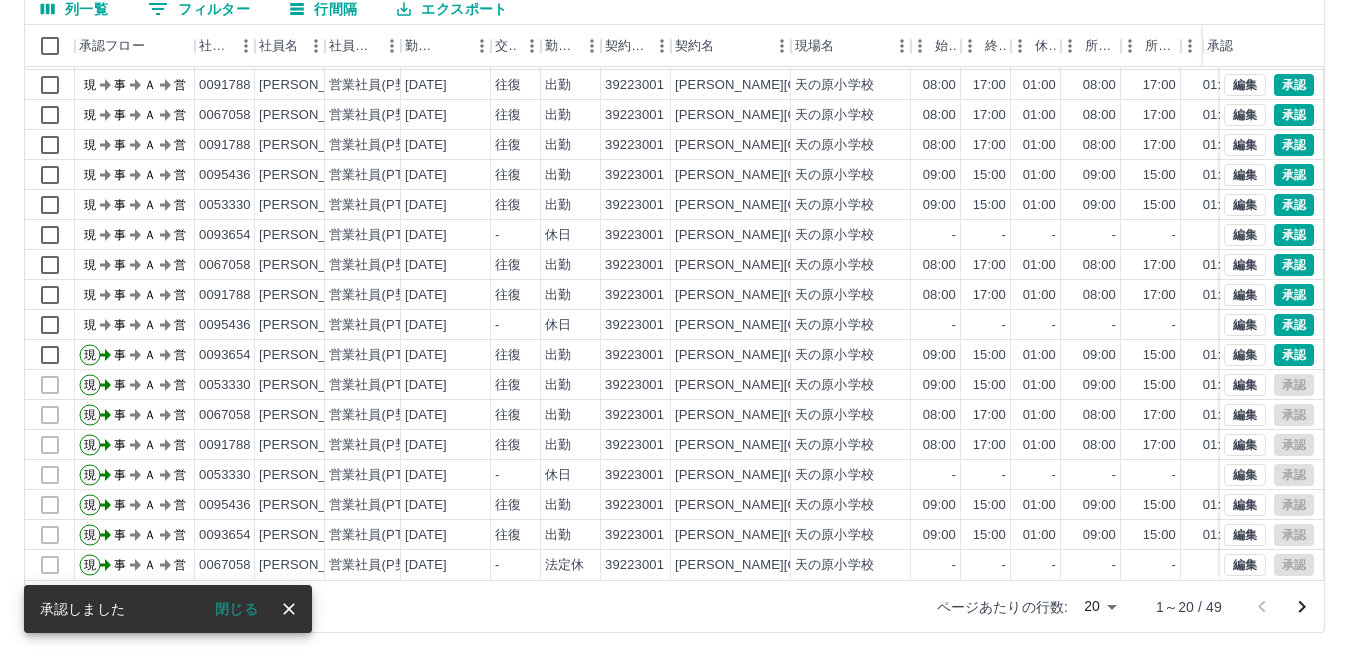 click on "勤務実績承認 前月 2025年07月 次月 今月 月選択 承認モード 削除モード 一括承認 列一覧 0 フィルター 行間隔 エクスポート 承認フロー 社員番号 社員名 社員区分 勤務日 交通費 勤務区分 契約コード 契約名 現場名 始業 終業 休憩 所定開始 所定終業 所定休憩 拘束 勤務 遅刻等 コメント ステータス 承認 現 事 Ａ 営 0067058 三島　由美子 営業社員(P契約) 2025-07-10 往復 出勤 39223001 大牟田市 天の原小学校 08:00 17:00 01:00 08:00 17:00 01:00 09:00 08:00 00:00 現場責任者承認待 現 事 Ａ 営 0053330 田中　嘉奈子 営業社員(PT契約) 2025-07-10 往復 出勤 39223001 大牟田市 天の原小学校 09:00 15:00 01:00 09:00 15:00 01:00 06:00 05:00 00:00 現場責任者承認待 現 事 Ａ 営 0091788 前原　みち子 営業社員(P契約) 2025-07-10 往復 出勤 39223001 大牟田市 天の原小学校 08:00 17:00 01:00 08:00 17:00 01:00 09:00 08:00 00:00 現 事 Ａ" at bounding box center [674, 259] 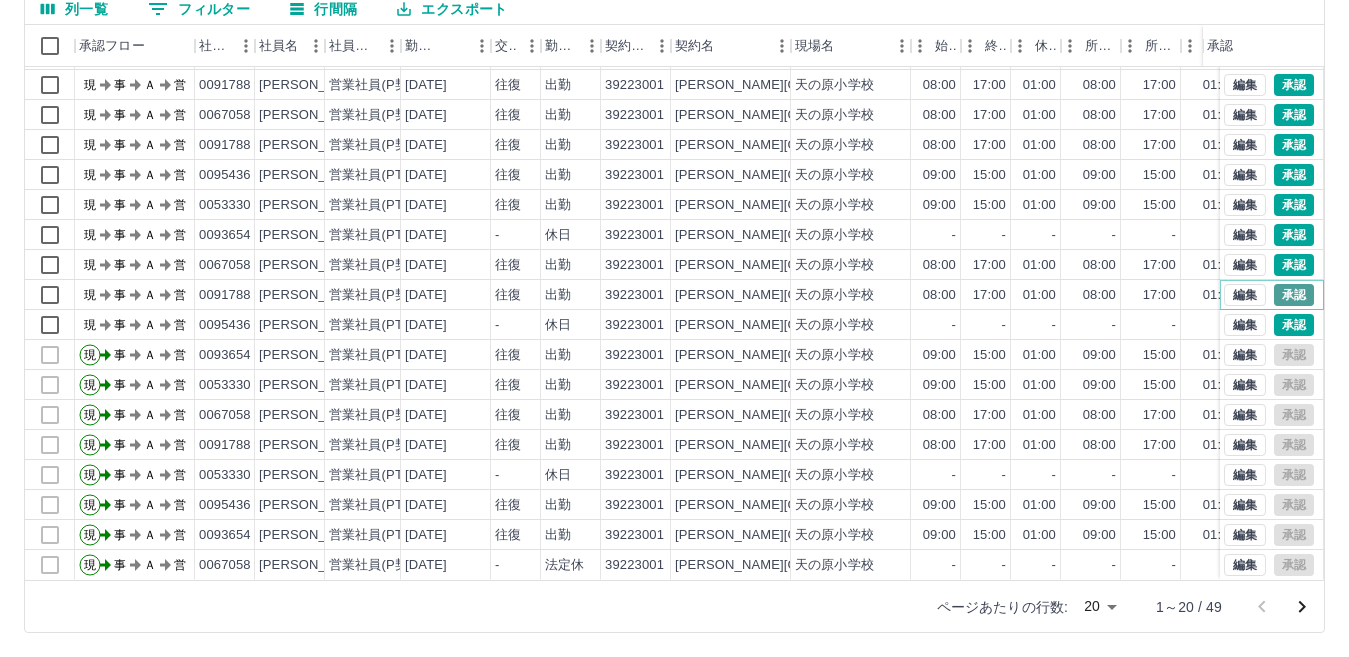 click on "承認" at bounding box center (1294, 295) 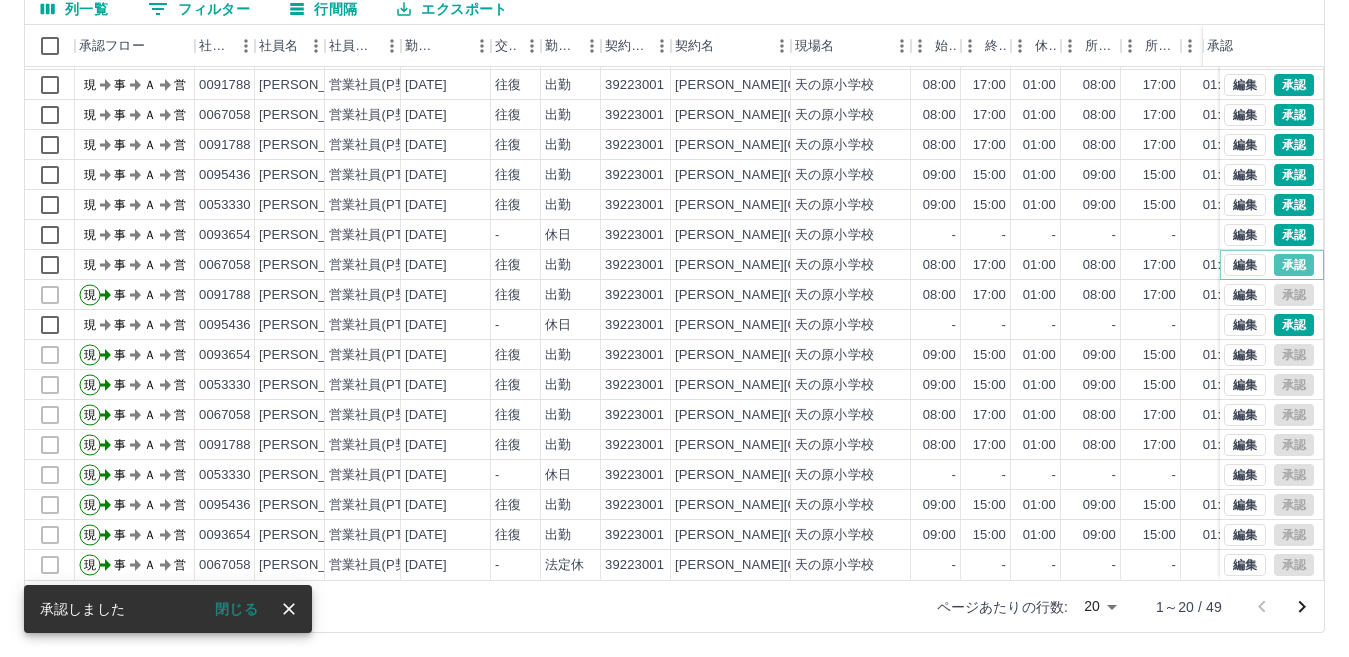 click on "承認" at bounding box center [1294, 265] 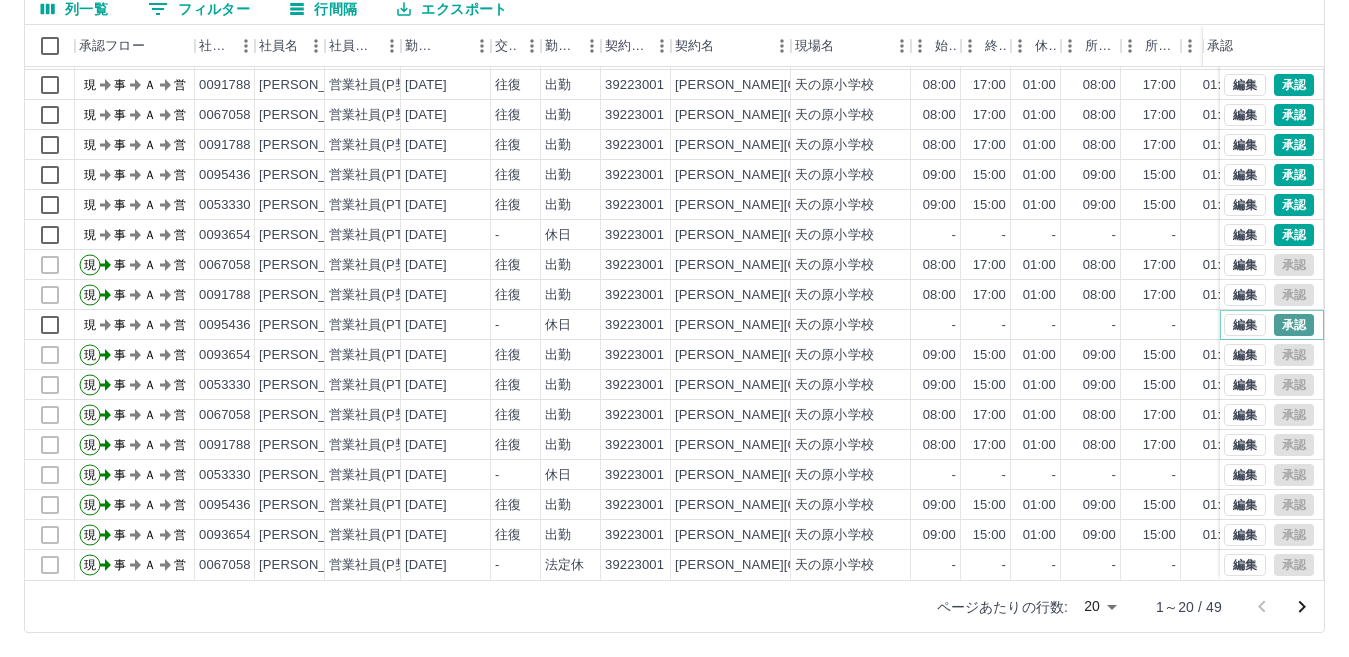 click on "承認" at bounding box center [1294, 325] 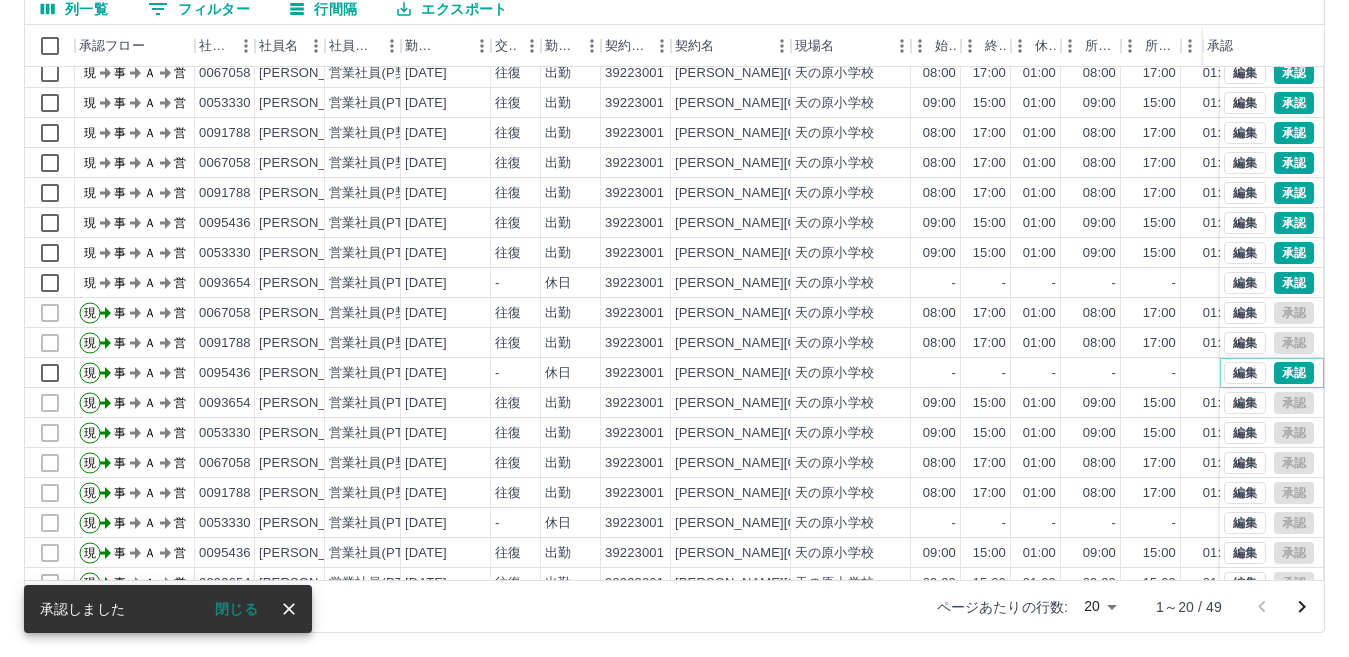 scroll, scrollTop: 4, scrollLeft: 0, axis: vertical 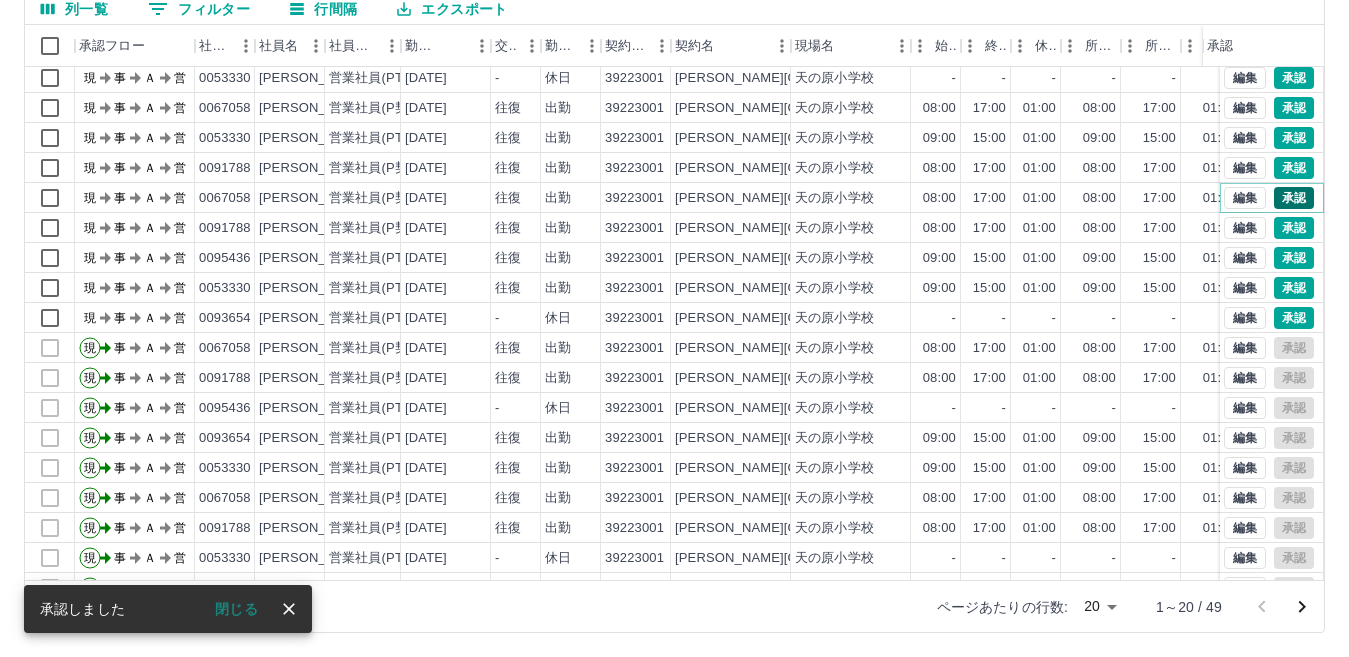 click on "承認" at bounding box center (1294, 198) 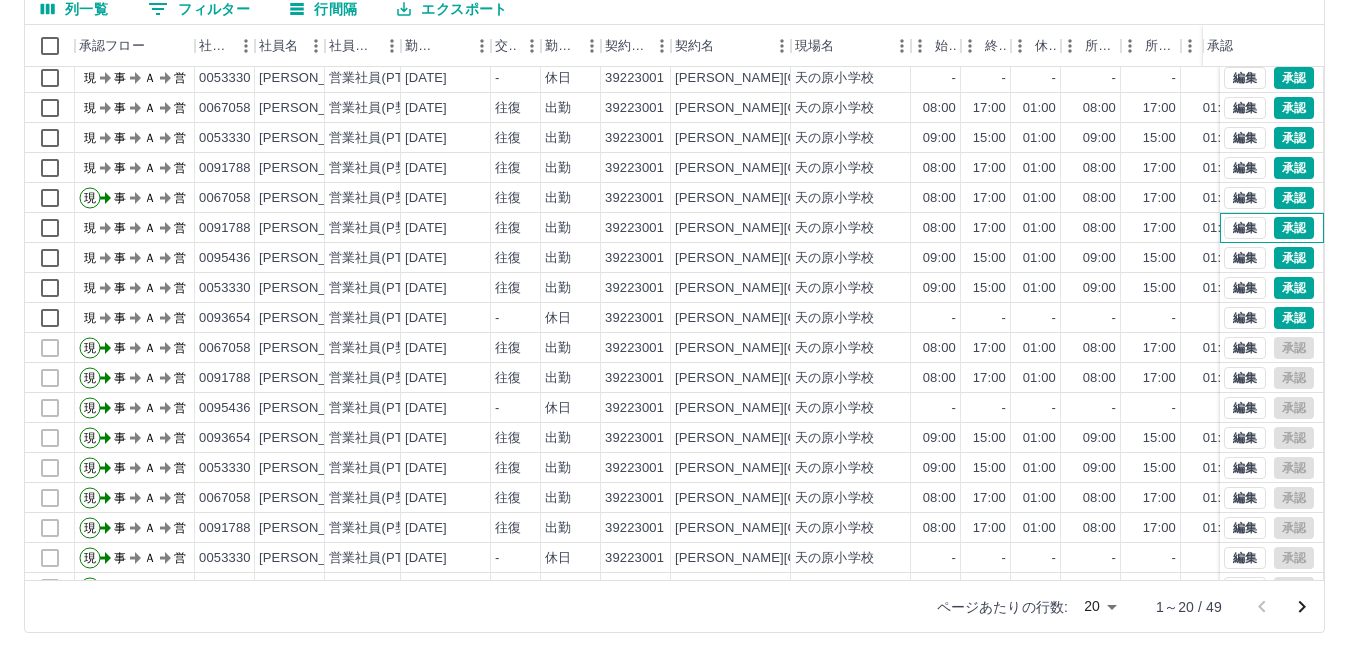 click on "編集 承認" at bounding box center [1269, 228] 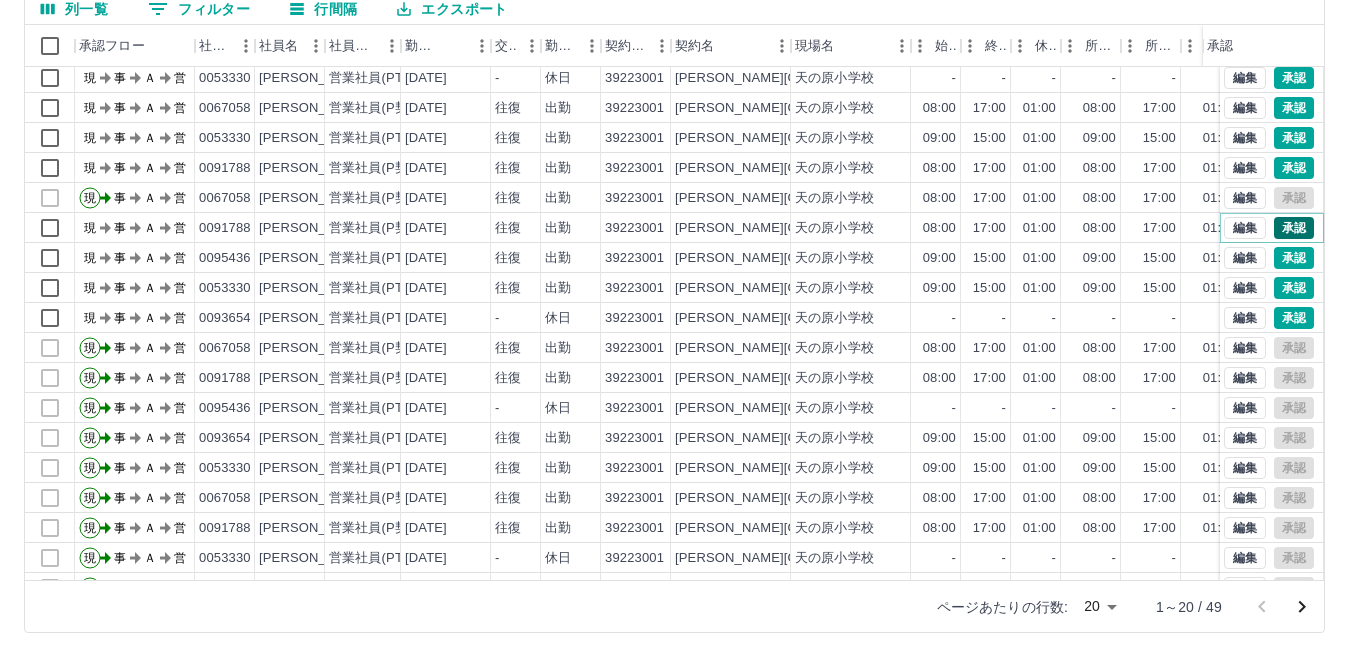 click on "承認" at bounding box center [1294, 228] 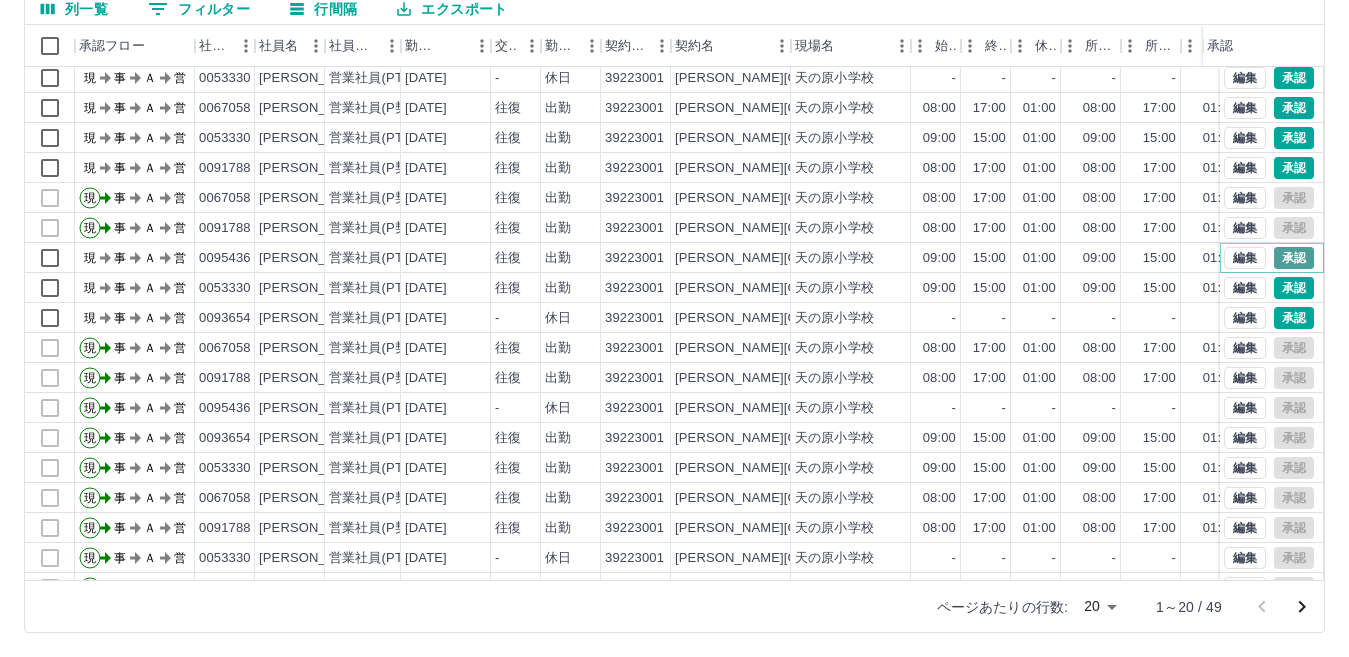 click on "承認" at bounding box center [1294, 258] 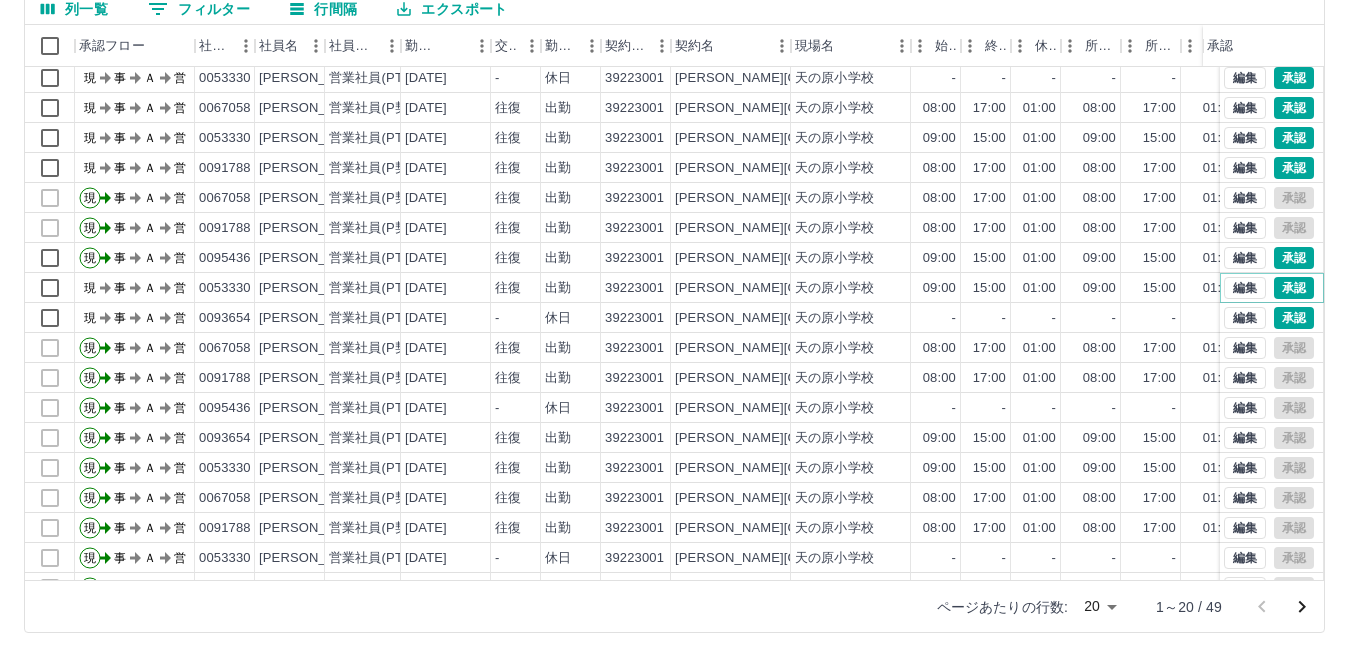click on "承認" at bounding box center (1294, 288) 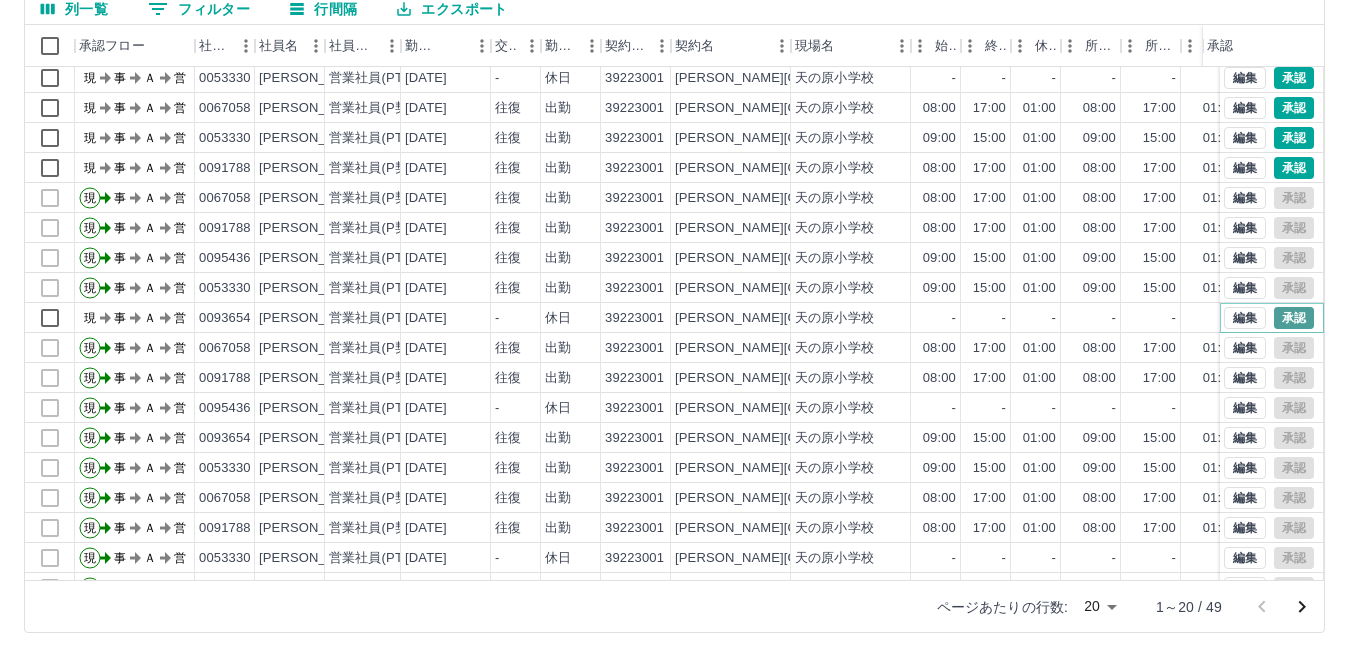 click on "承認" at bounding box center (1294, 318) 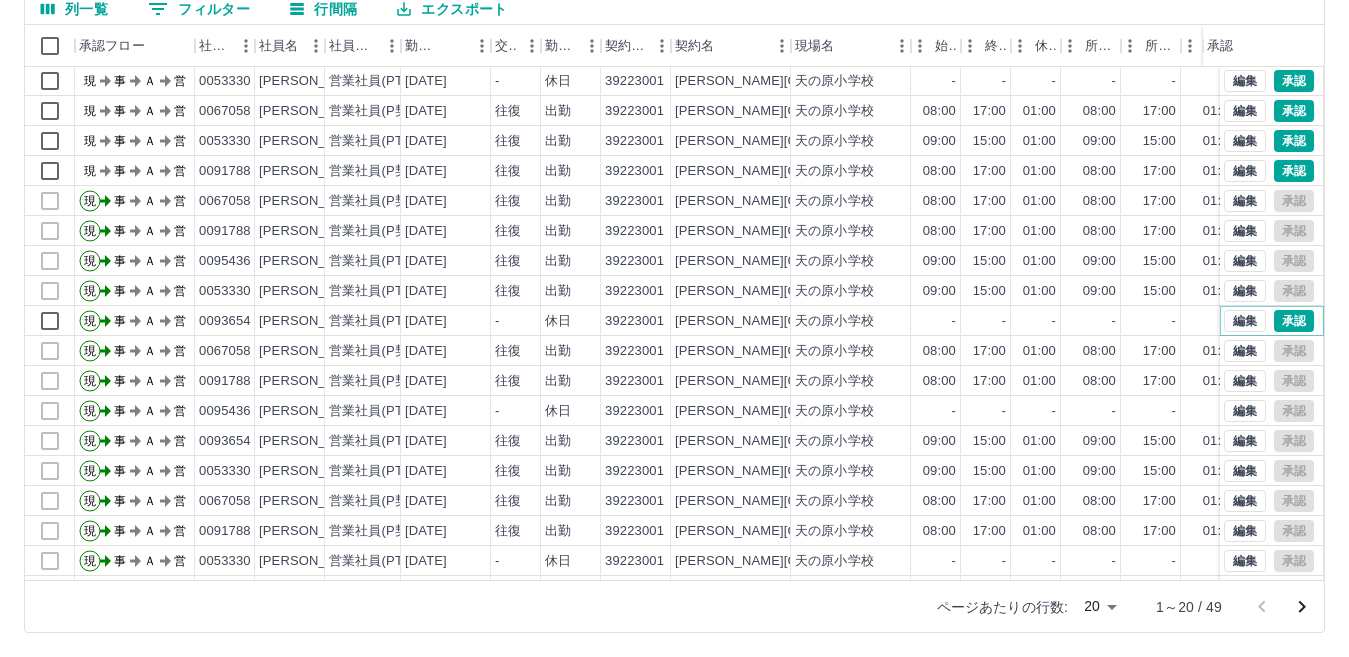 scroll, scrollTop: 0, scrollLeft: 0, axis: both 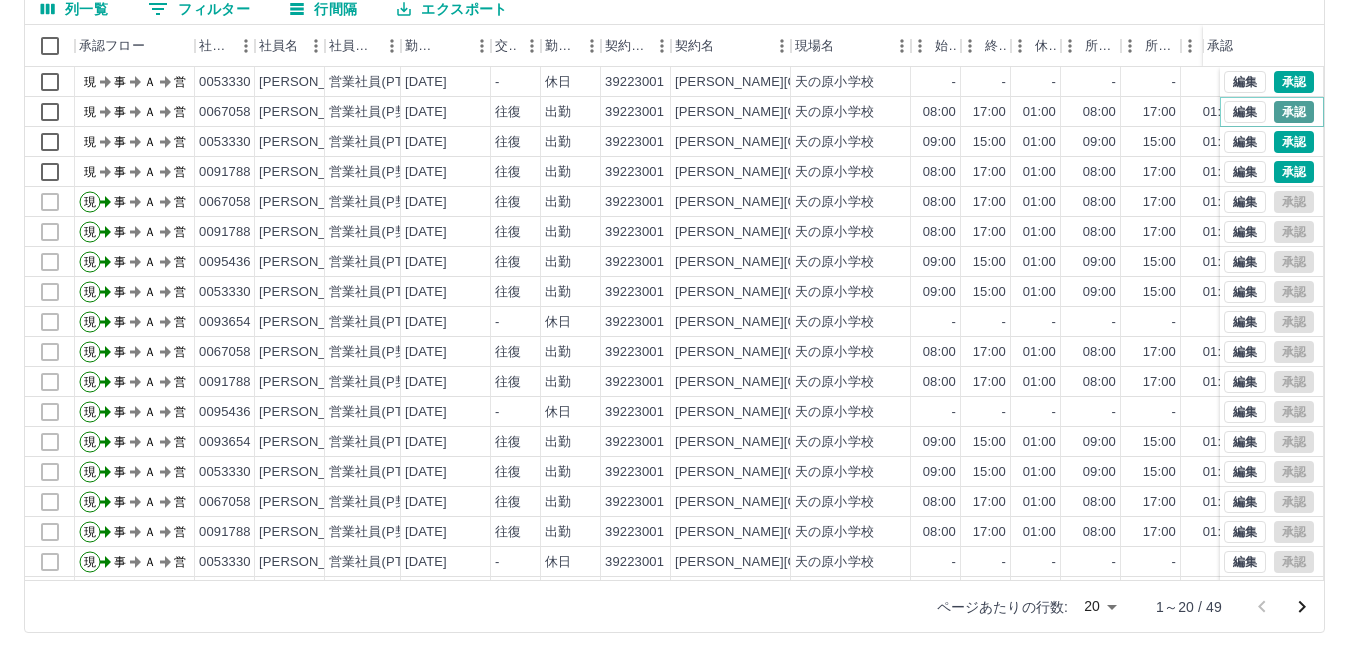 click on "承認" at bounding box center [1294, 112] 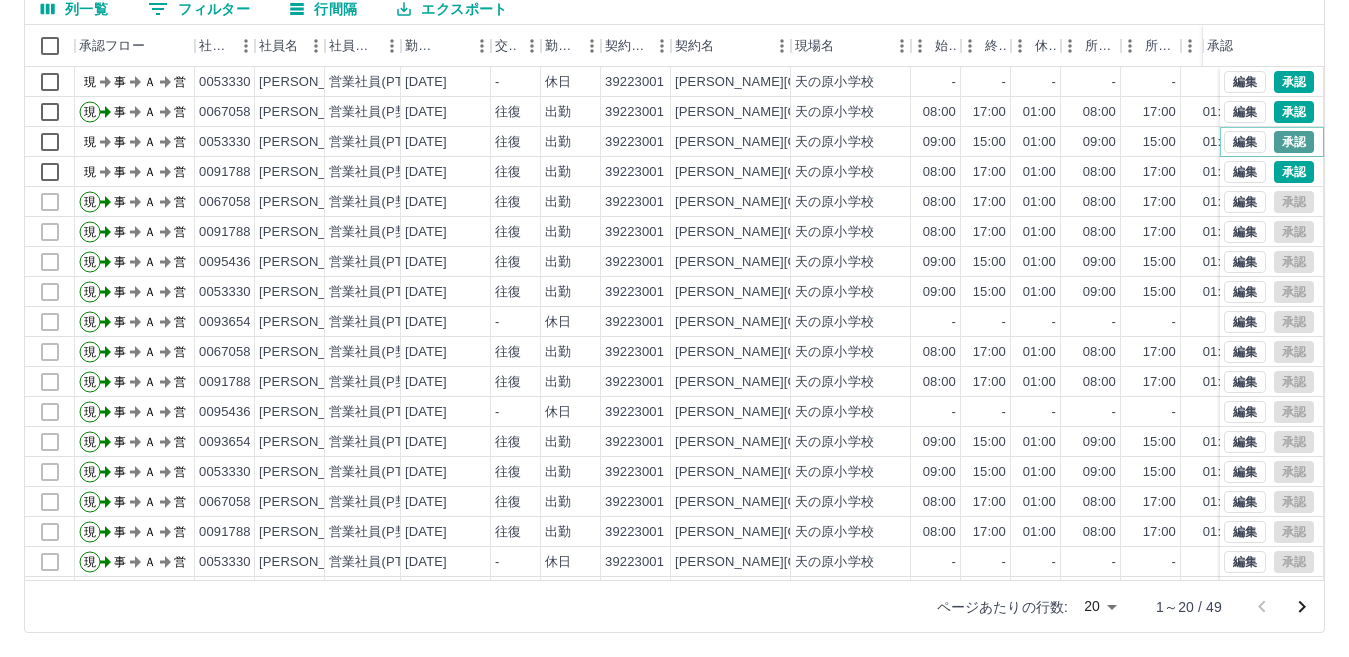 click on "承認" at bounding box center [1294, 142] 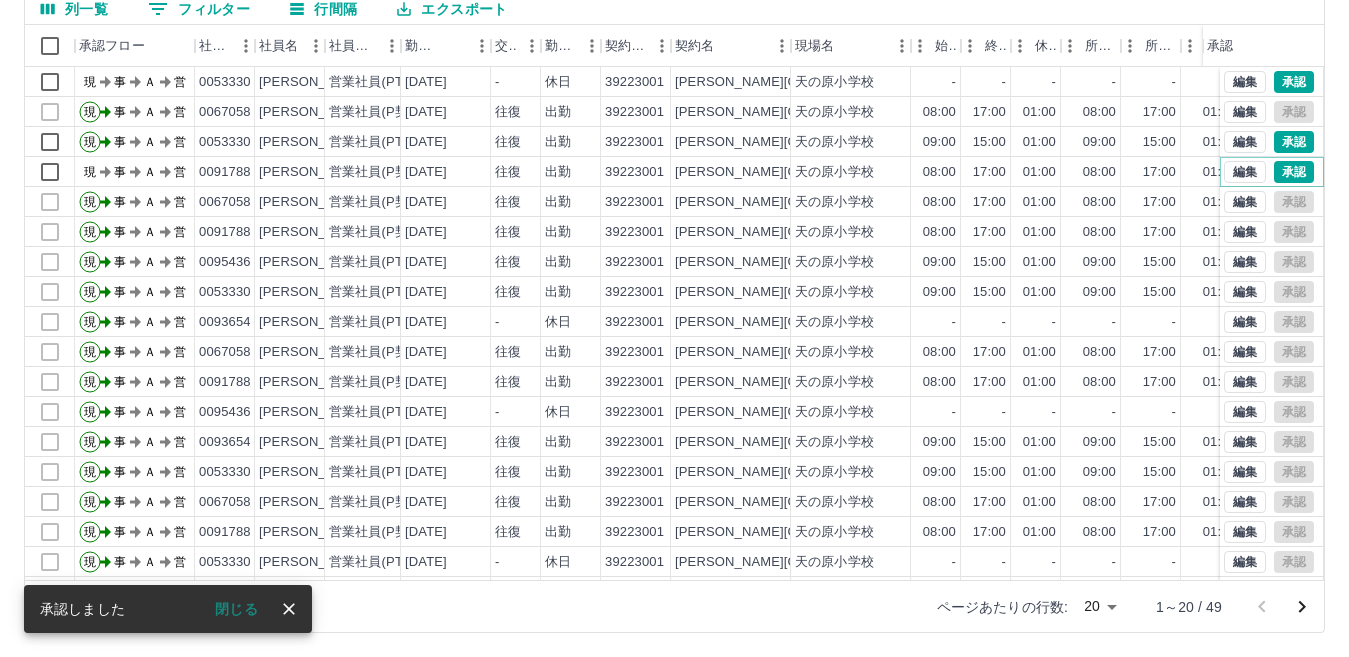click on "承認" at bounding box center [1294, 172] 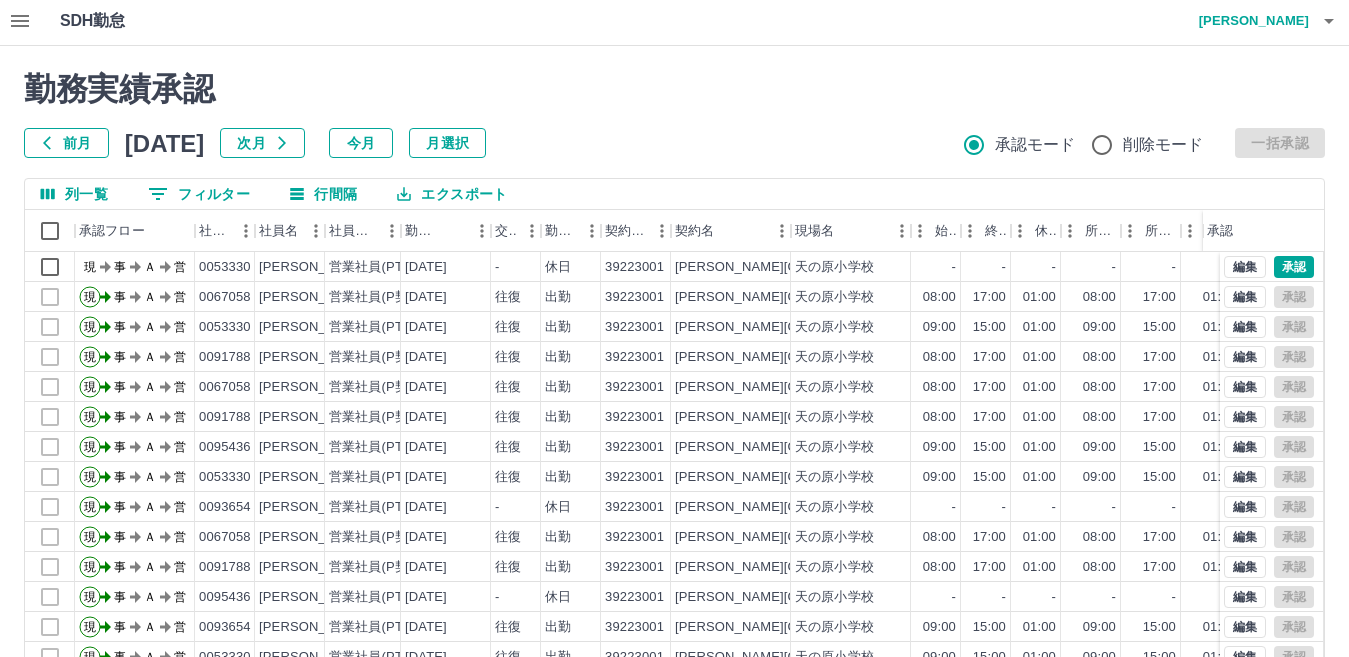 scroll, scrollTop: 0, scrollLeft: 0, axis: both 